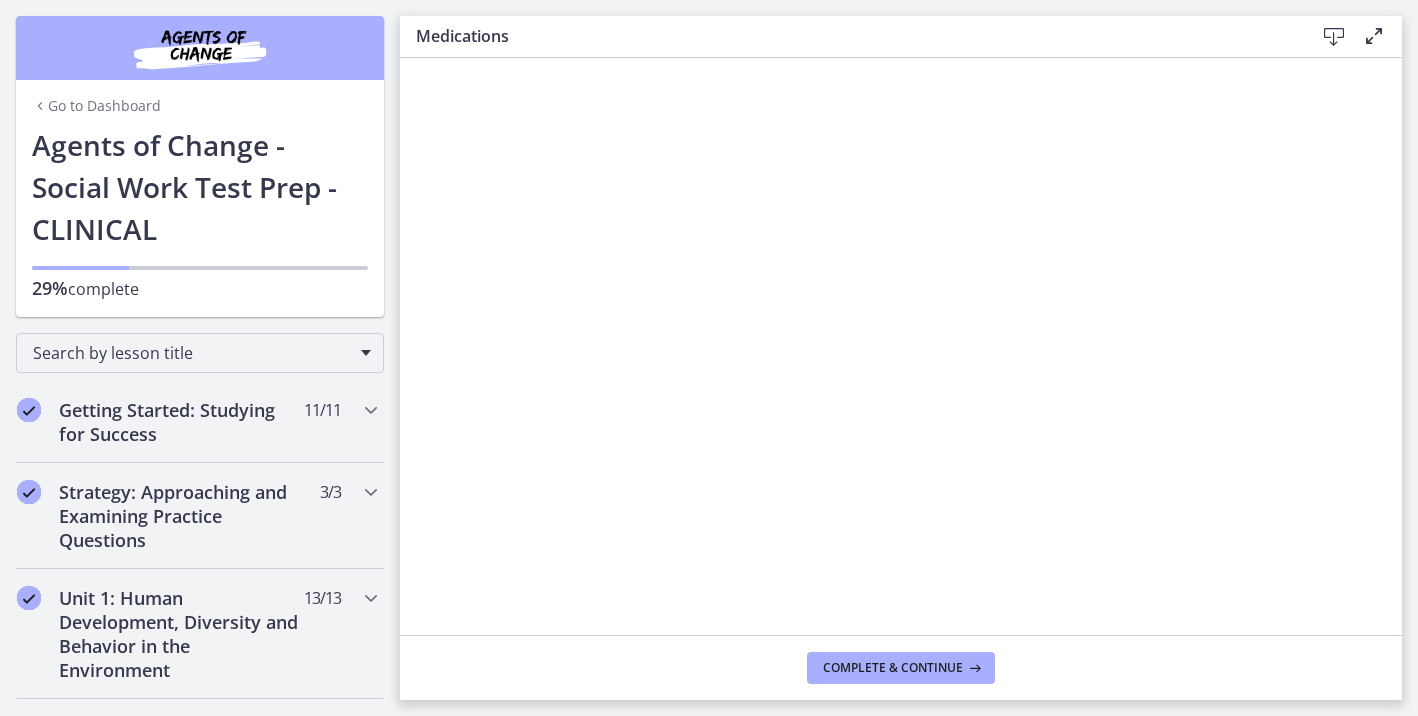 scroll, scrollTop: 0, scrollLeft: 0, axis: both 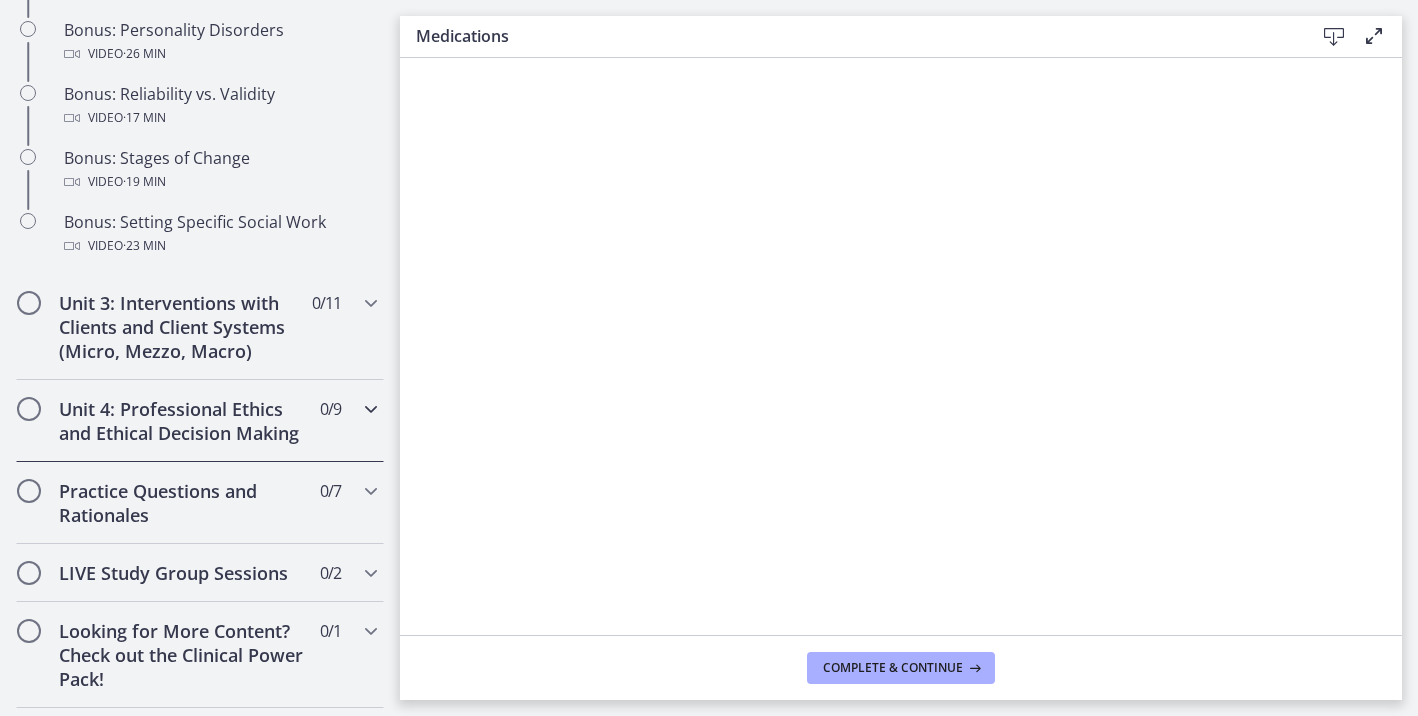 click on "Unit 4: Professional Ethics and Ethical Decision Making
0  /  9
Completed" at bounding box center (200, 421) 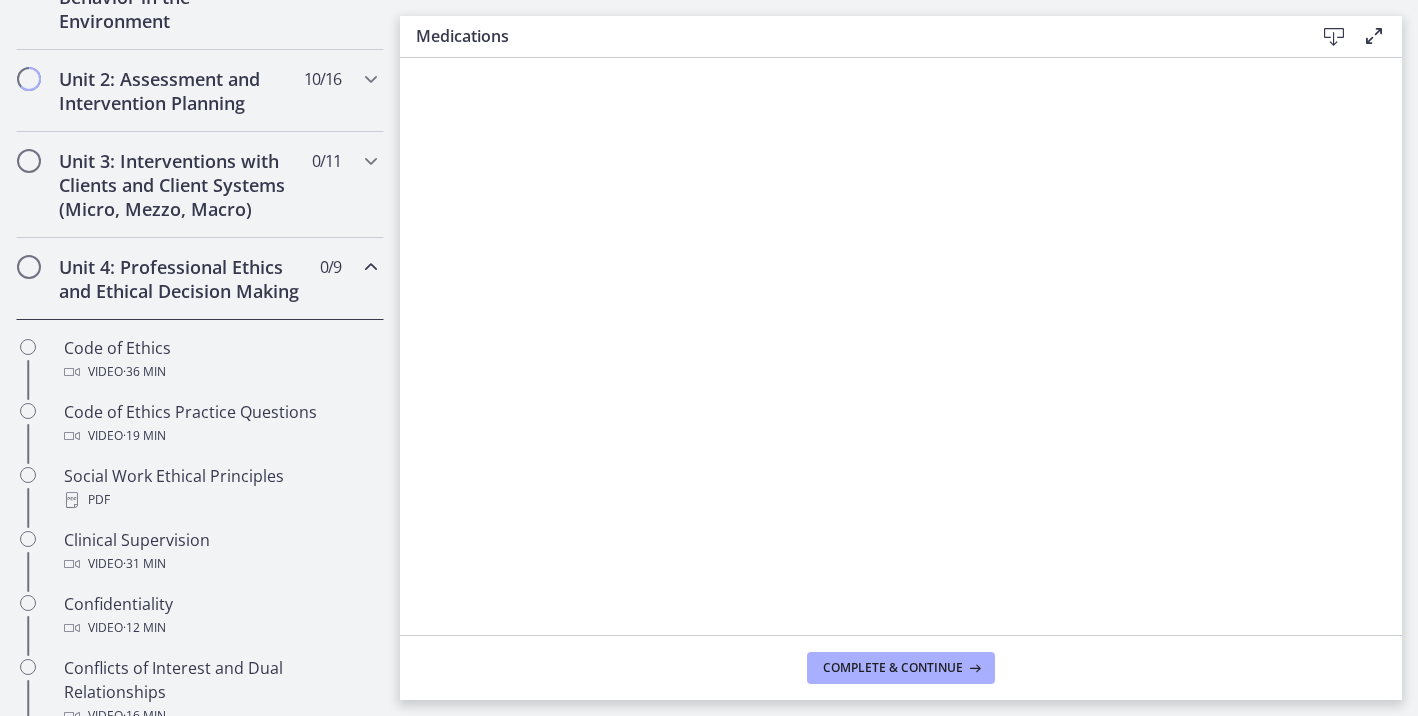 scroll, scrollTop: 674, scrollLeft: 0, axis: vertical 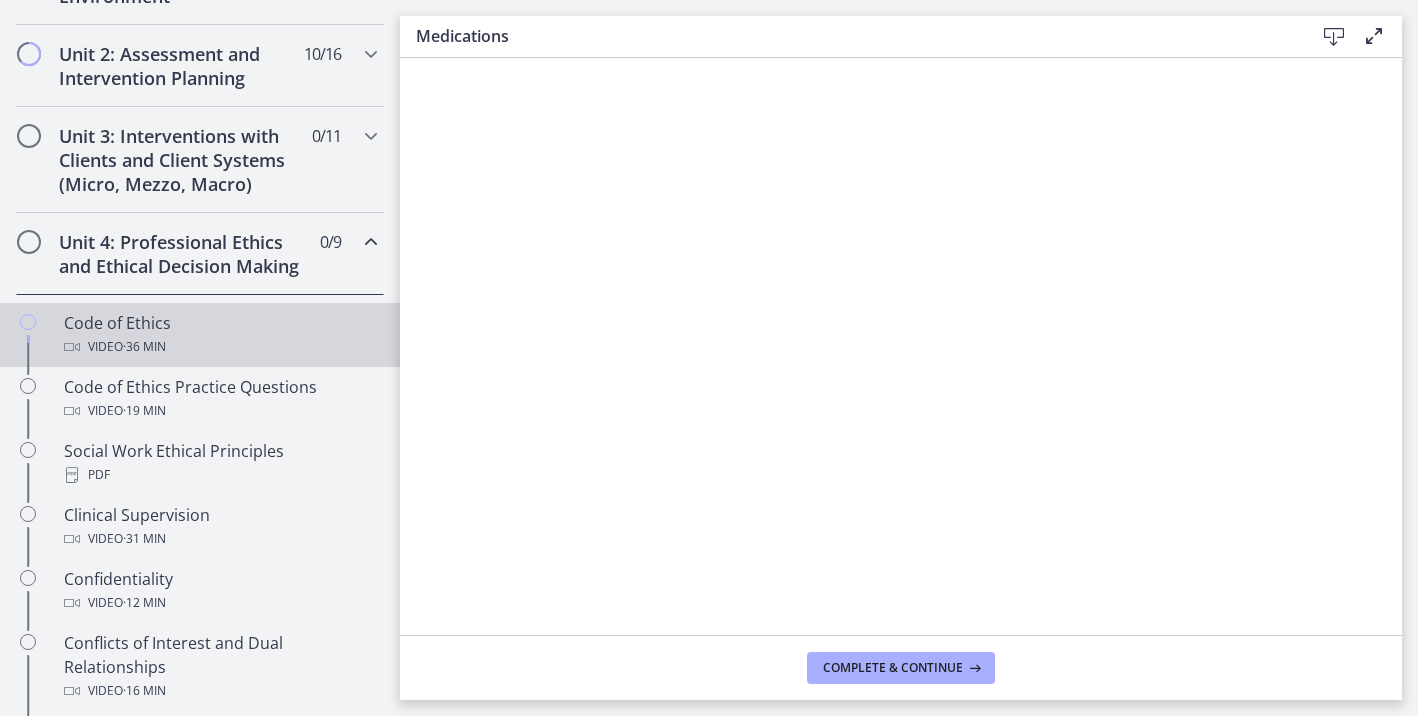 click on "Video
·  36 min" at bounding box center (220, 347) 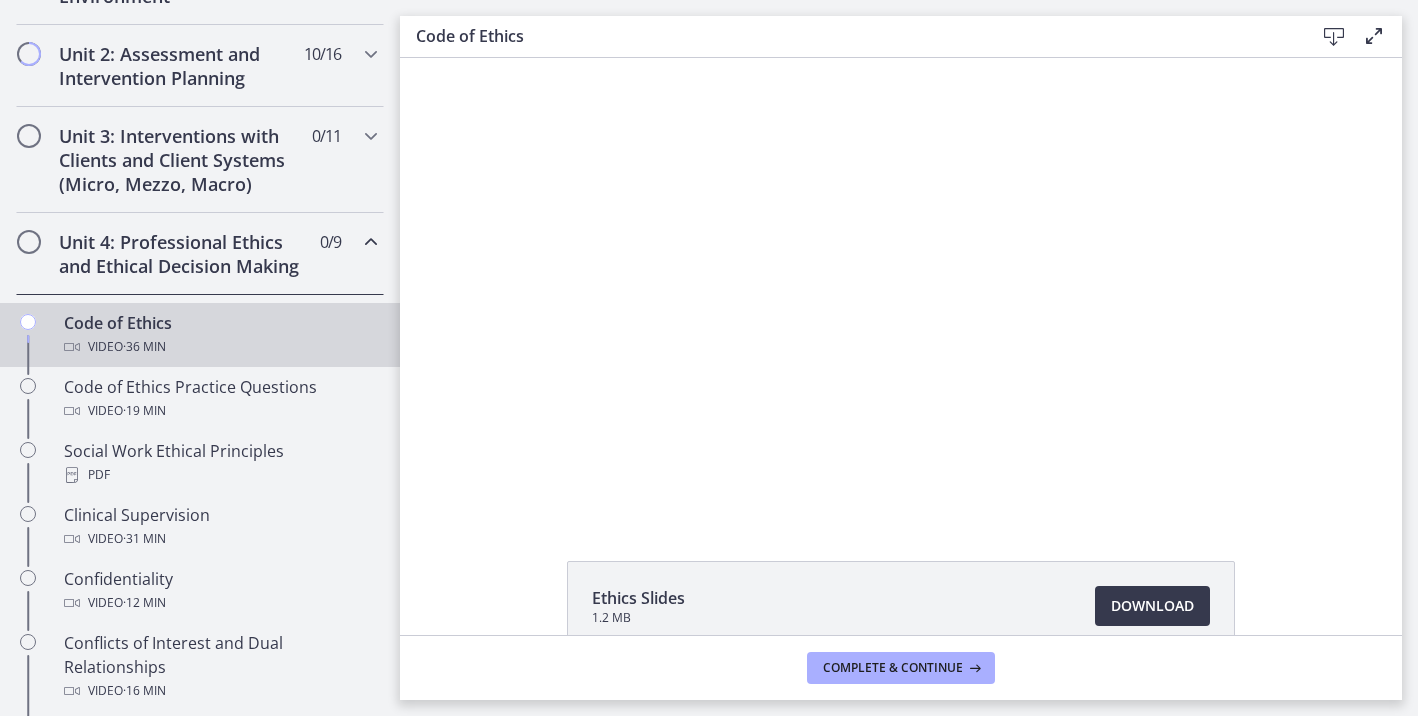 scroll, scrollTop: 0, scrollLeft: 0, axis: both 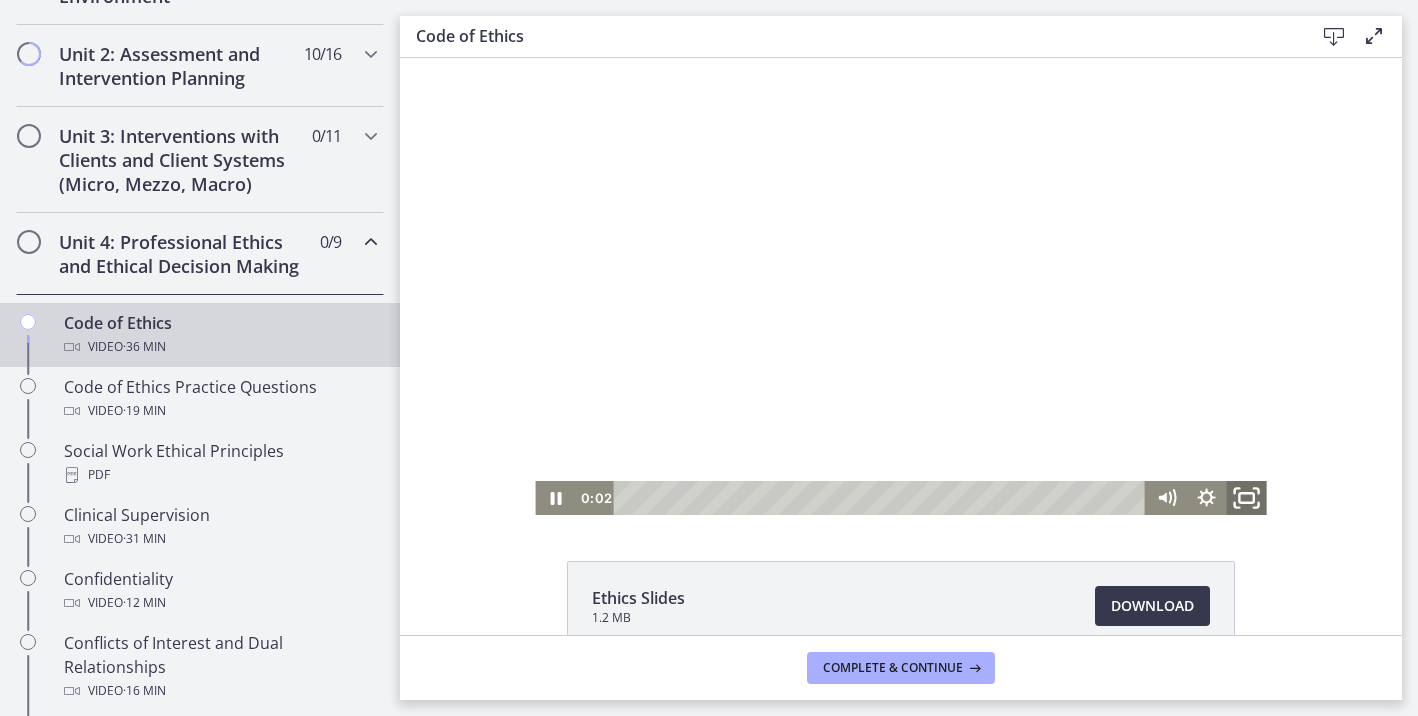 click 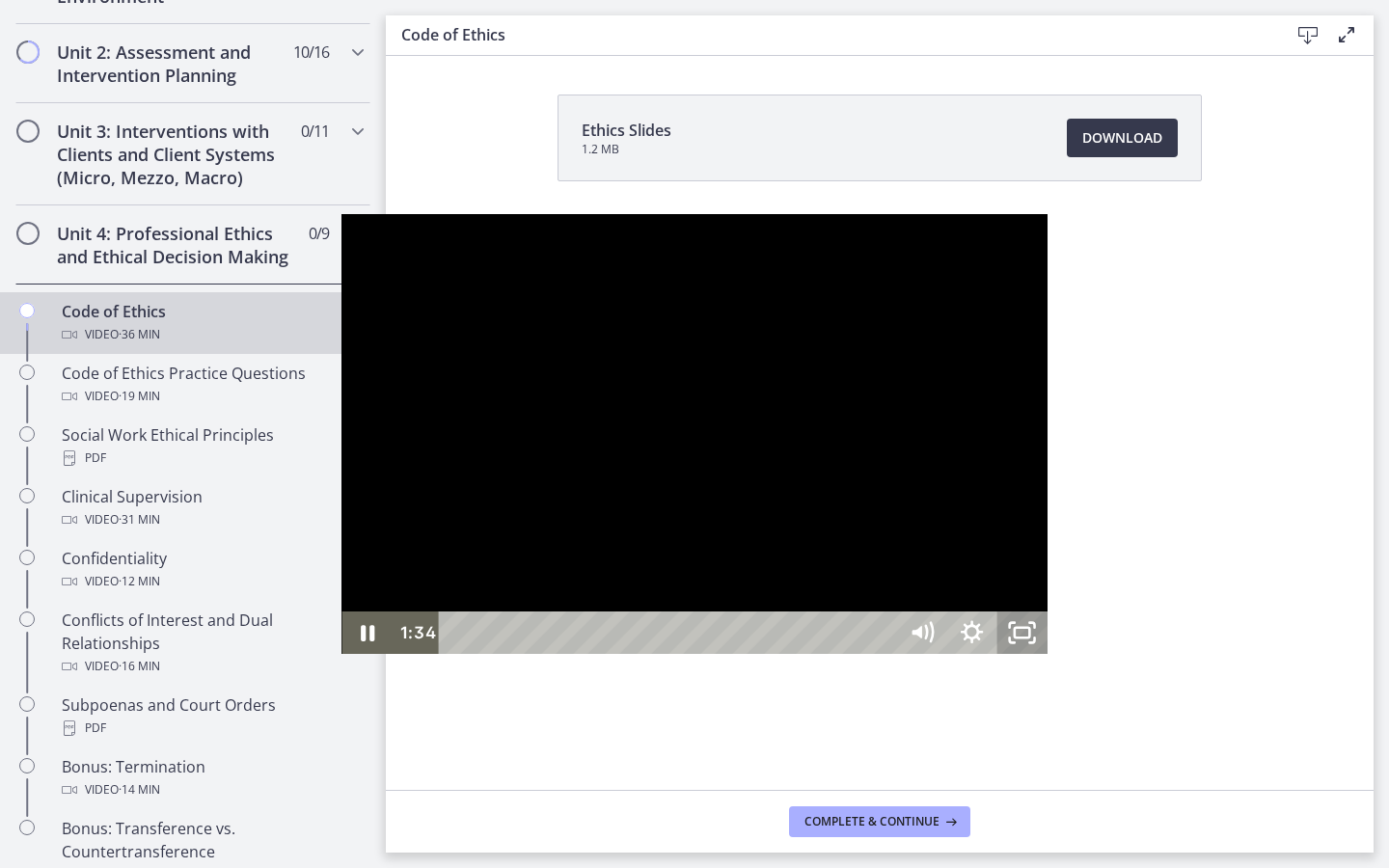 click 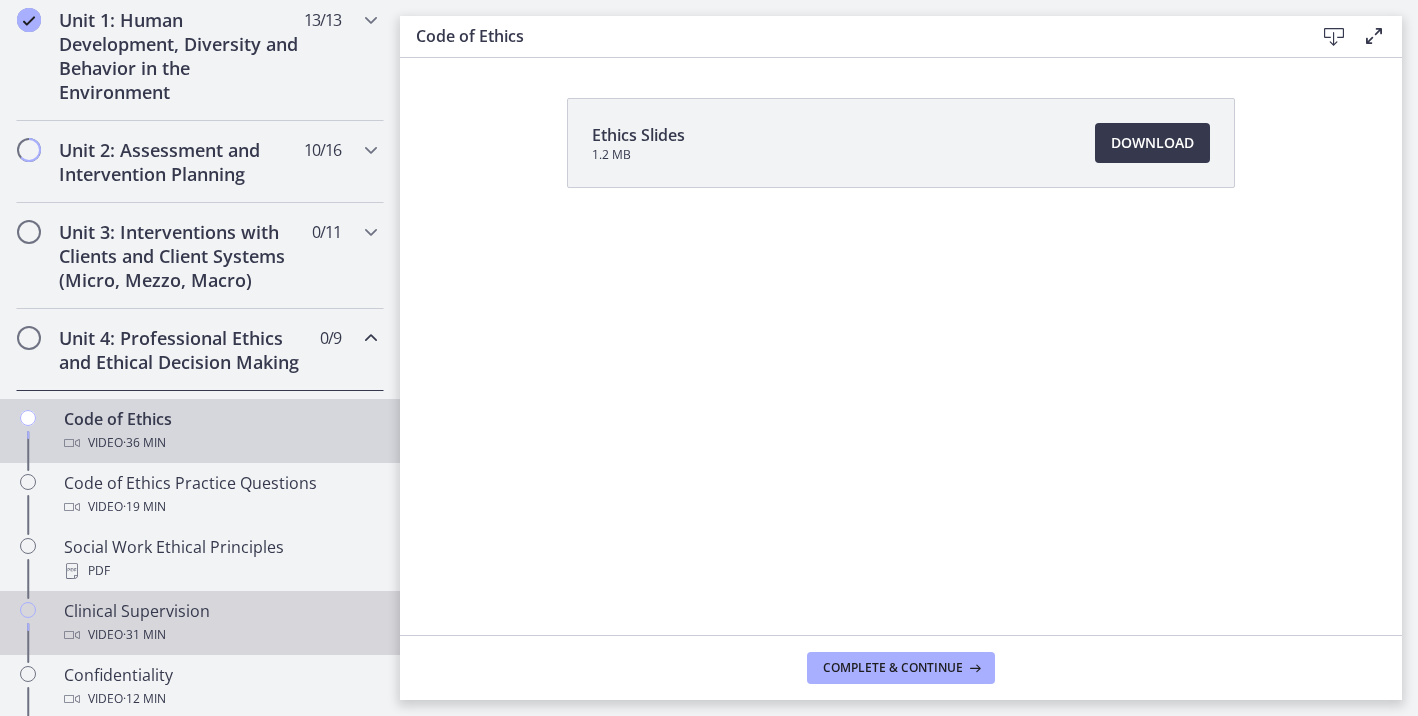 scroll, scrollTop: 571, scrollLeft: 0, axis: vertical 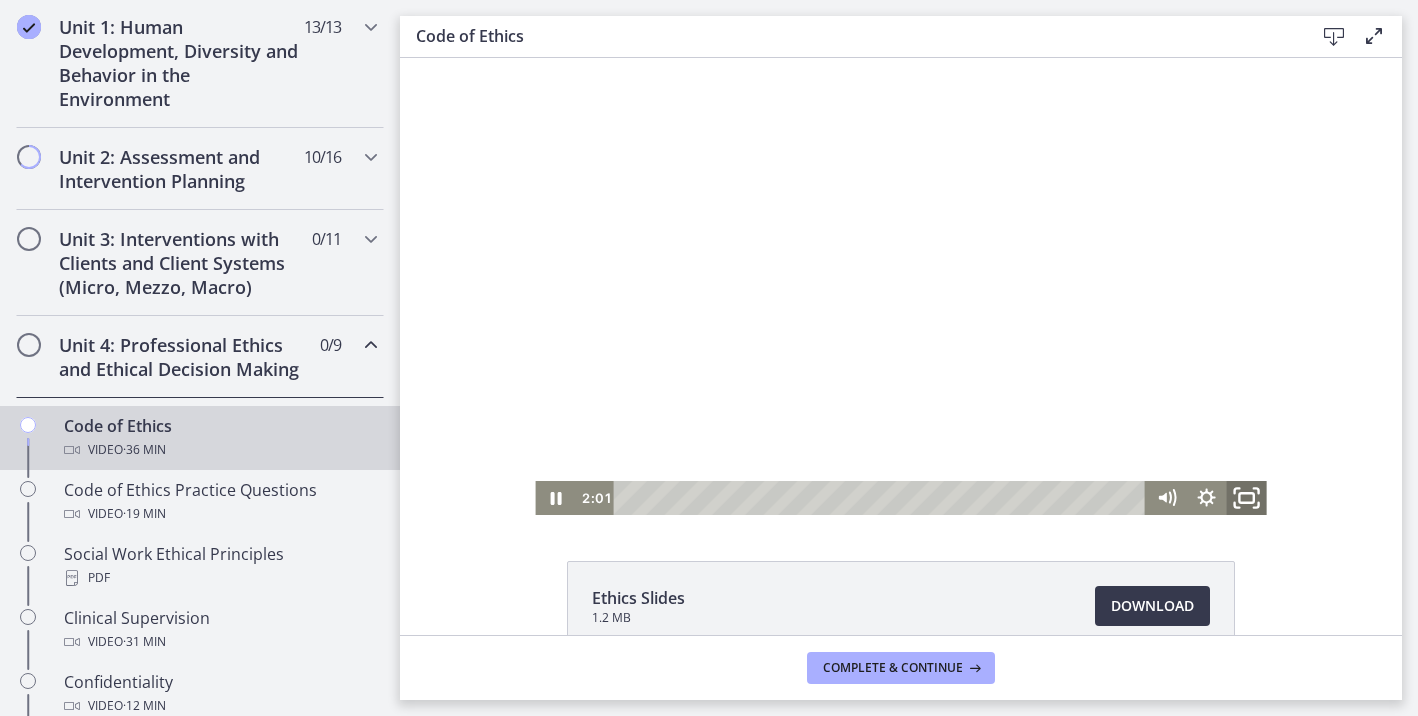 click 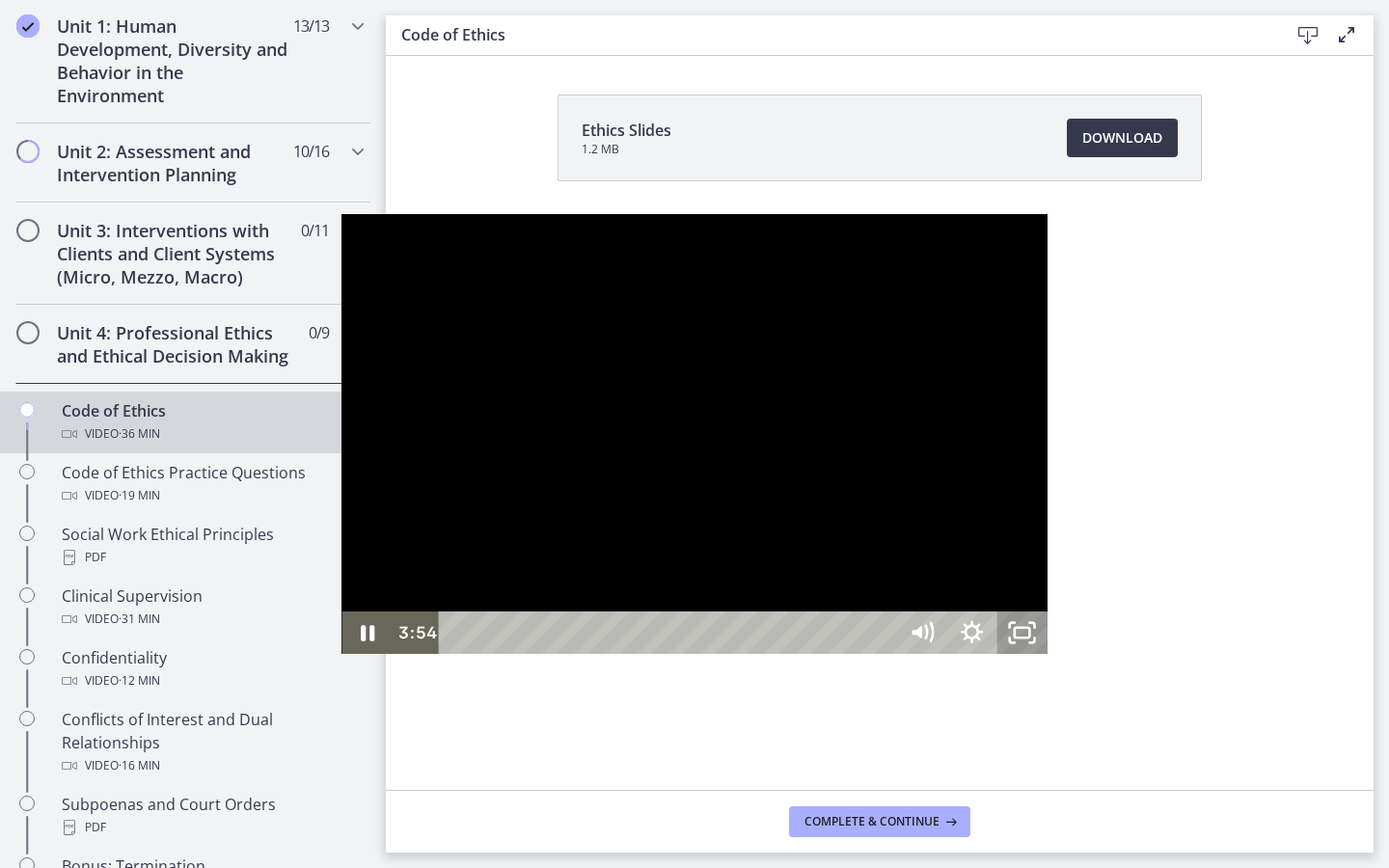 click 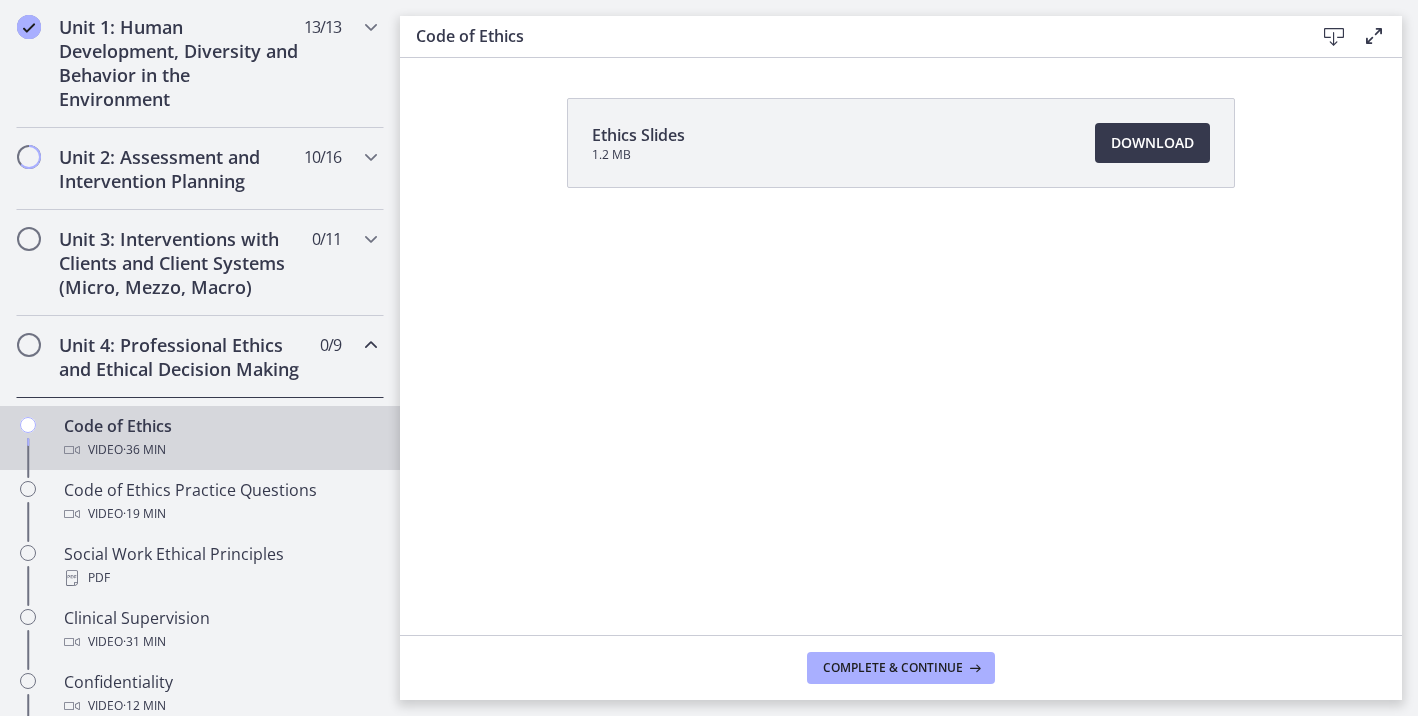 scroll, scrollTop: 112, scrollLeft: 0, axis: vertical 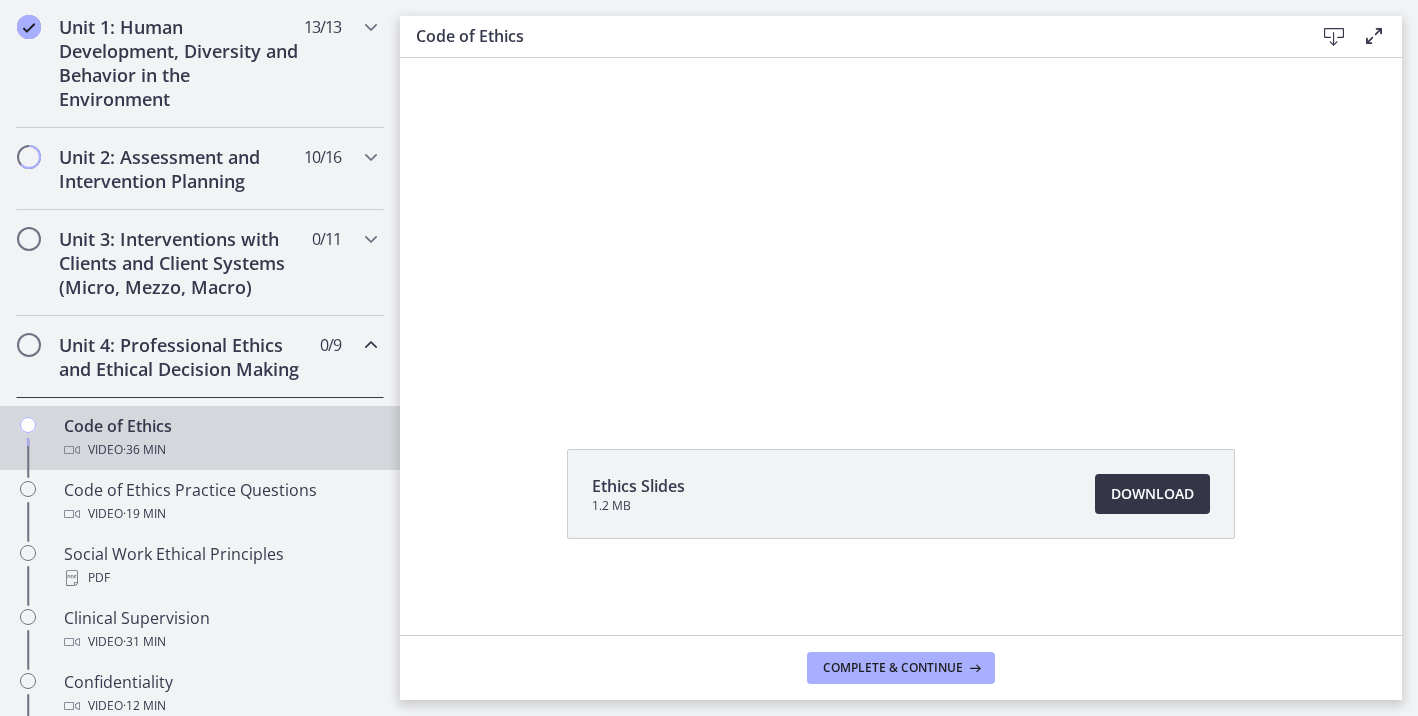 click on "Download
Opens in a new window" at bounding box center (1152, 494) 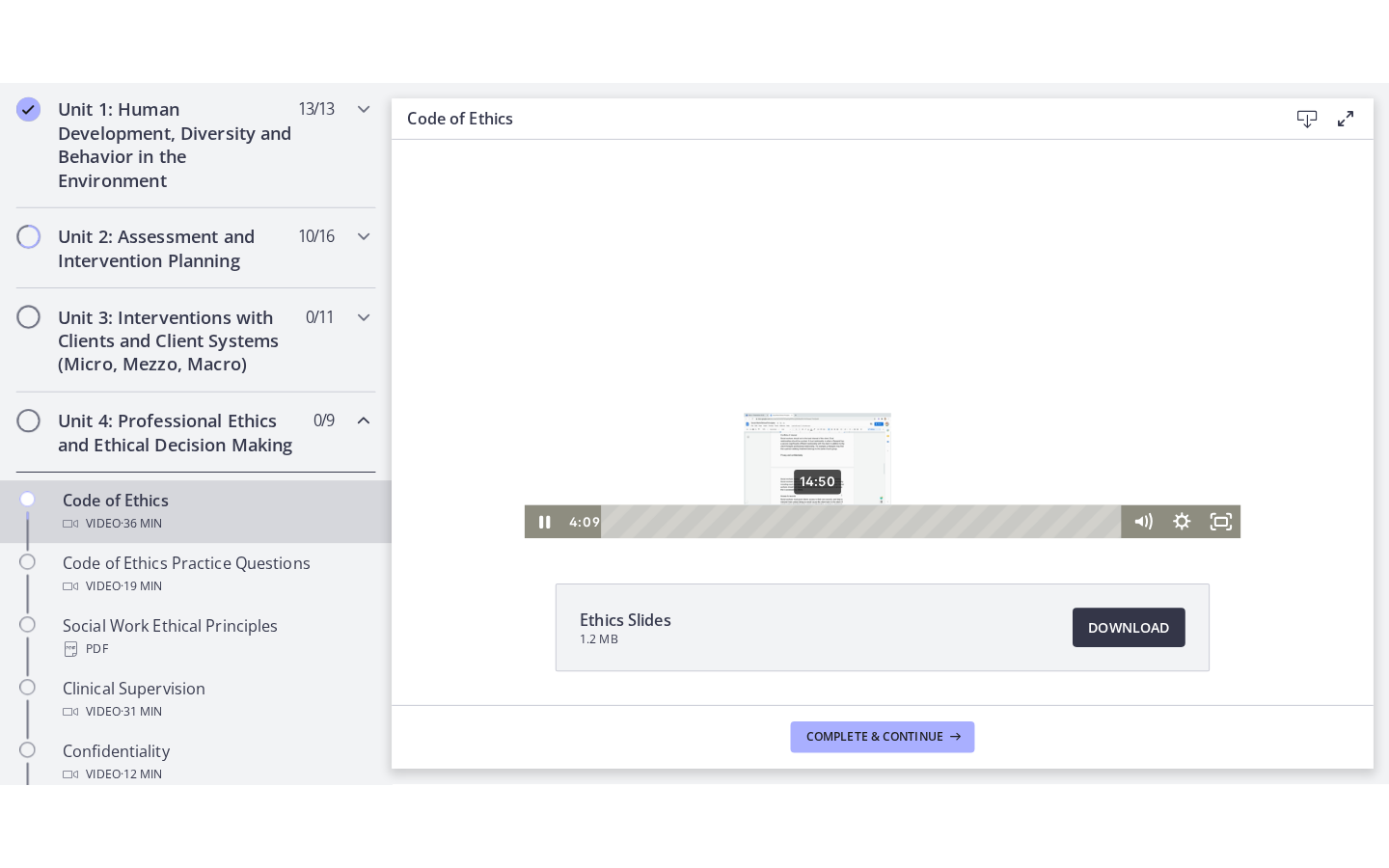 scroll, scrollTop: 51, scrollLeft: 0, axis: vertical 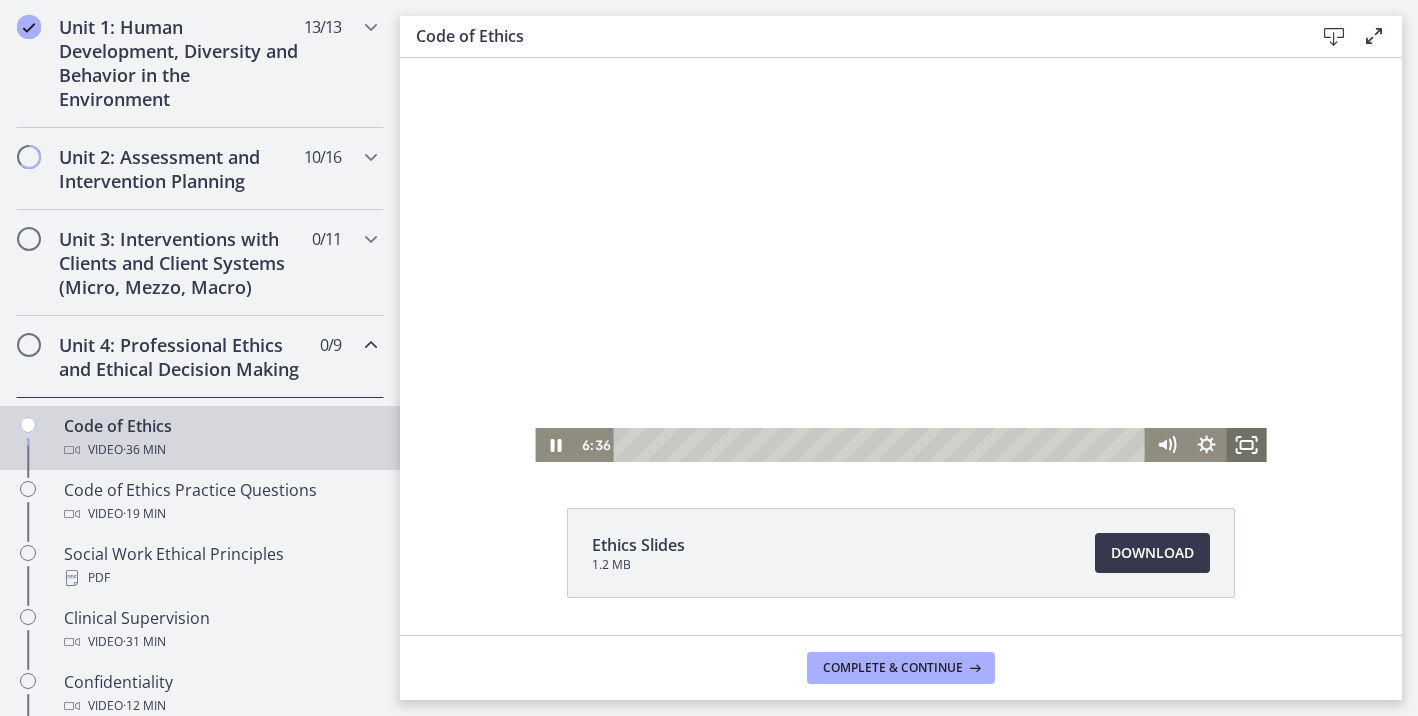 click 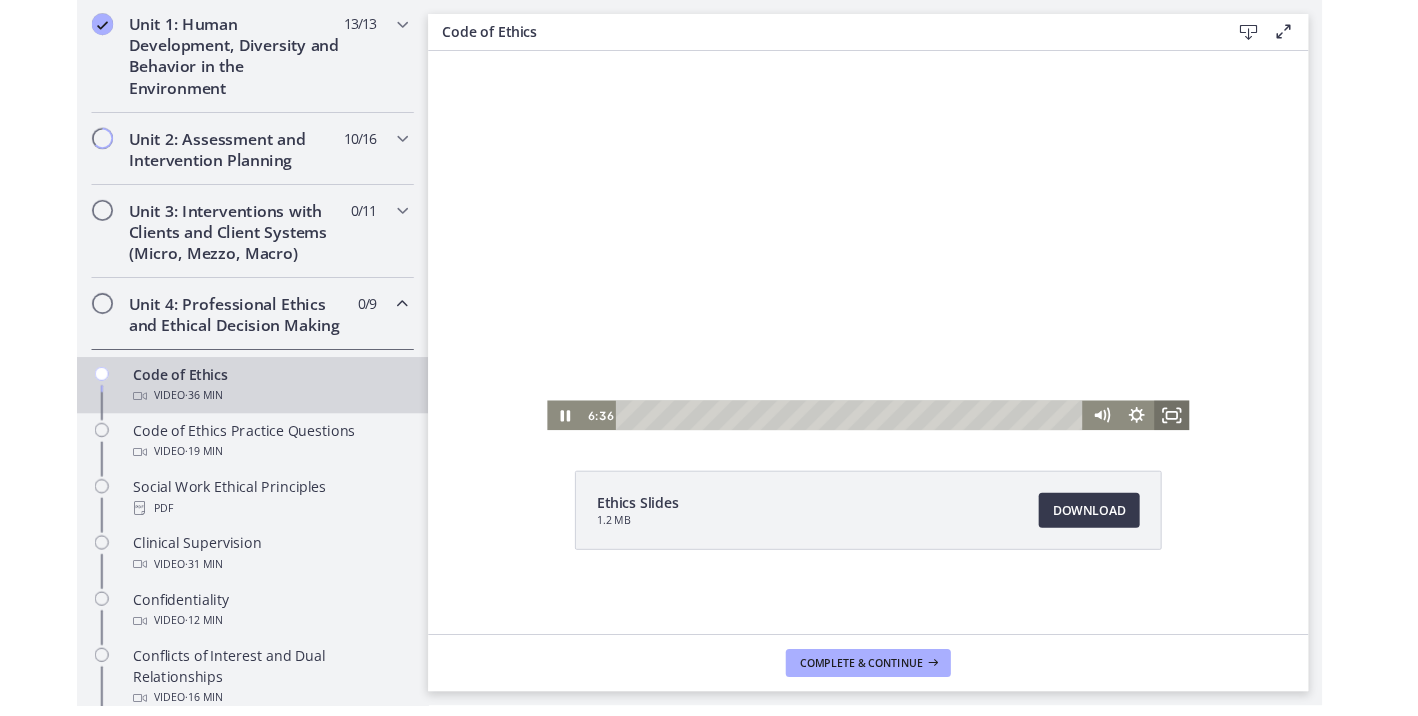 scroll, scrollTop: 0, scrollLeft: 0, axis: both 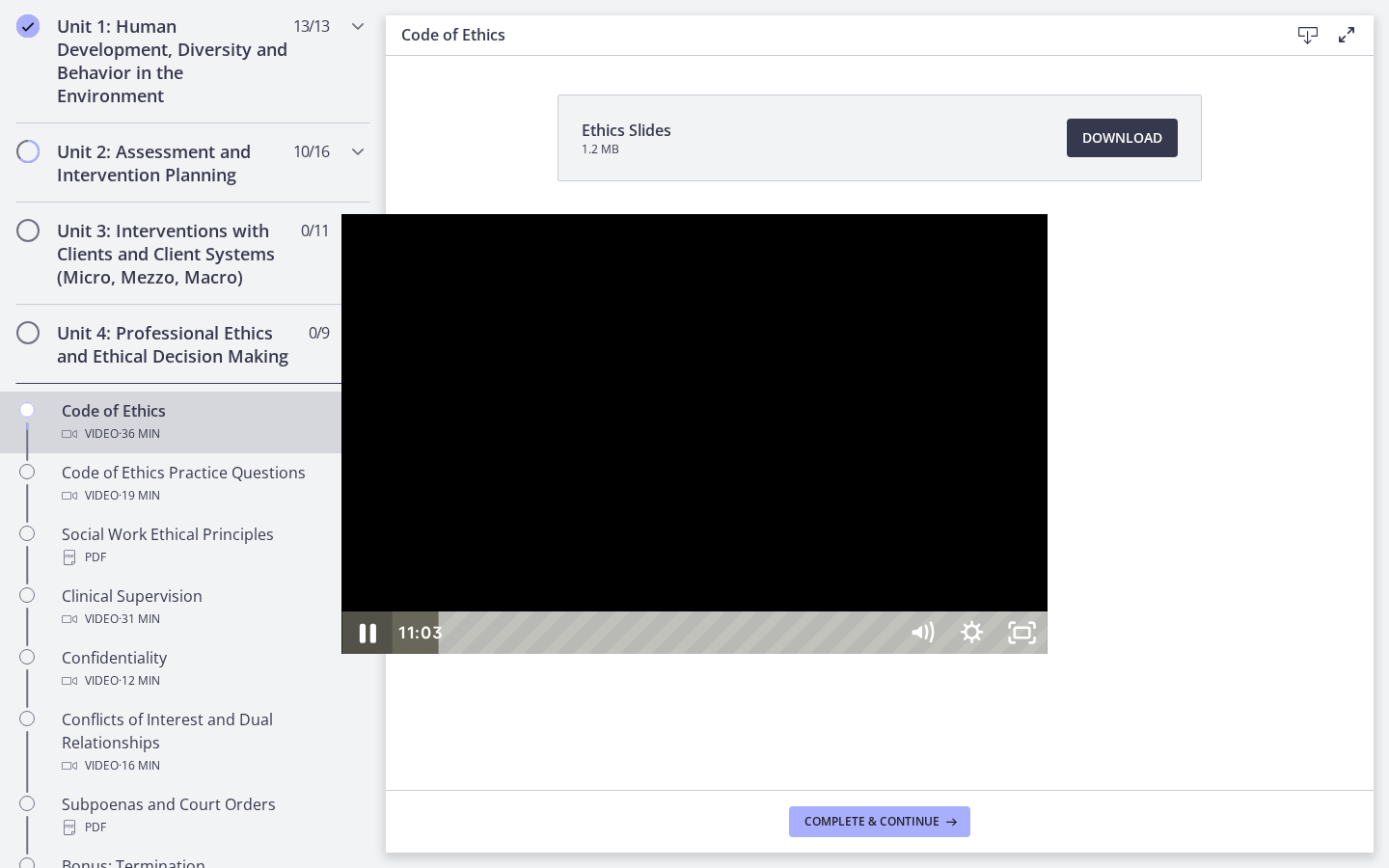 click 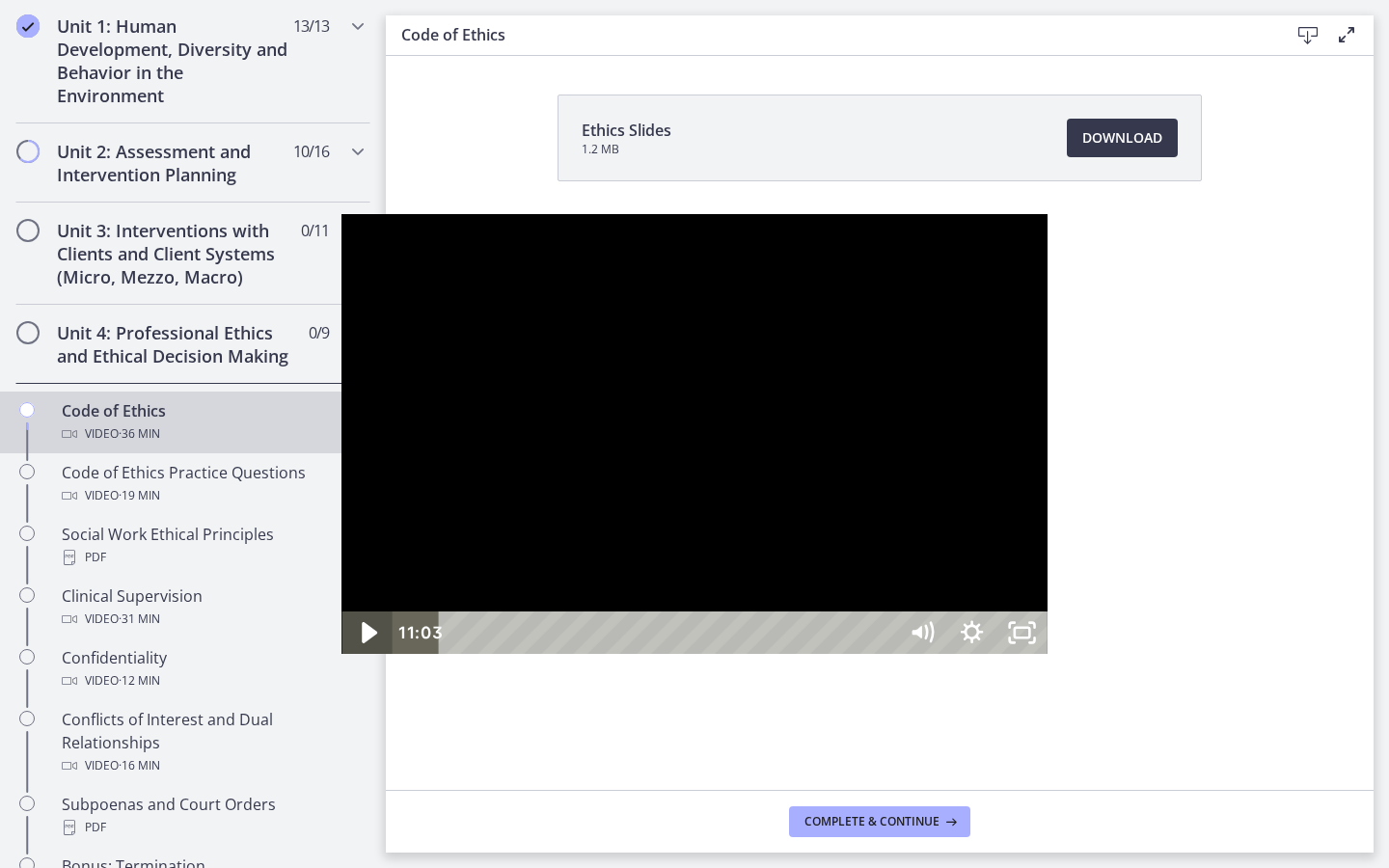 click 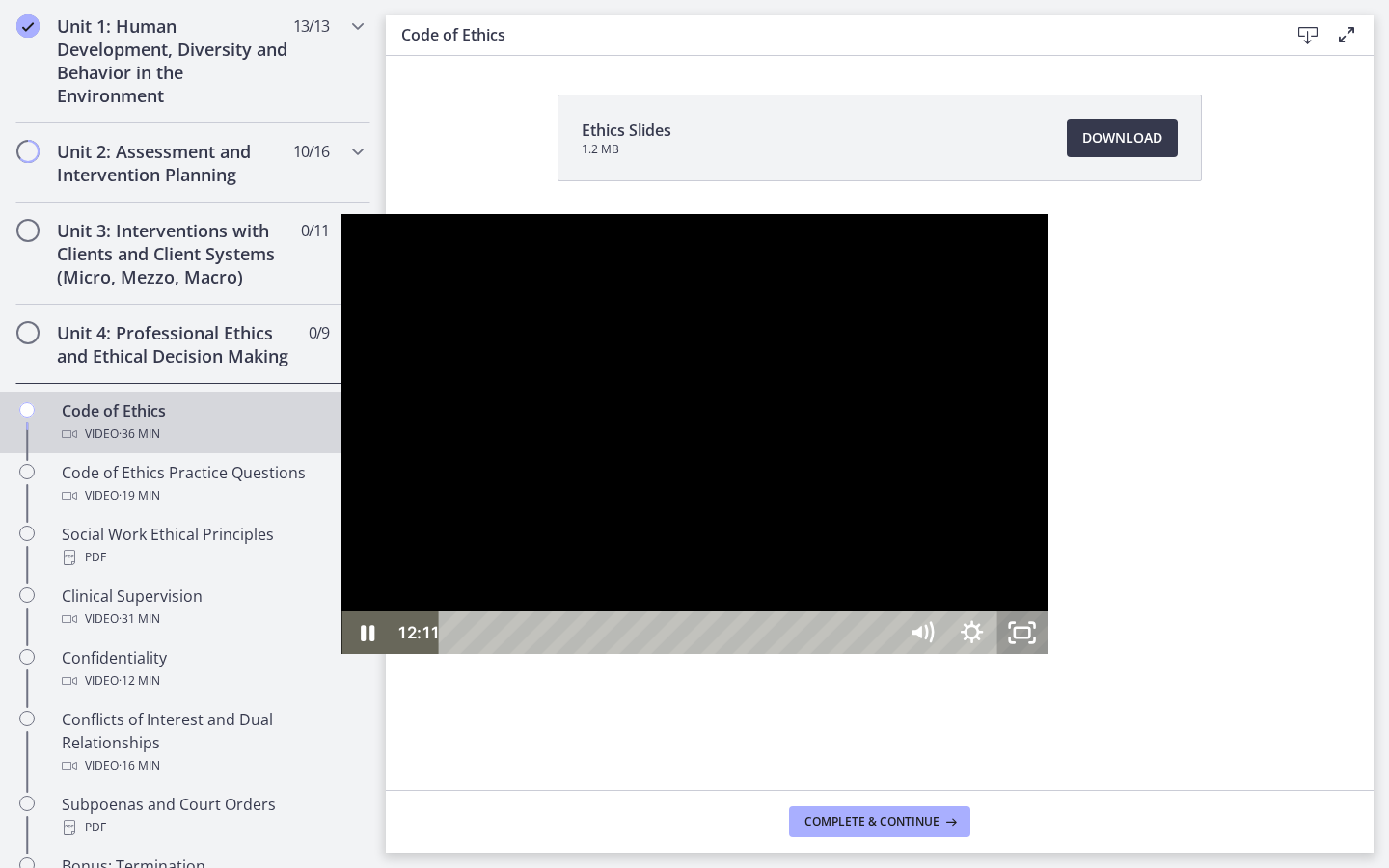click 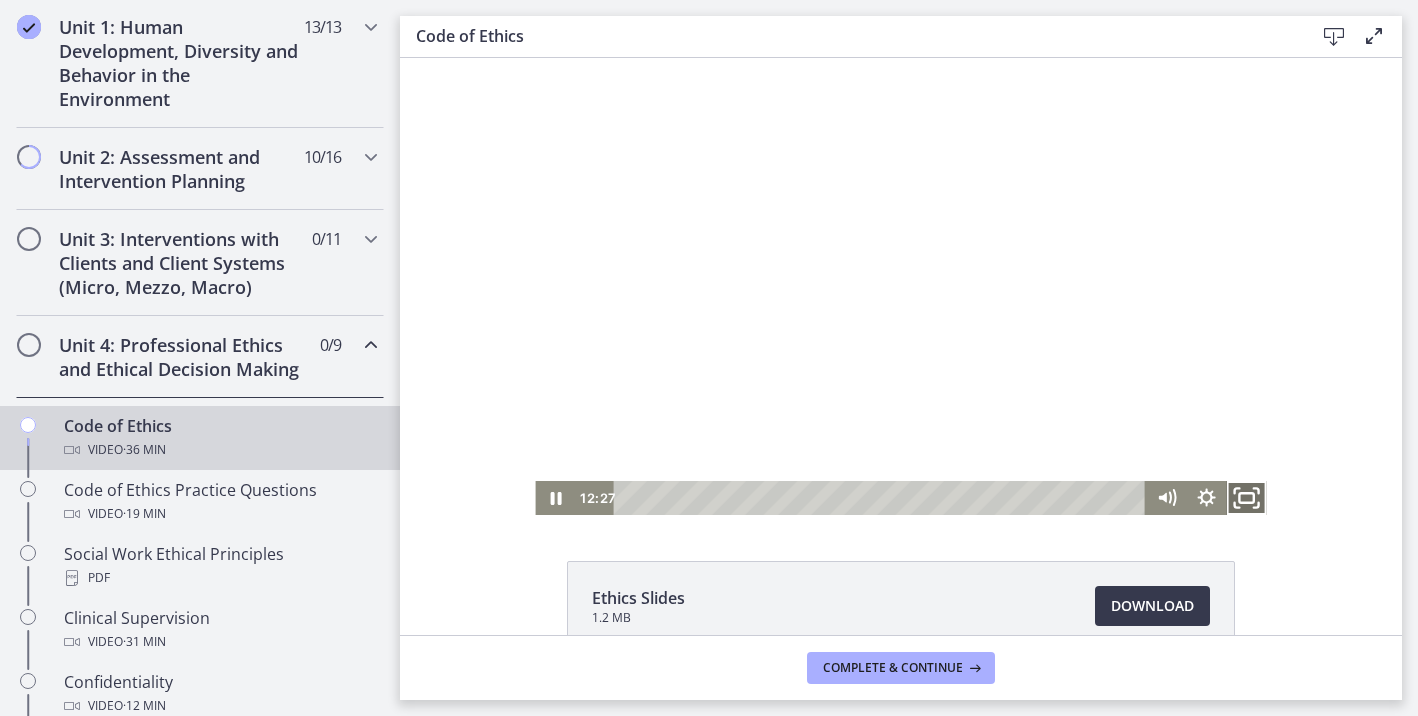 click 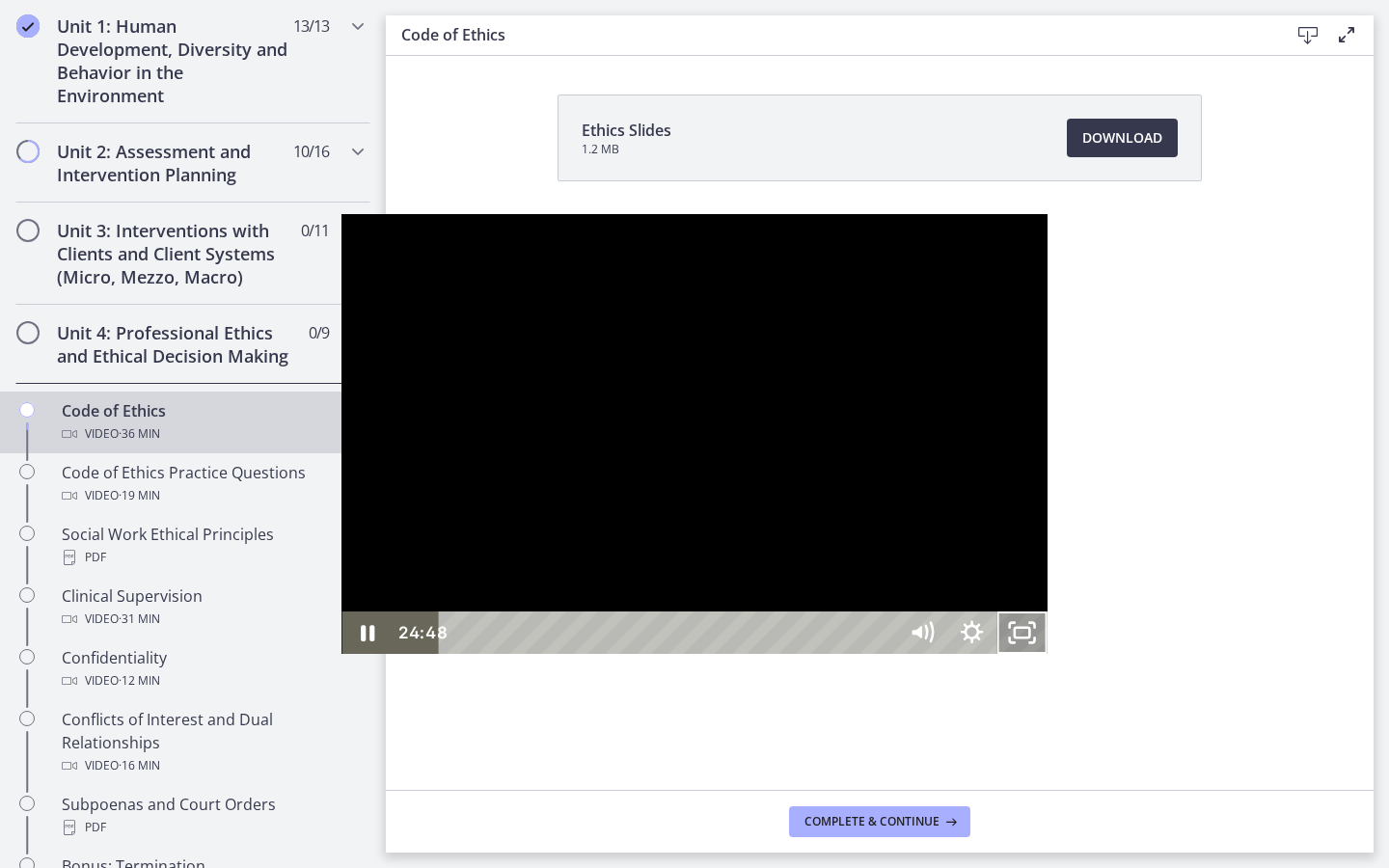 click 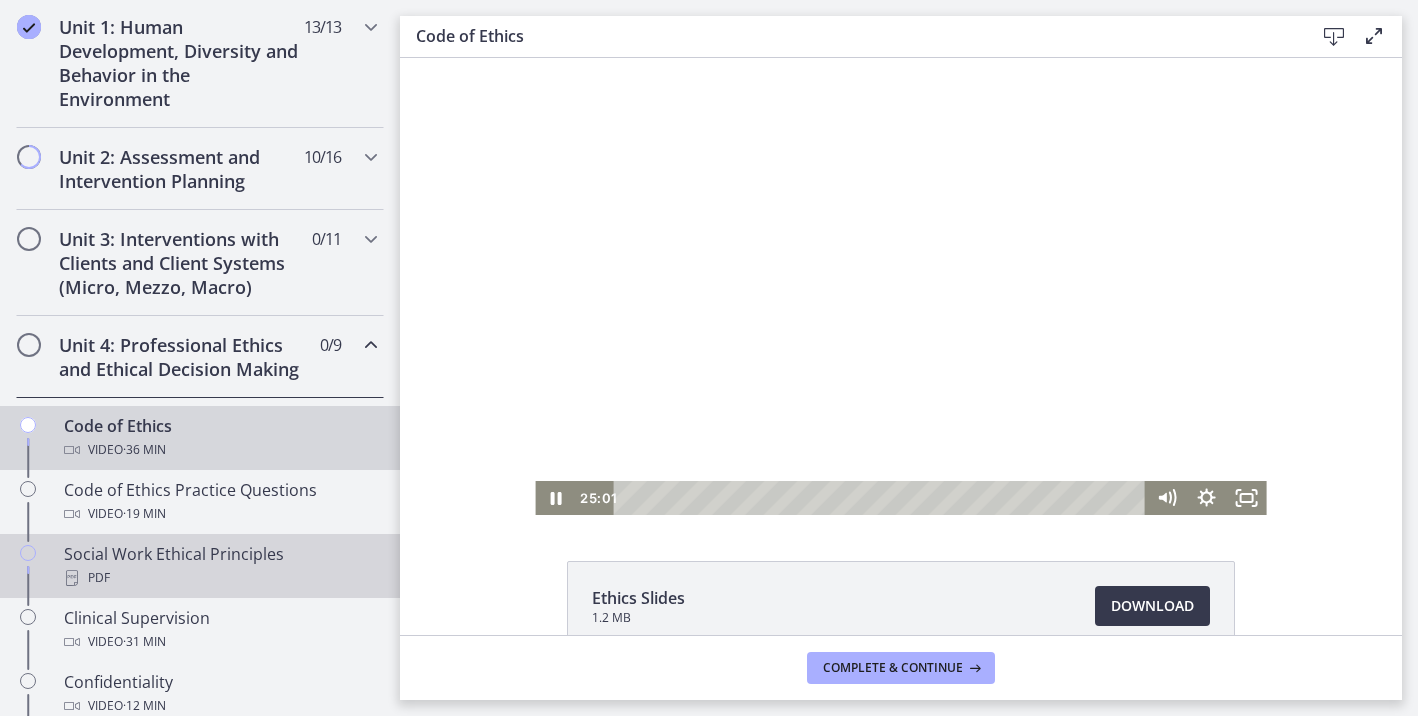 click on "Social Work Ethical Principles
PDF" at bounding box center (220, 566) 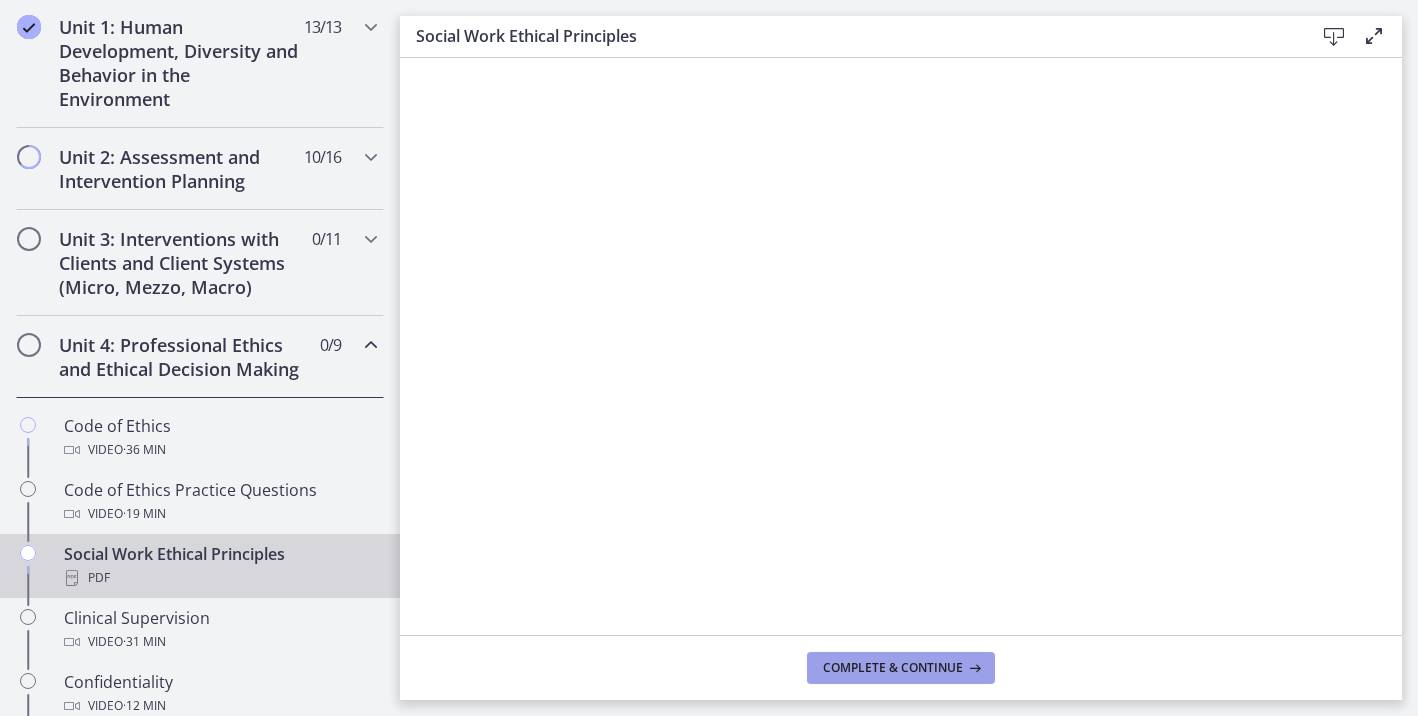 click on "Complete & continue" at bounding box center [893, 668] 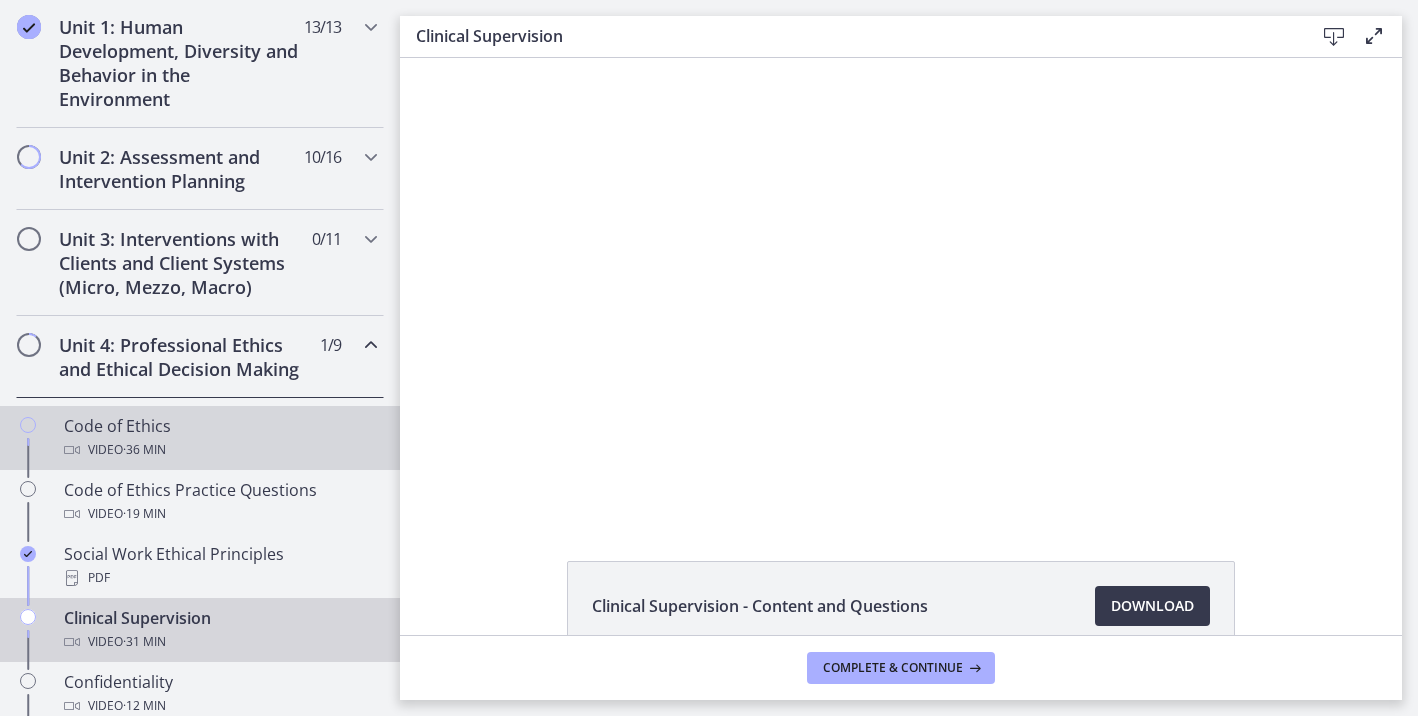 scroll, scrollTop: 0, scrollLeft: 0, axis: both 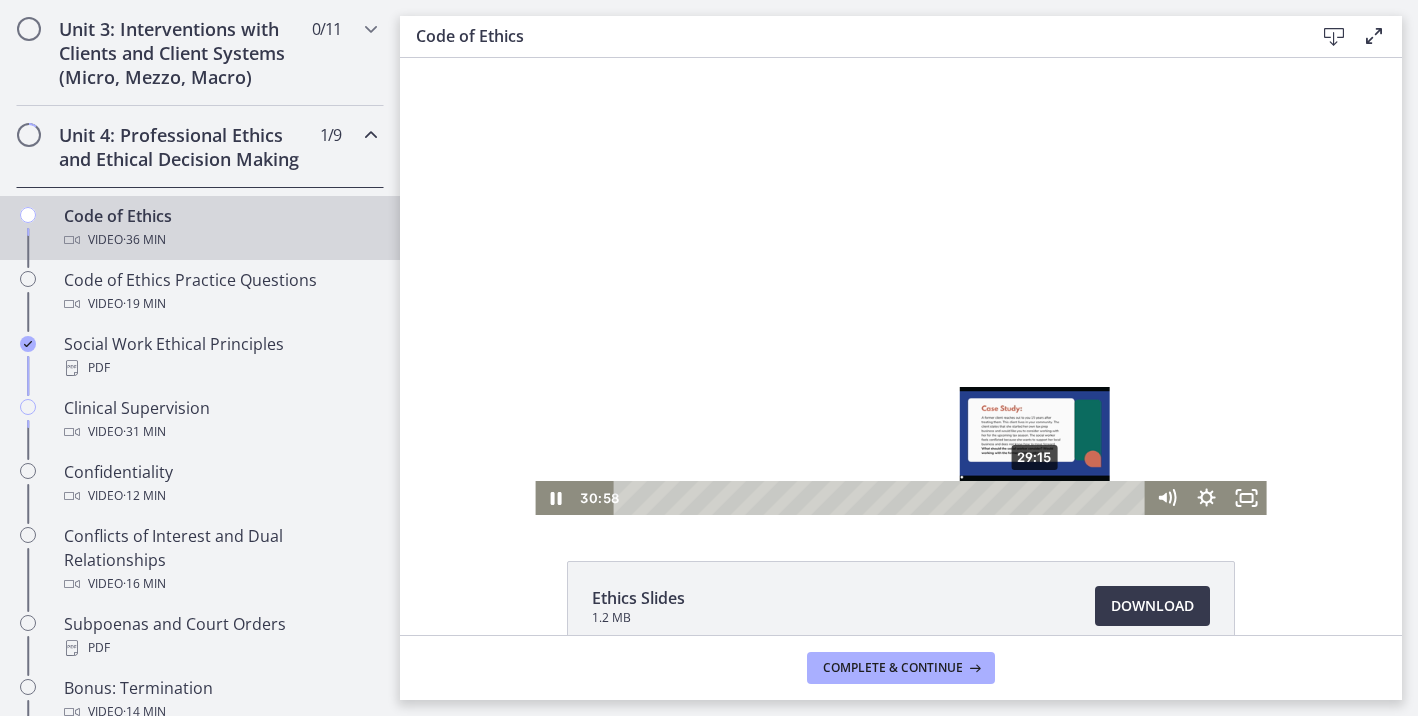 click on "29:15" at bounding box center (882, 498) 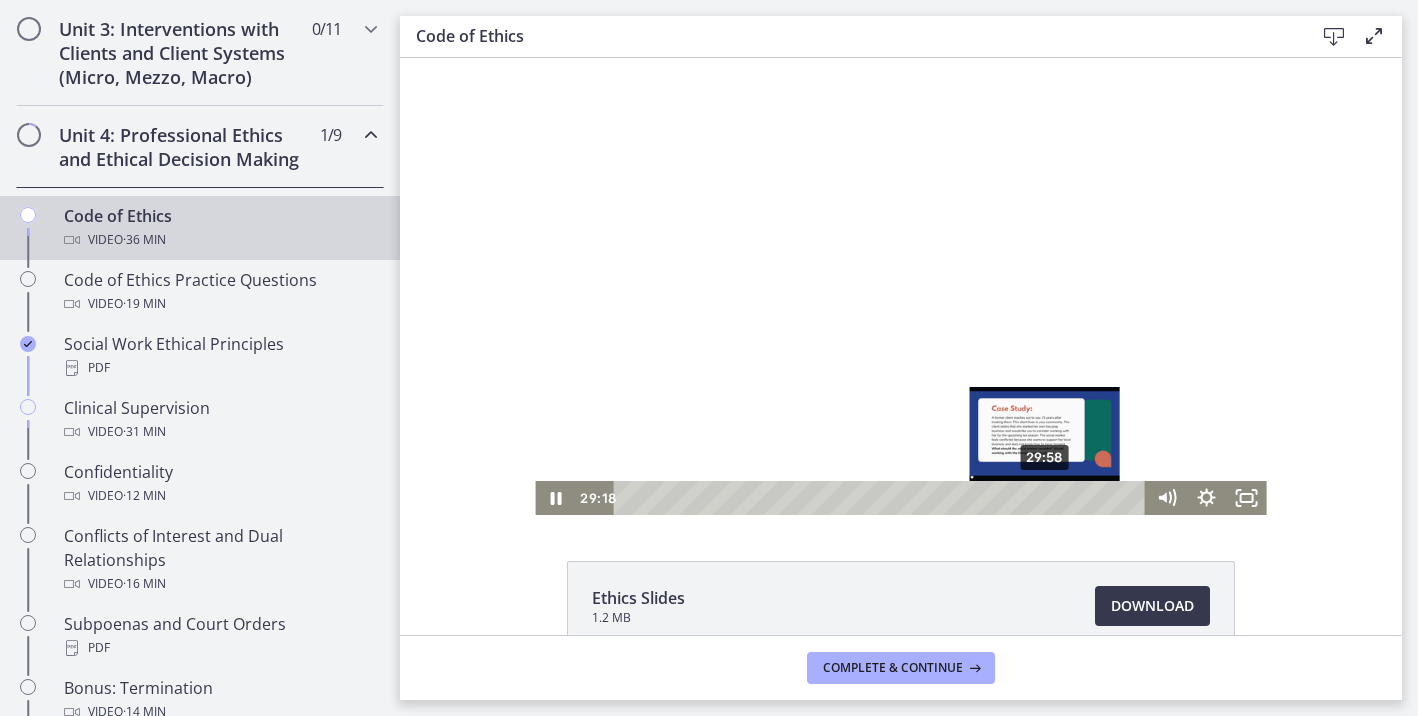 click on "29:58" at bounding box center [882, 498] 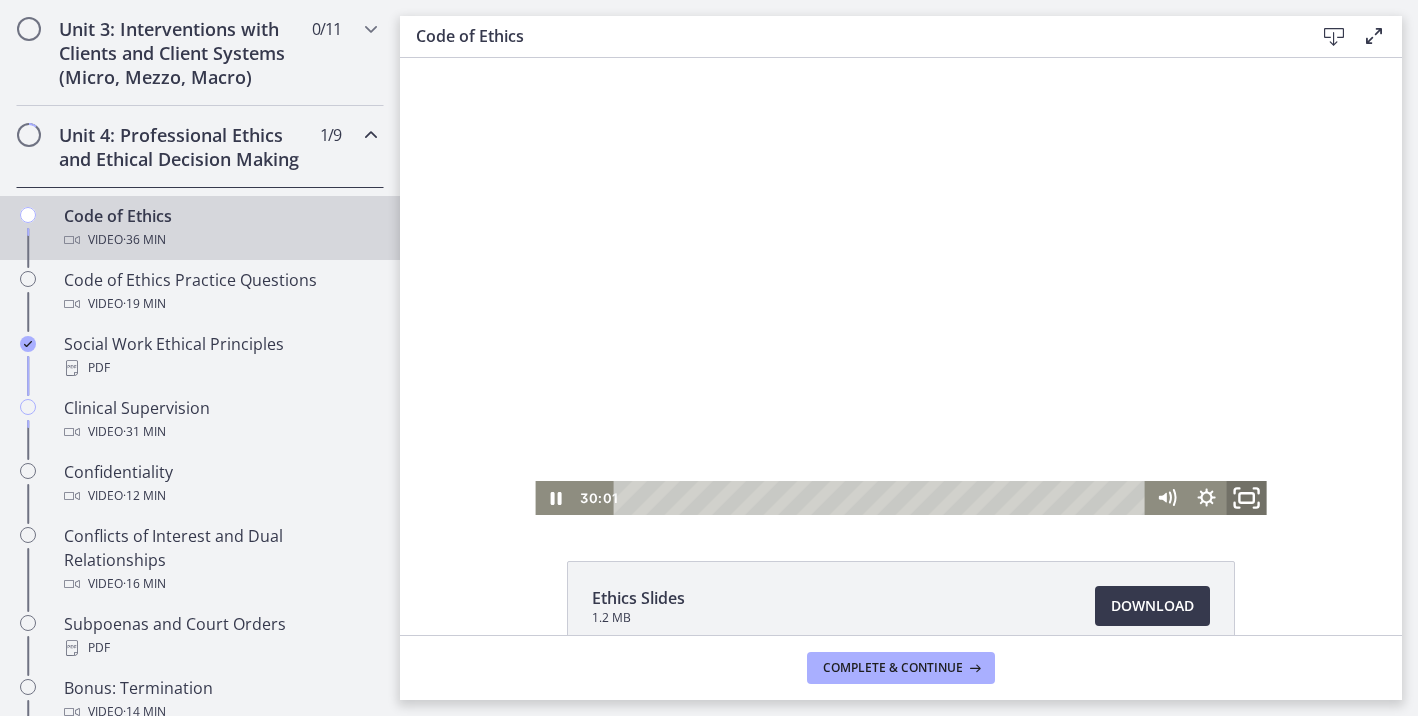 click 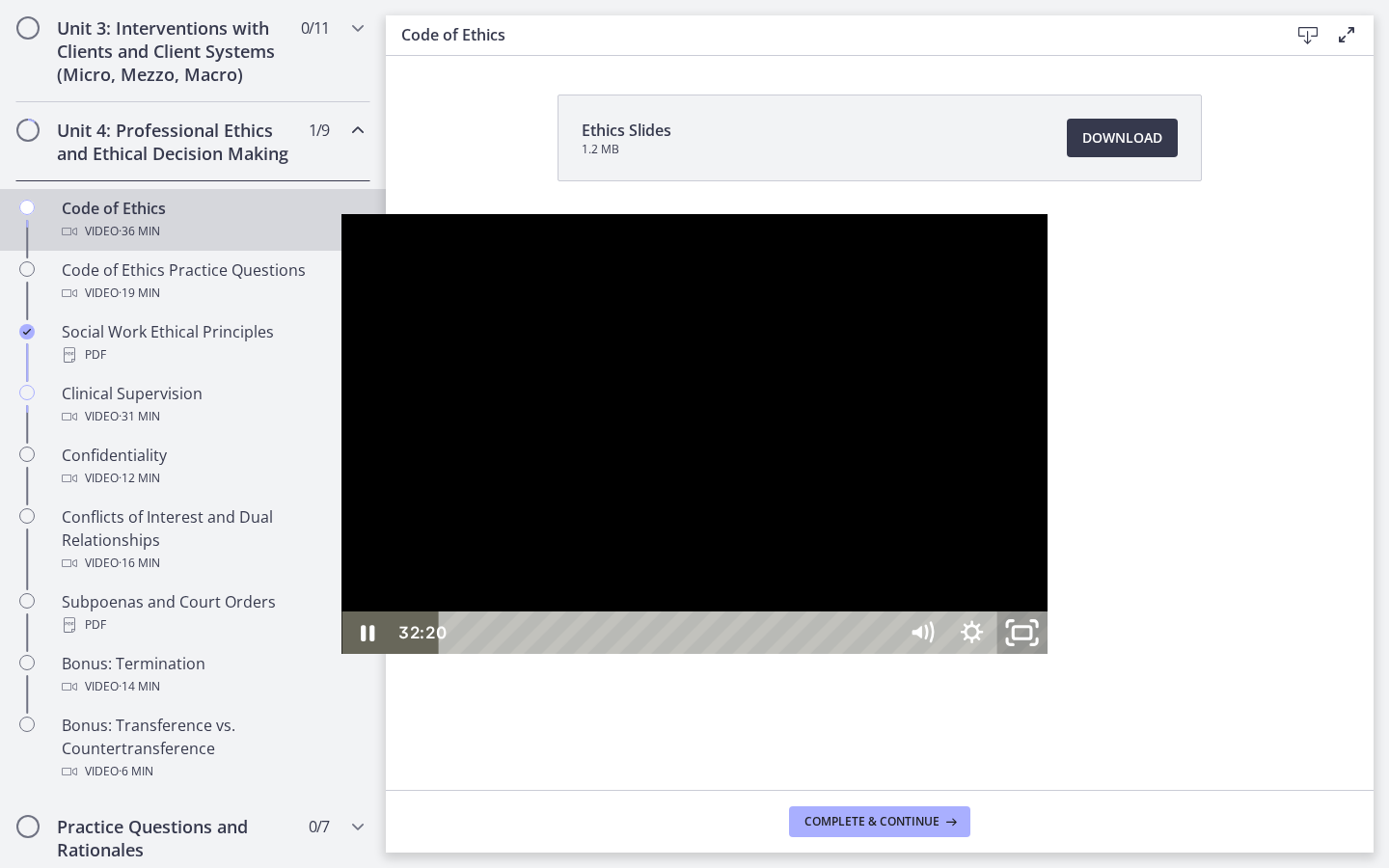 click 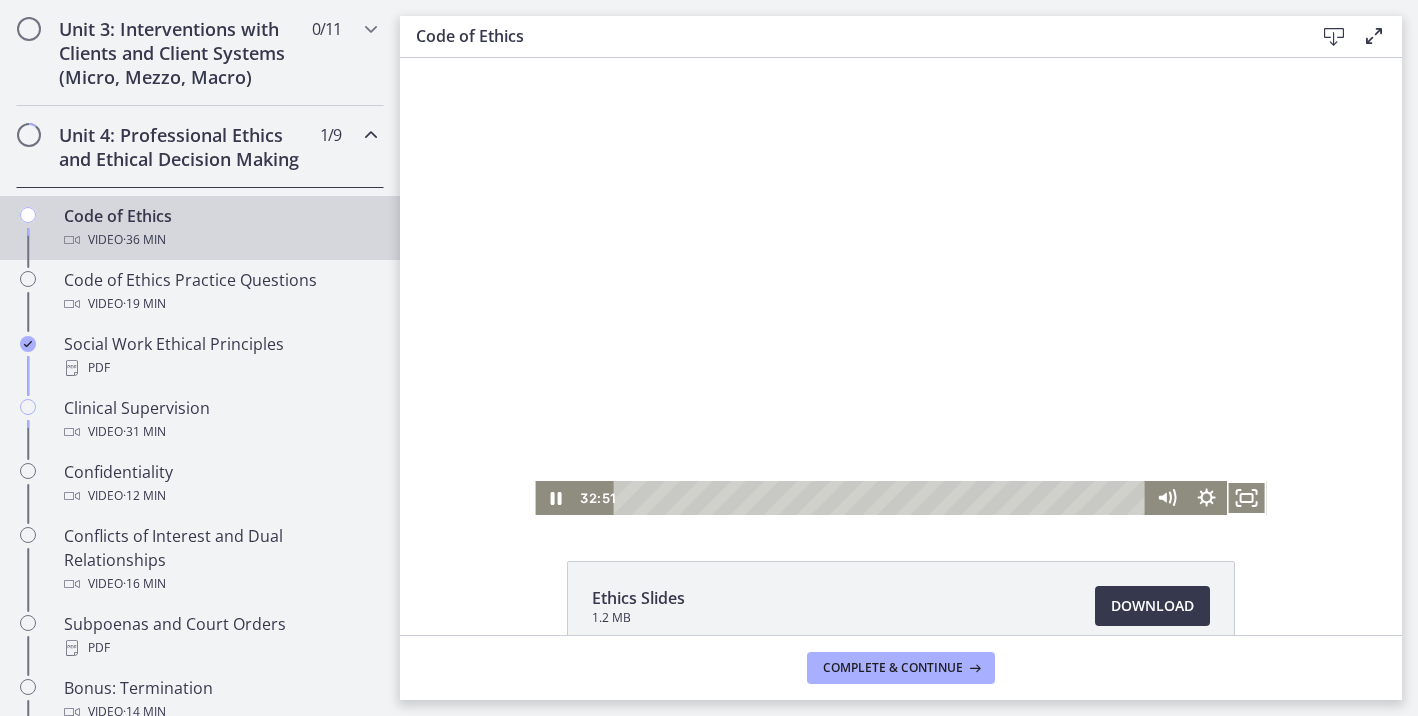 click at bounding box center [371, 135] 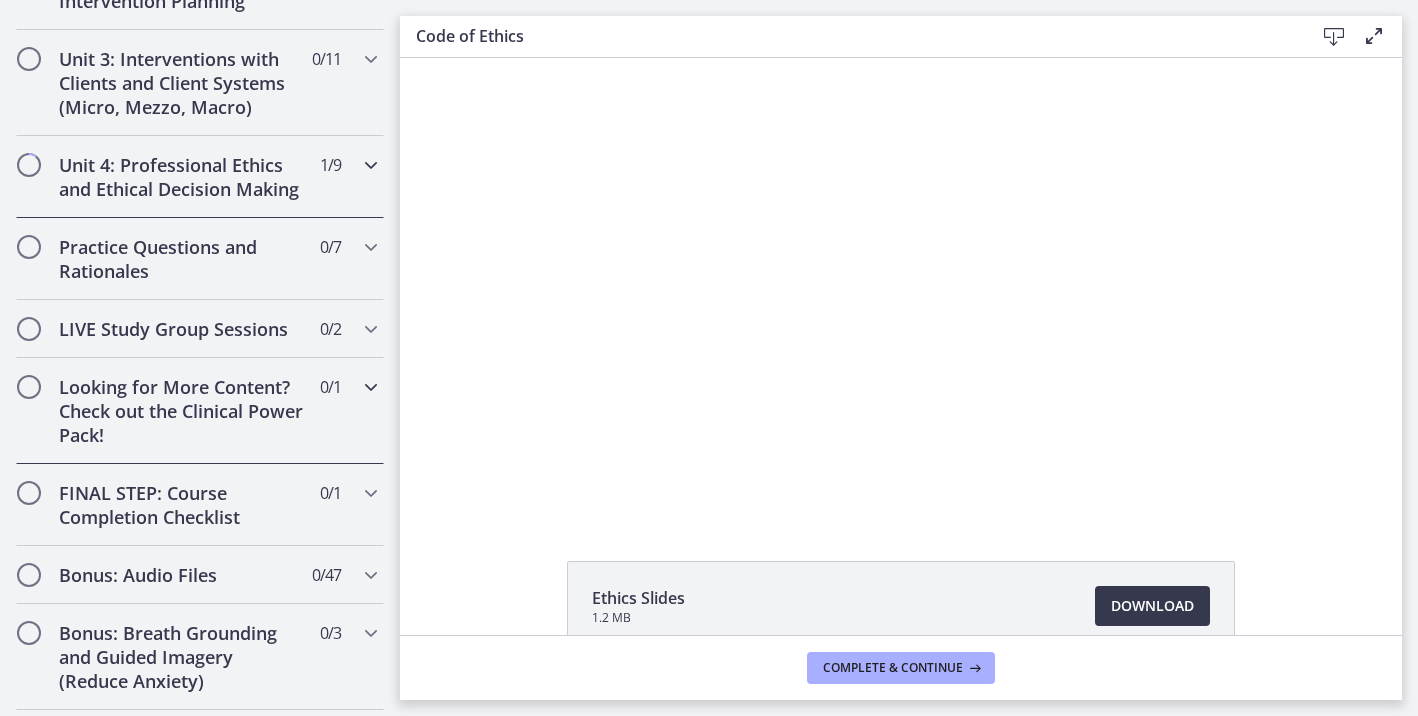 scroll, scrollTop: 747, scrollLeft: 0, axis: vertical 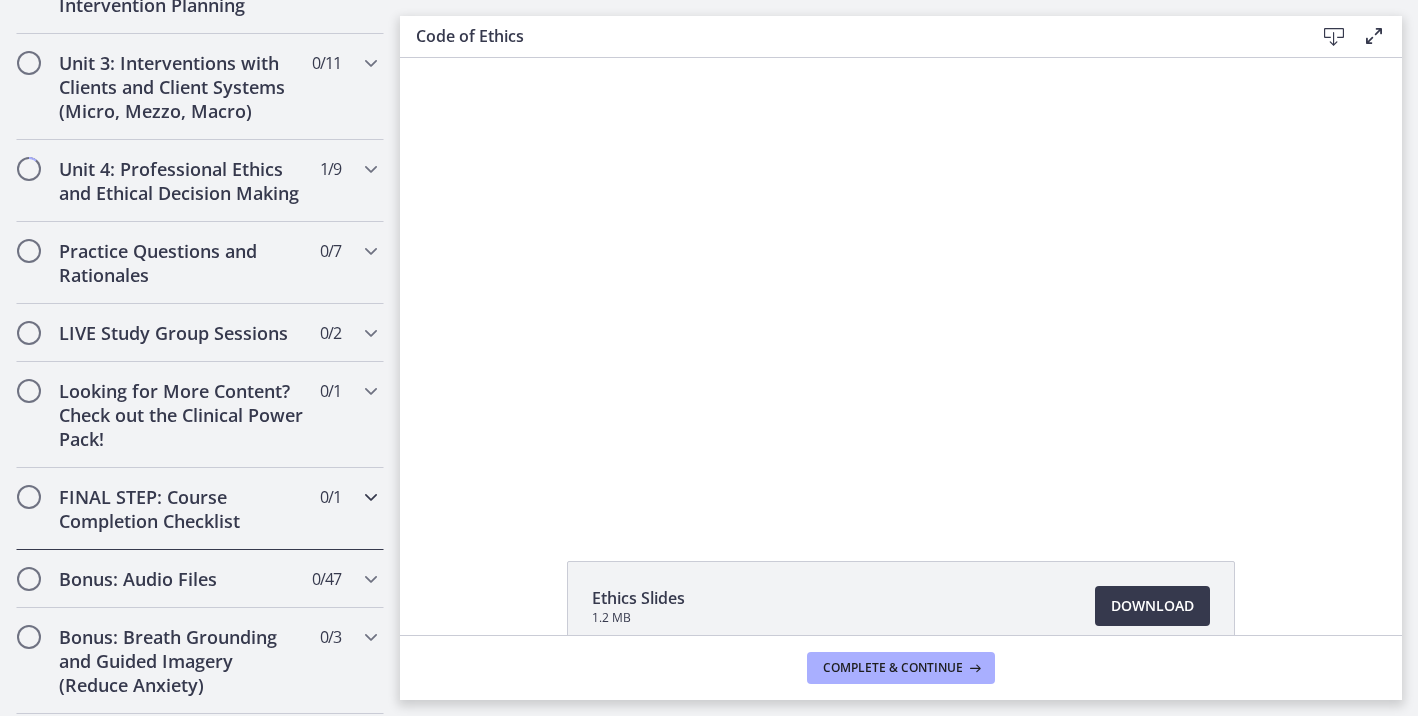 click at bounding box center (371, 497) 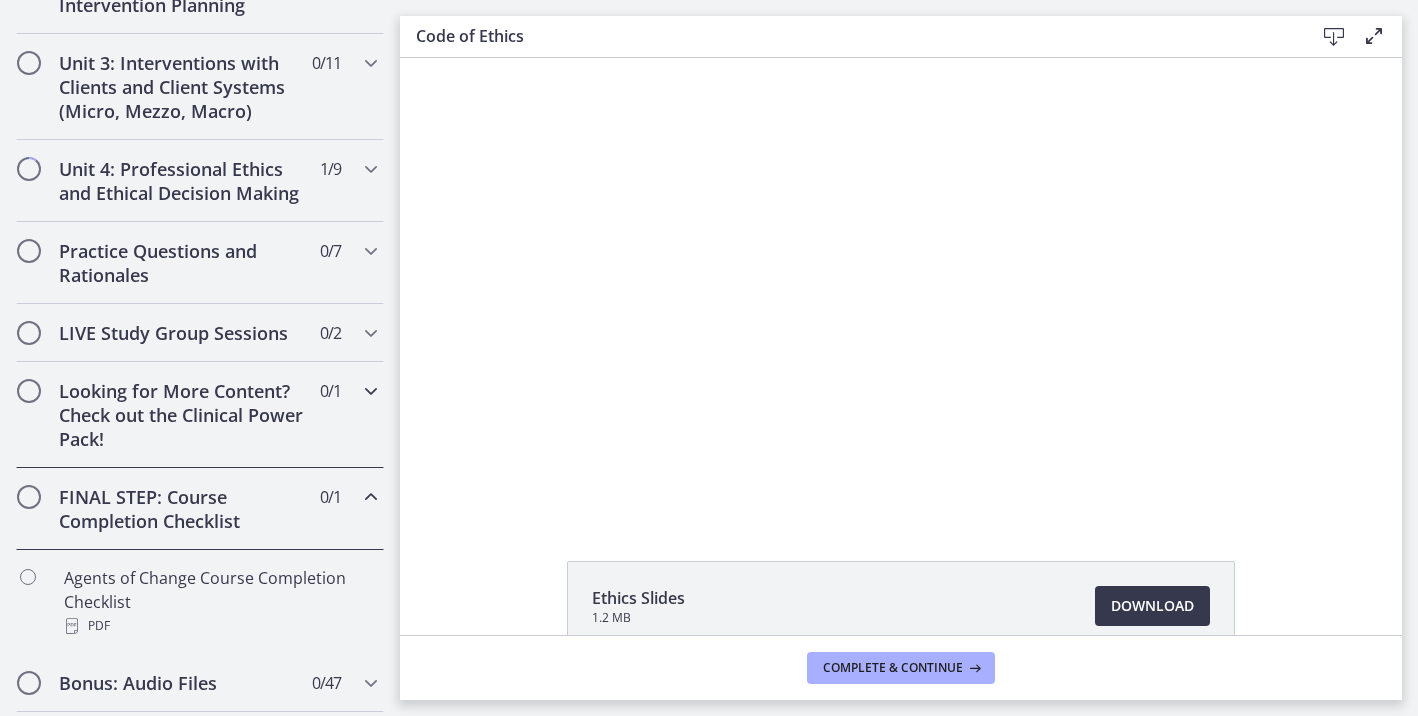 click on "Looking for More Content? Check out the Clinical Power Pack!
0  /  1
Completed" at bounding box center [200, 415] 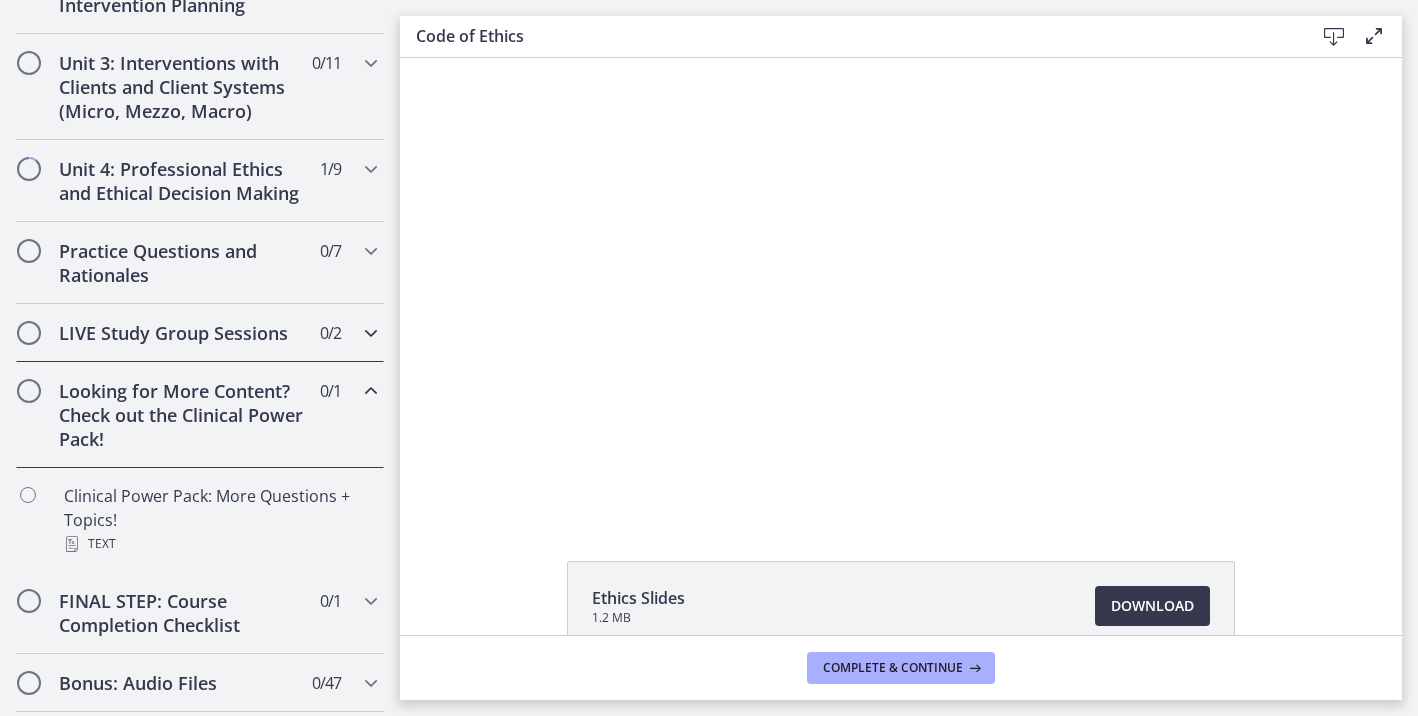 click at bounding box center (371, 333) 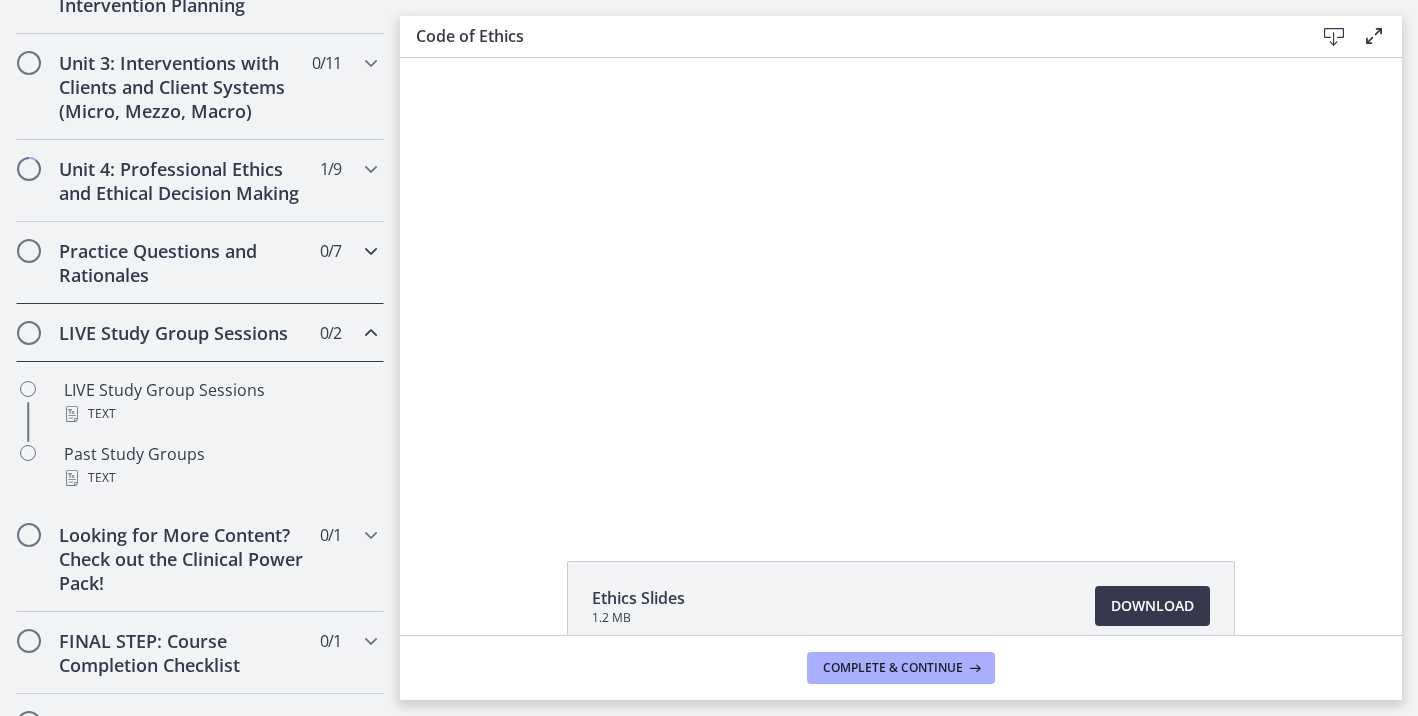 click at bounding box center (371, 251) 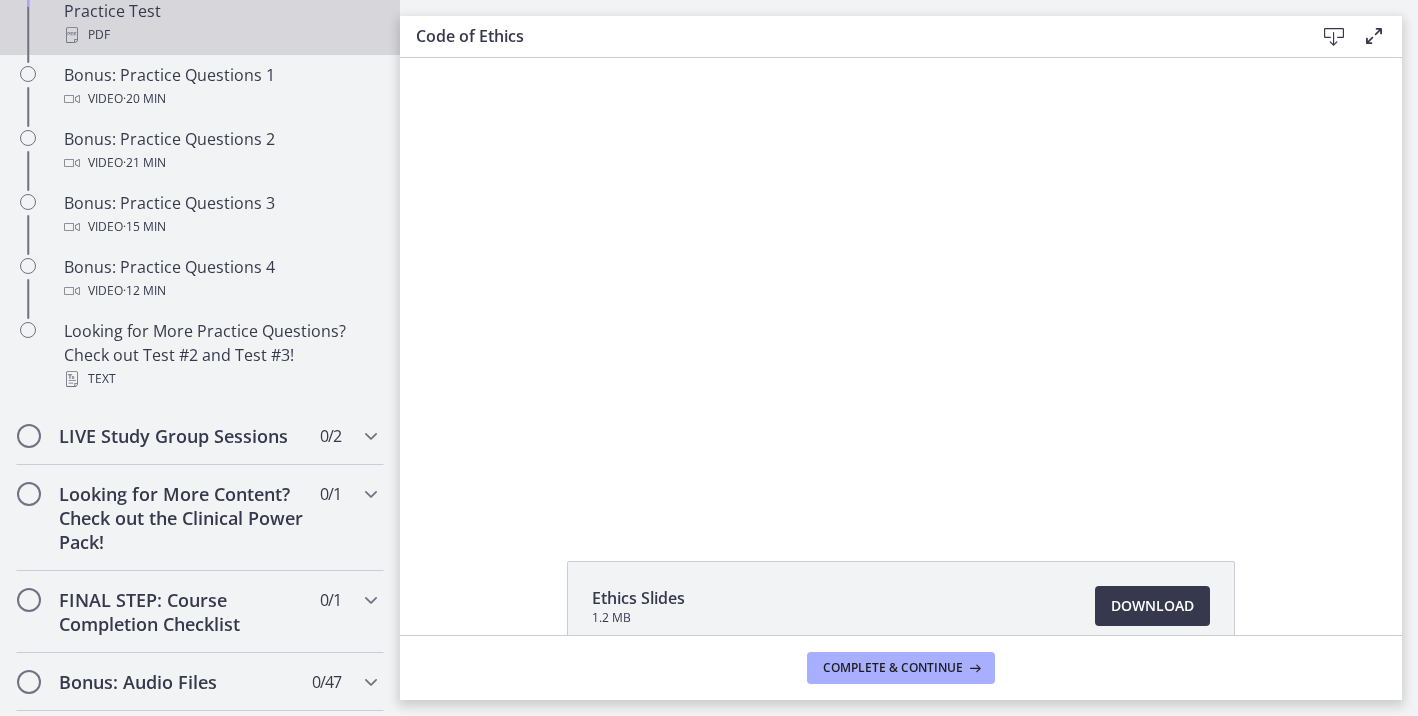 scroll, scrollTop: 1177, scrollLeft: 0, axis: vertical 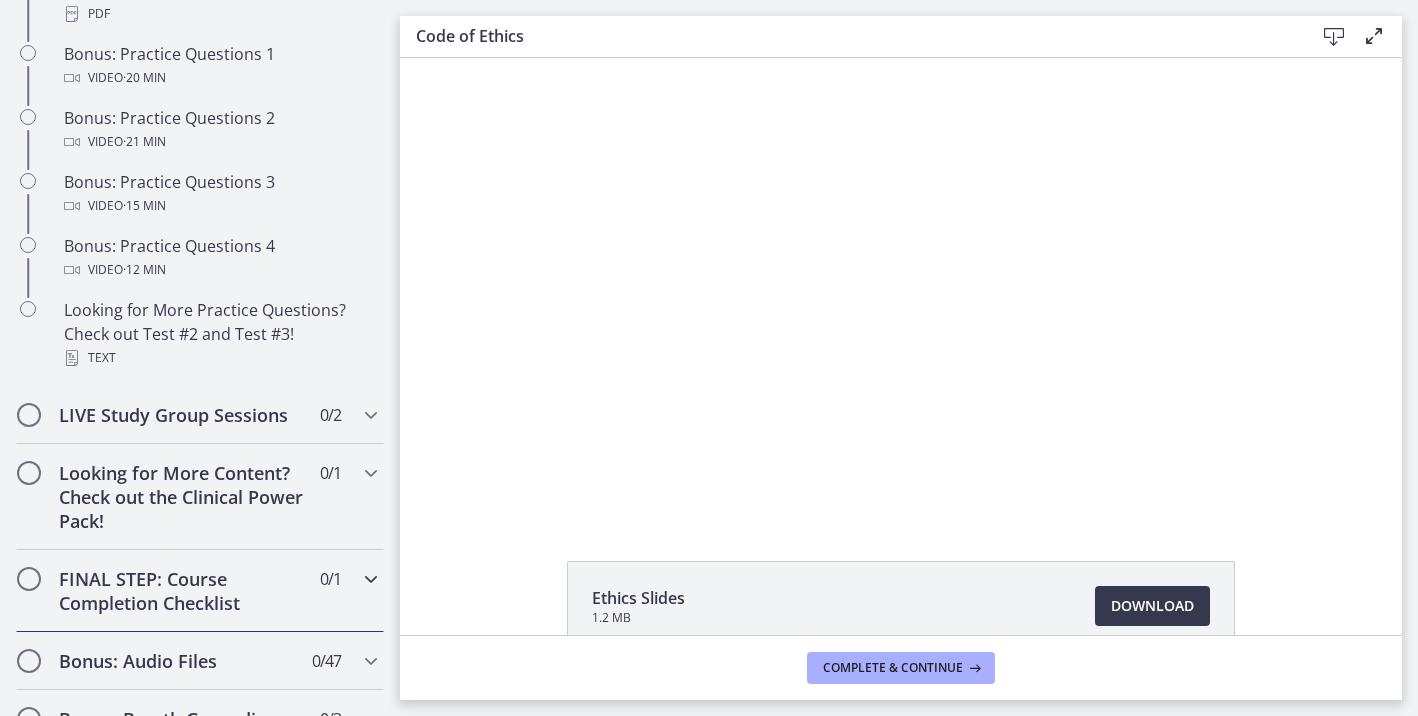 click on "FINAL STEP: Course Completion Checklist
0  /  1
Completed" at bounding box center (200, 591) 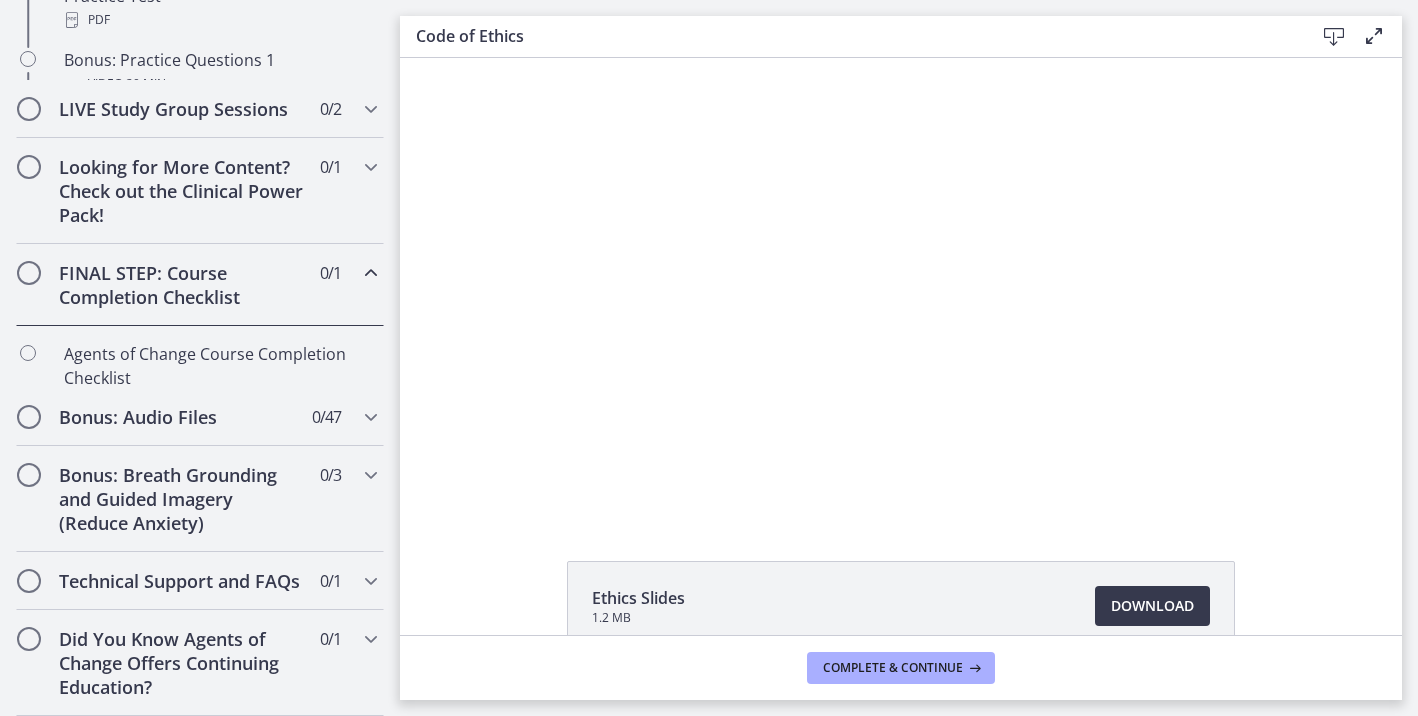 scroll, scrollTop: 1012, scrollLeft: 0, axis: vertical 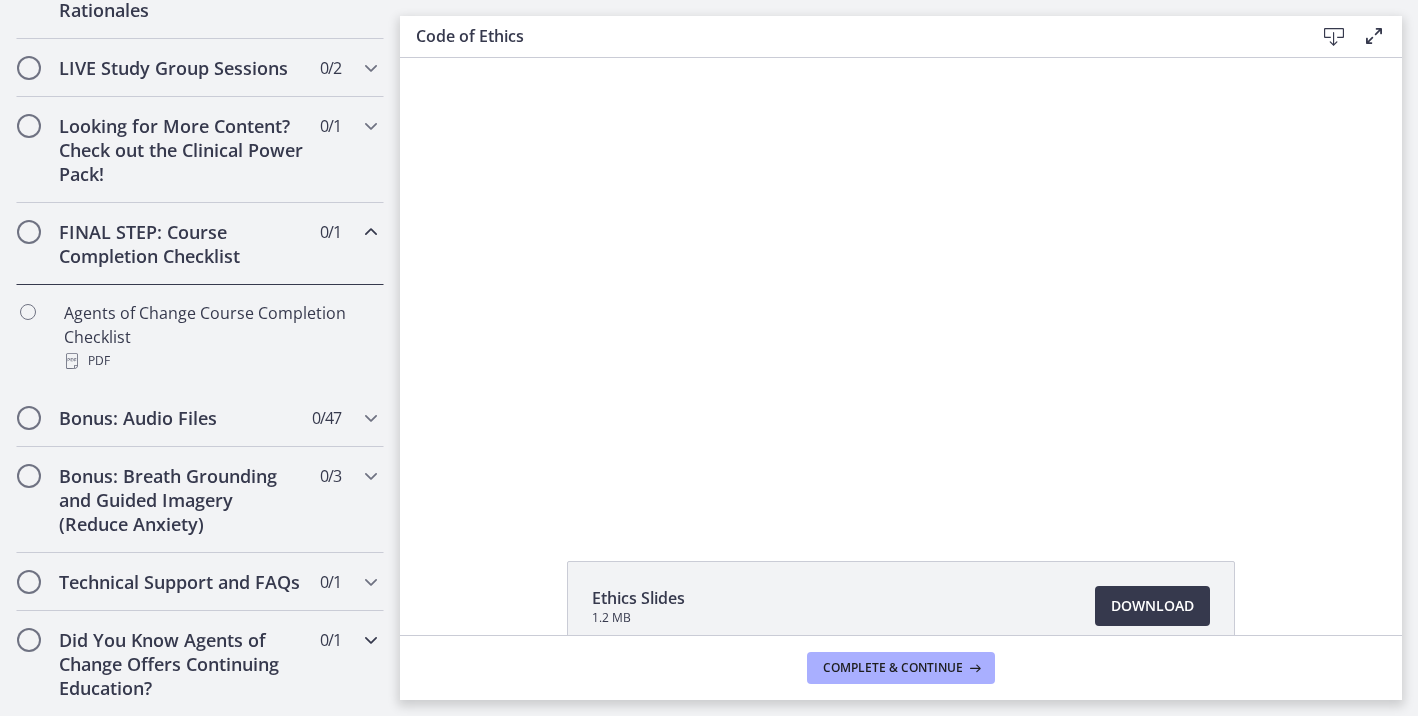 click on "Did You Know Agents of Change Offers Continuing Education?
0  /  1
Completed" at bounding box center [200, 664] 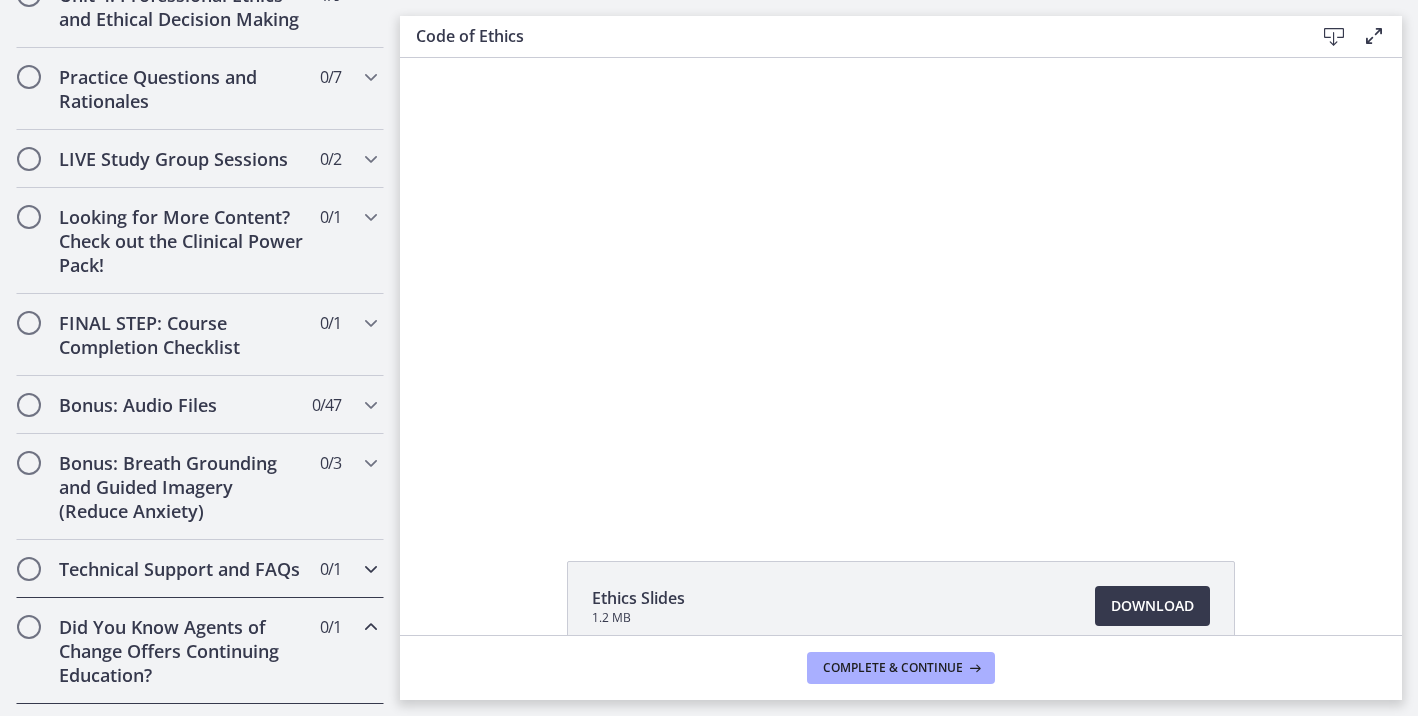 scroll, scrollTop: 912, scrollLeft: 0, axis: vertical 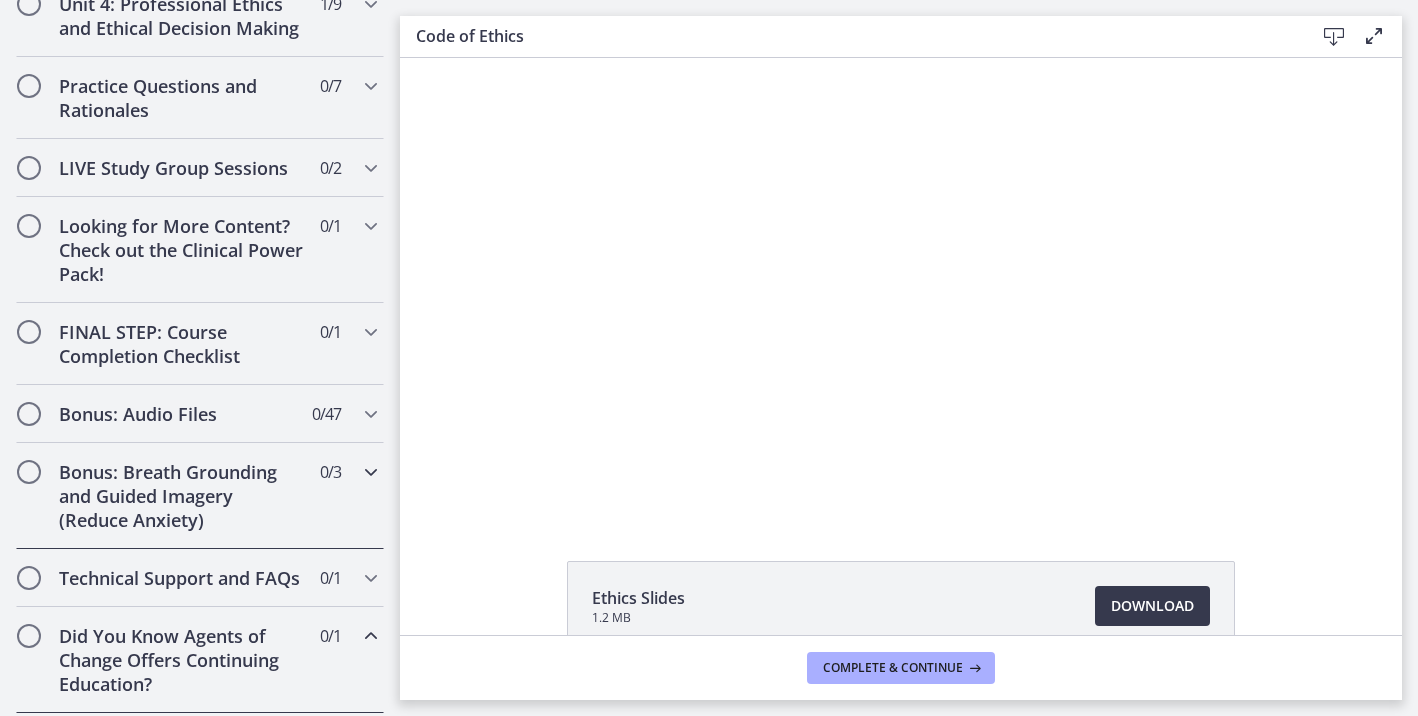 click at bounding box center (371, 472) 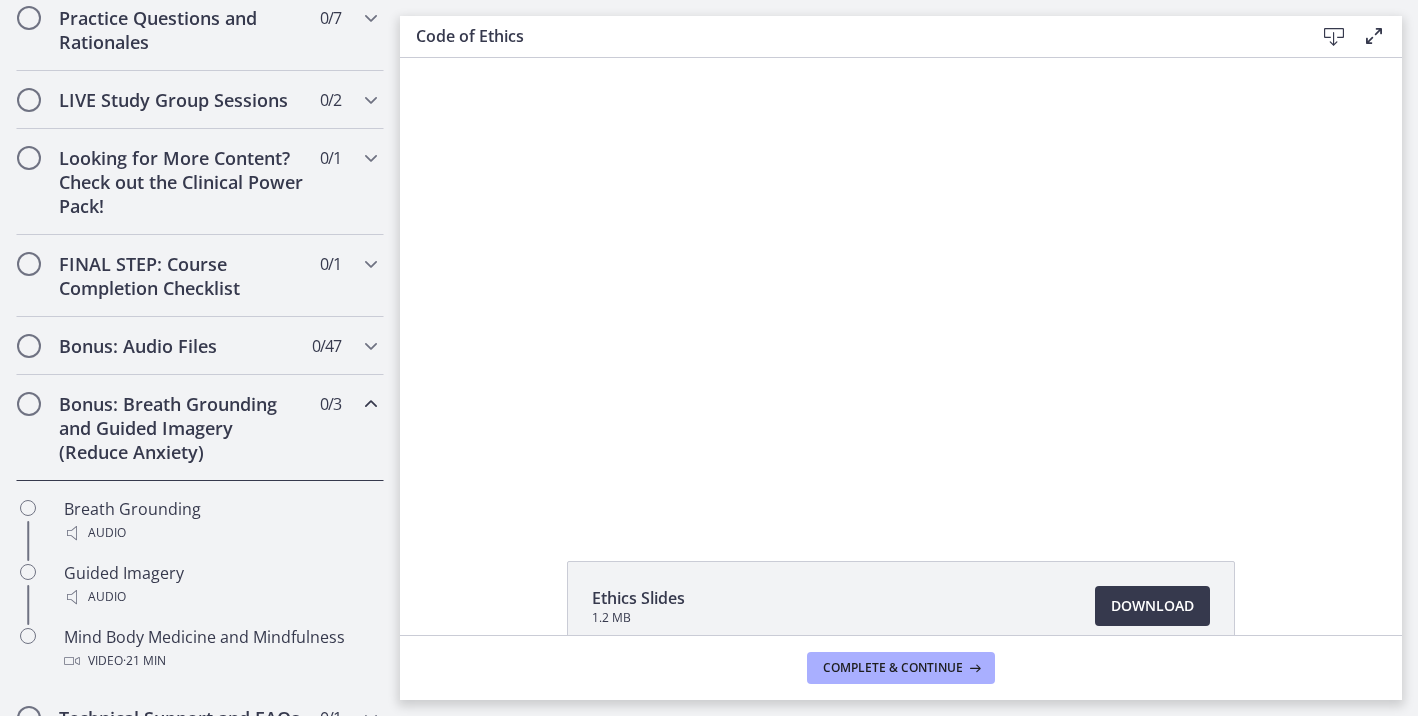 scroll, scrollTop: 958, scrollLeft: 0, axis: vertical 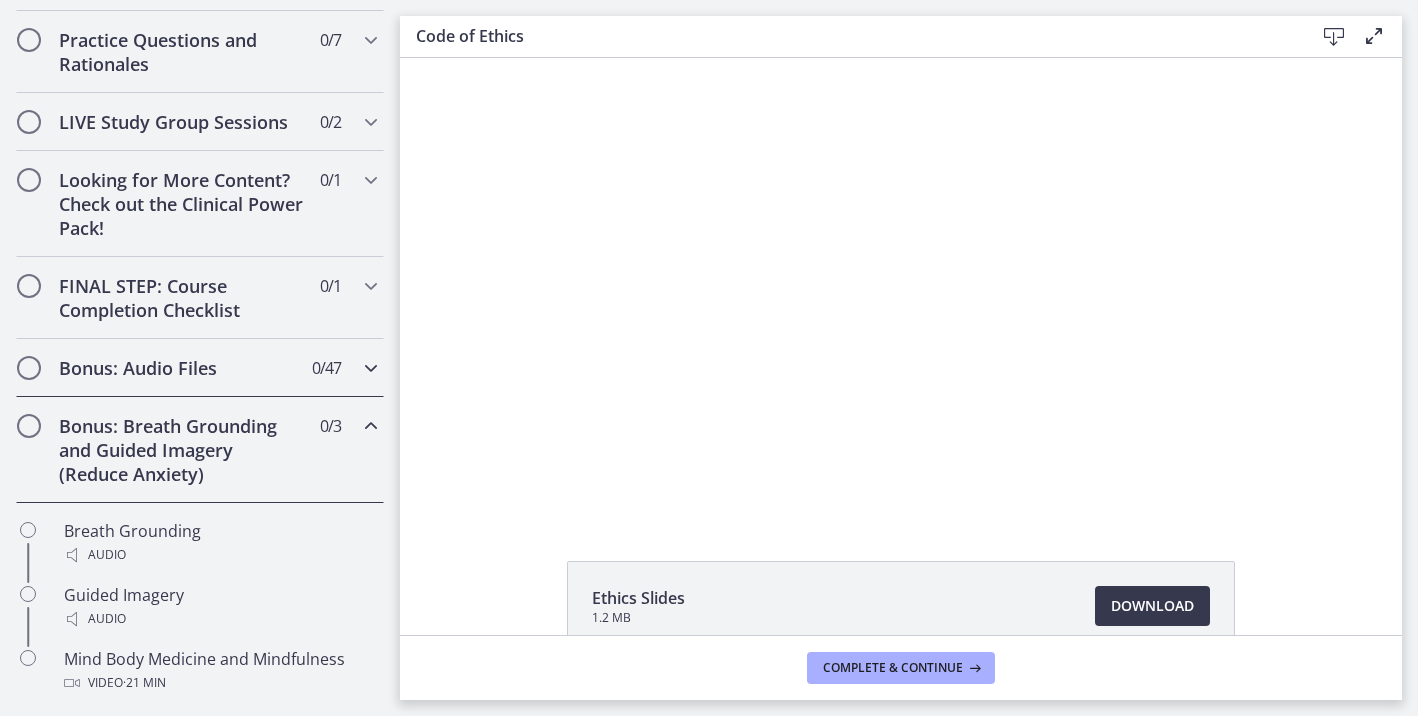 click at bounding box center [371, 368] 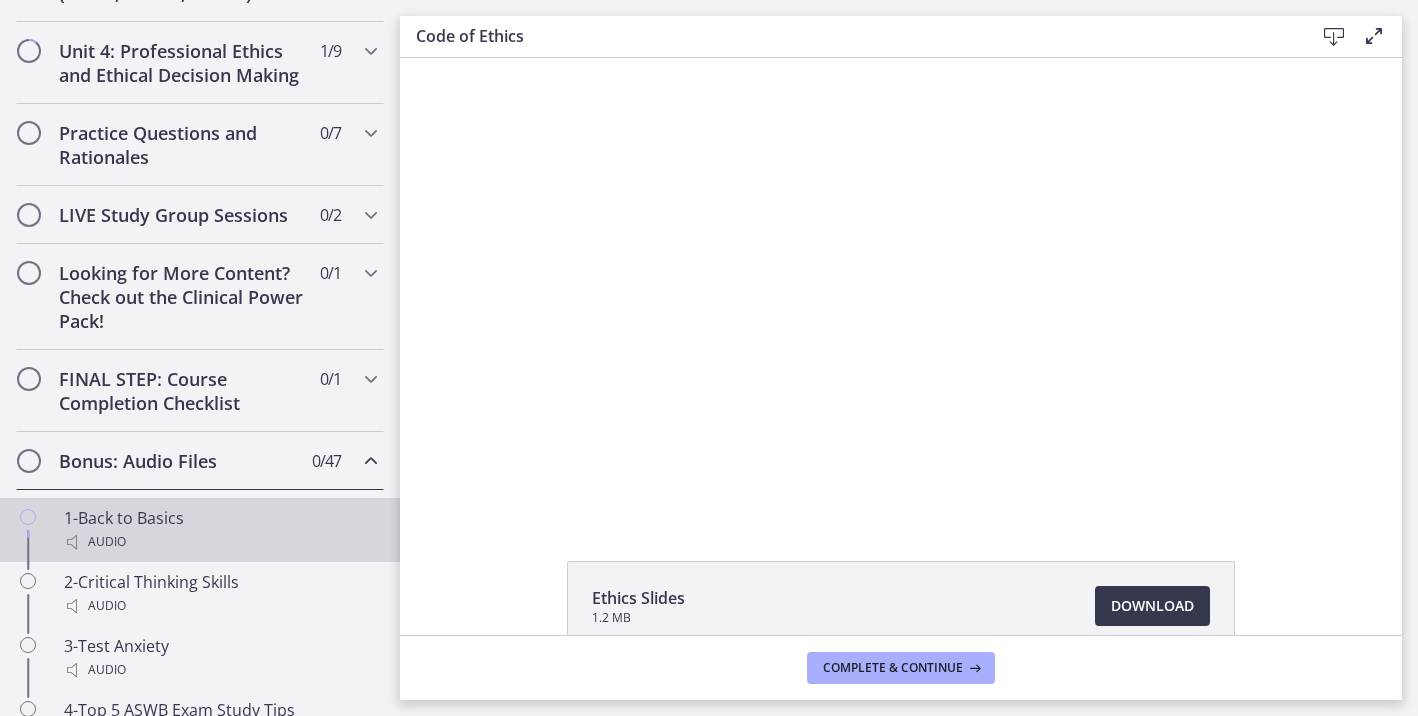 scroll, scrollTop: 831, scrollLeft: 0, axis: vertical 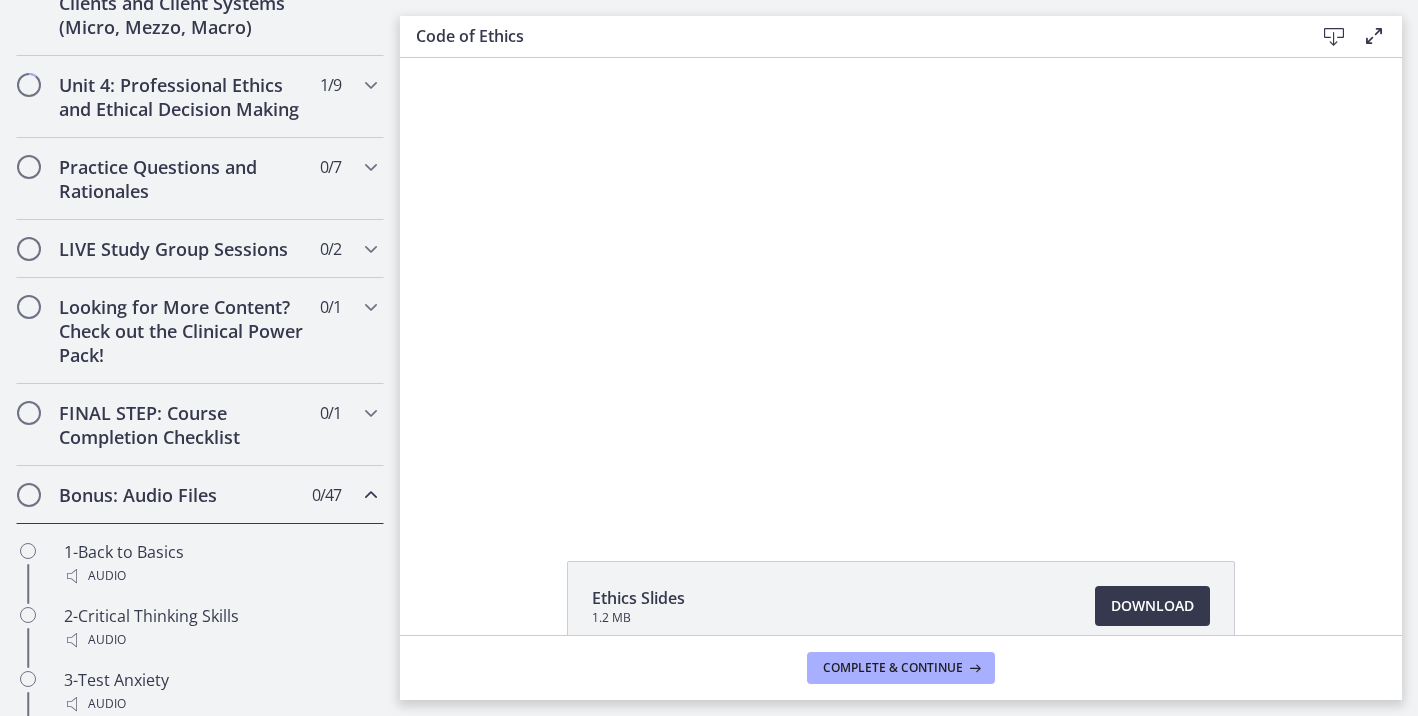 click on "Bonus: Audio Files
0  /  47
Completed" at bounding box center [200, 495] 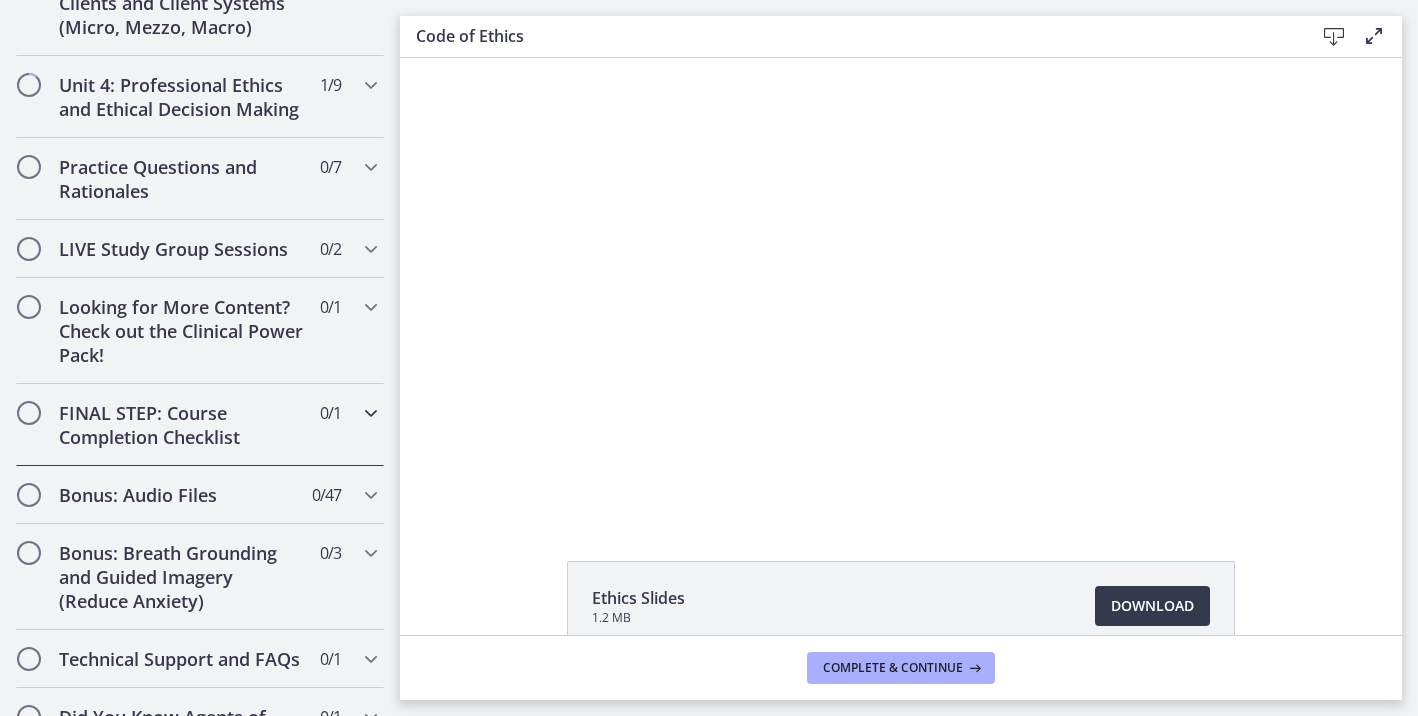 click at bounding box center [371, 413] 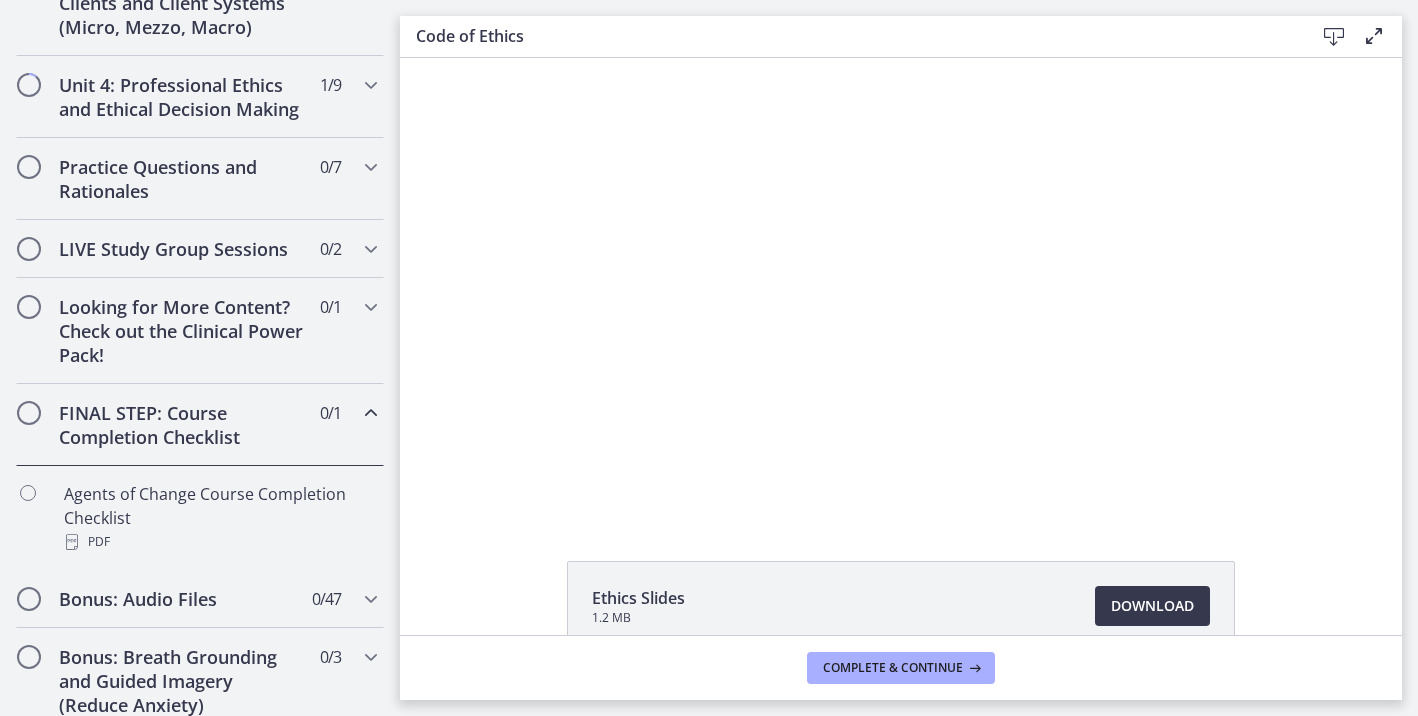click at bounding box center (371, 413) 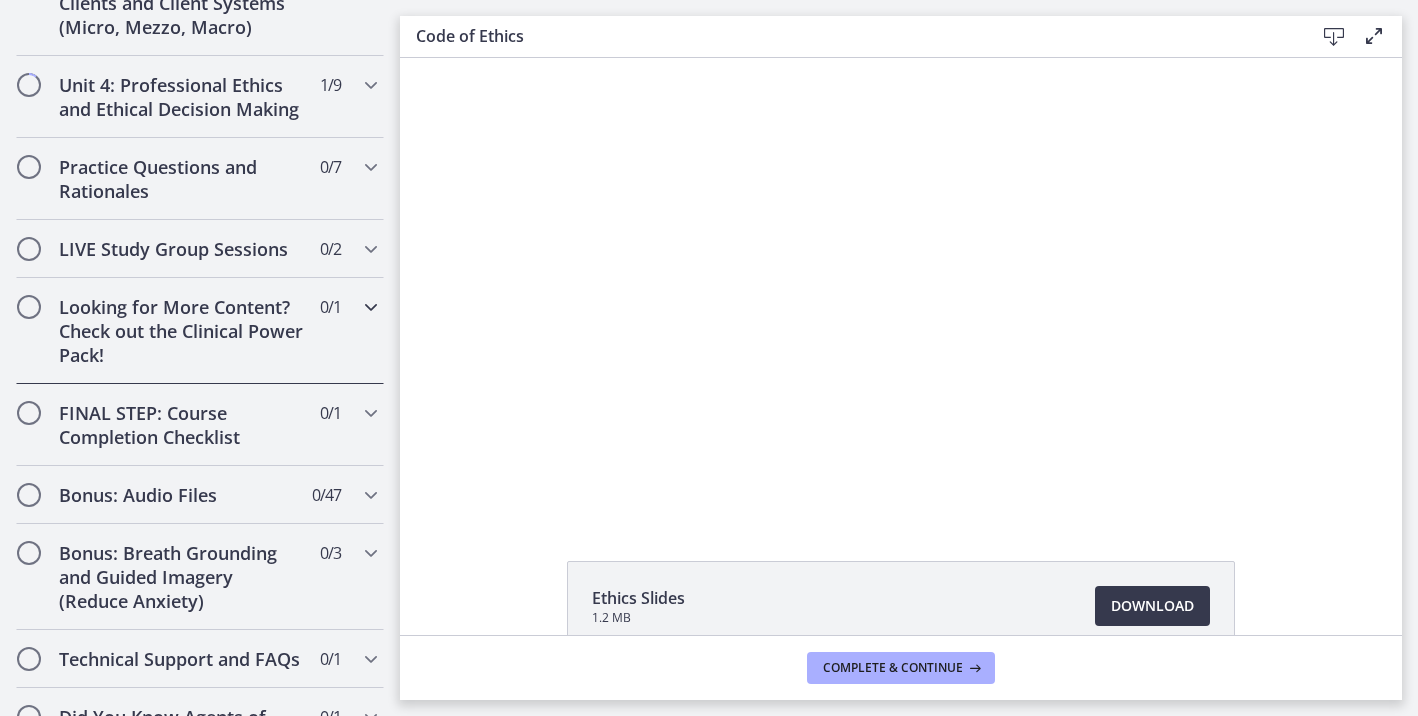 click on "Looking for More Content? Check out the Clinical Power Pack!
0  /  1
Completed" at bounding box center (200, 331) 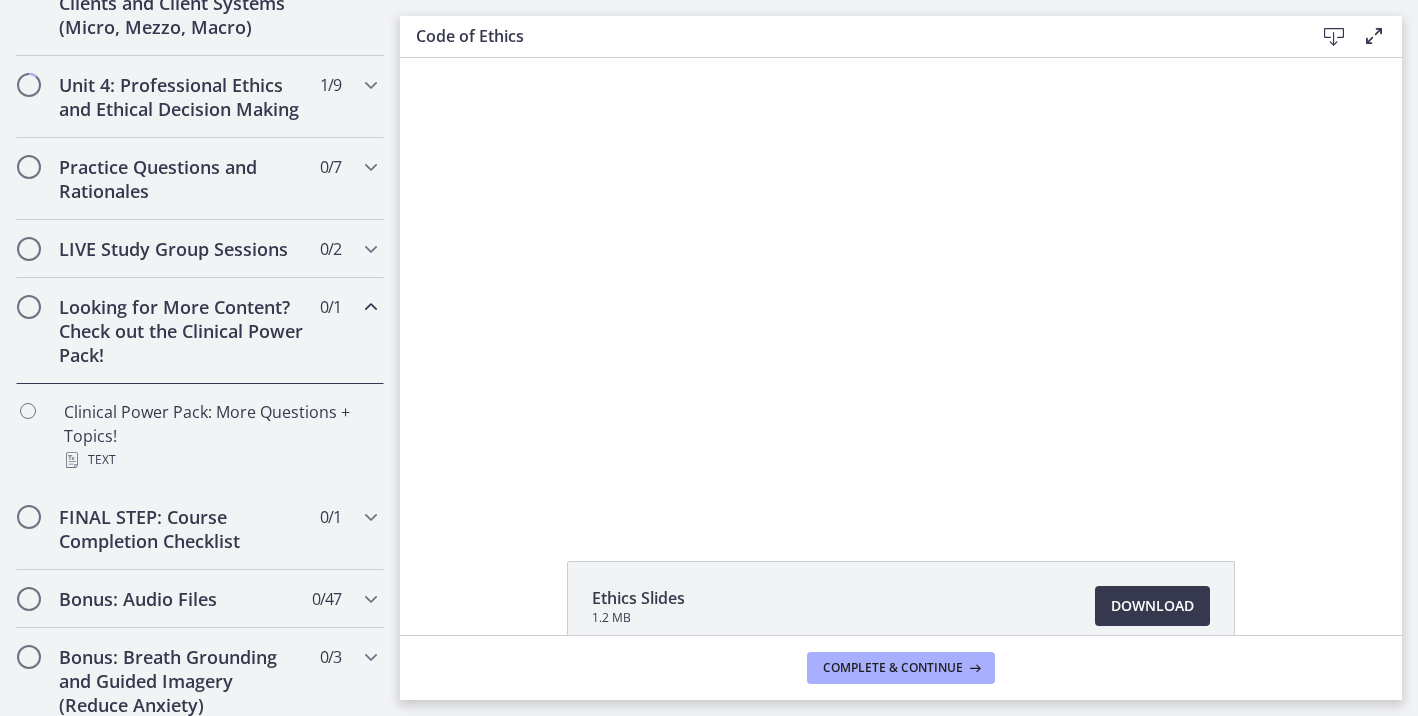 click on "Looking for More Content? Check out the Clinical Power Pack!
0  /  1
Completed" at bounding box center (200, 331) 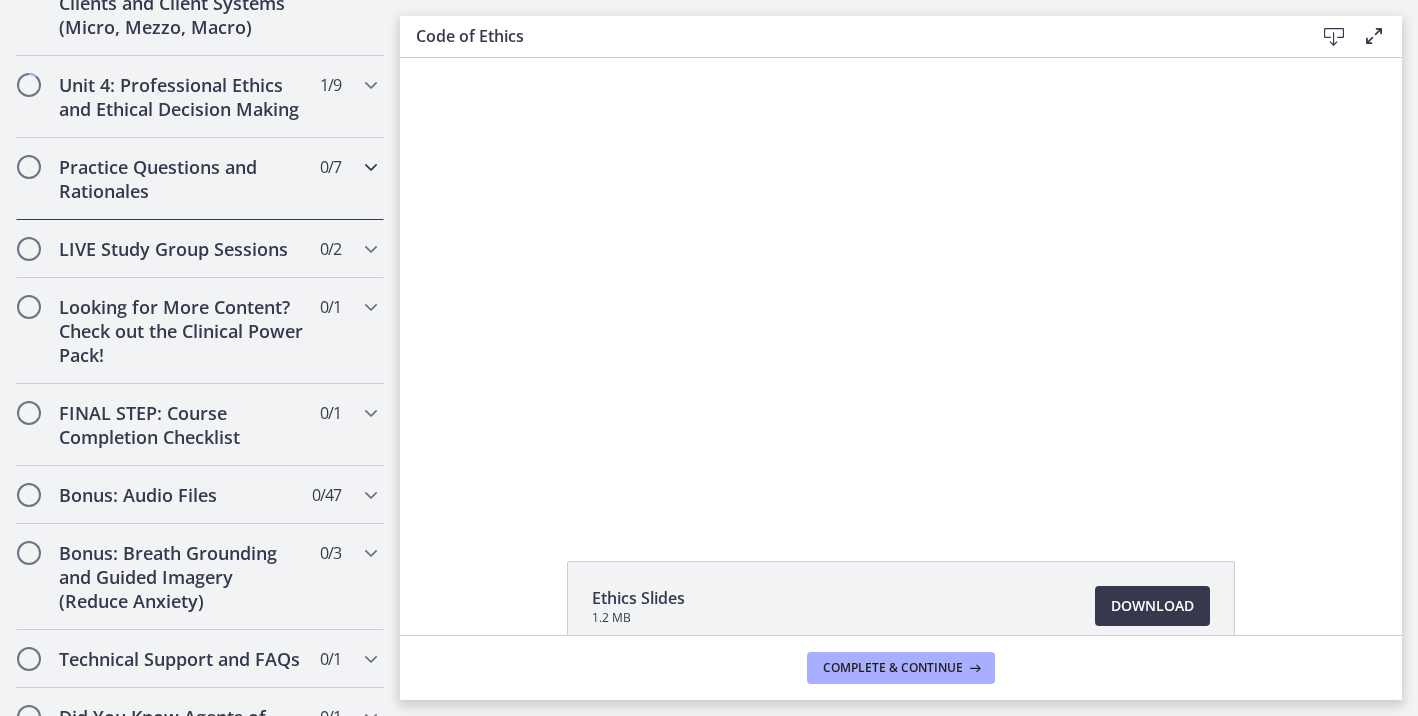 click on "Practice Questions and Rationales
0  /  7
Completed" at bounding box center [200, 179] 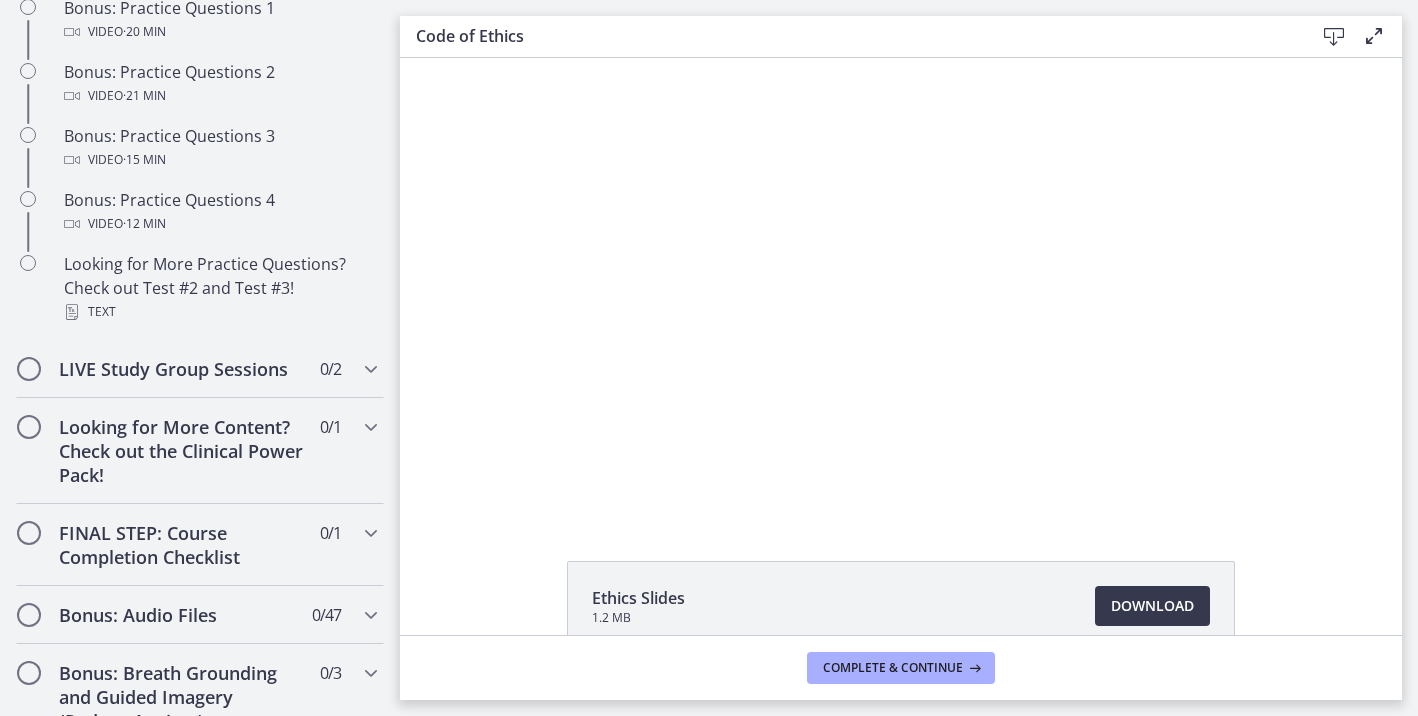 scroll, scrollTop: 1278, scrollLeft: 0, axis: vertical 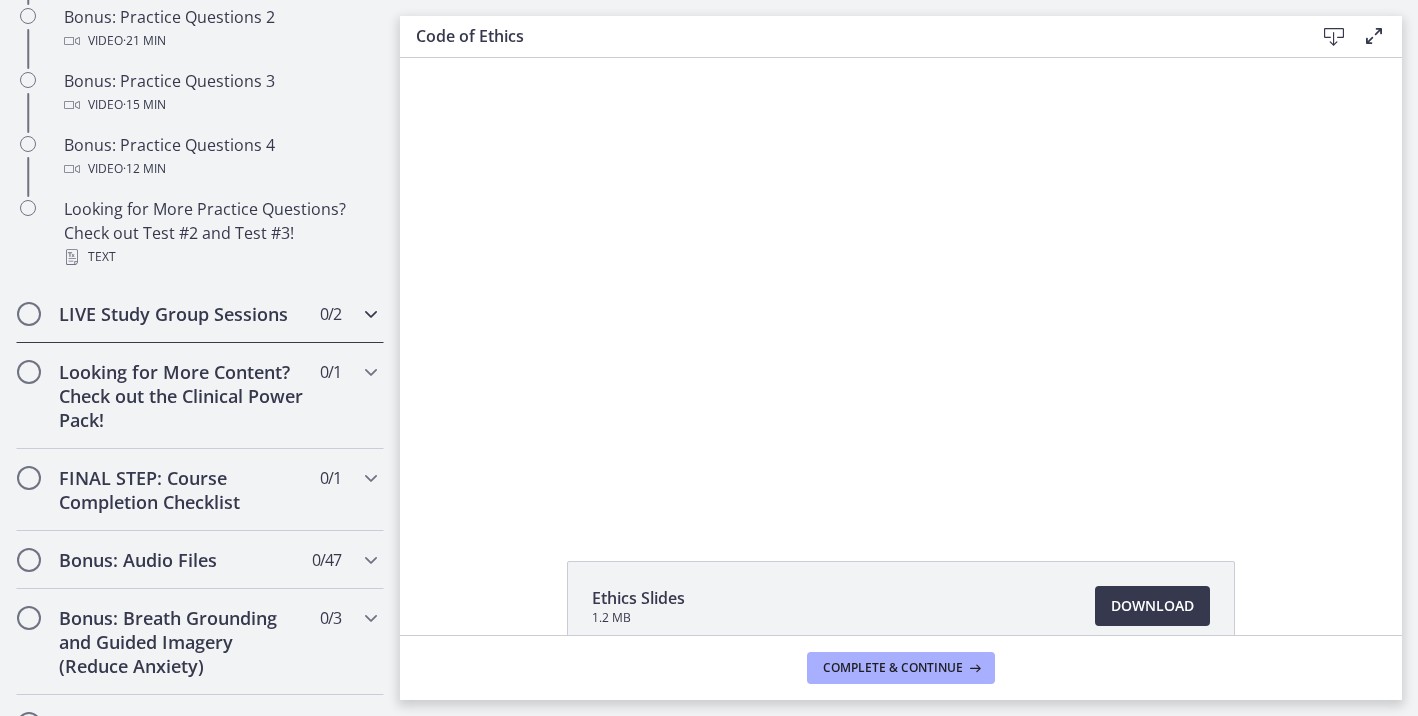click at bounding box center (371, 314) 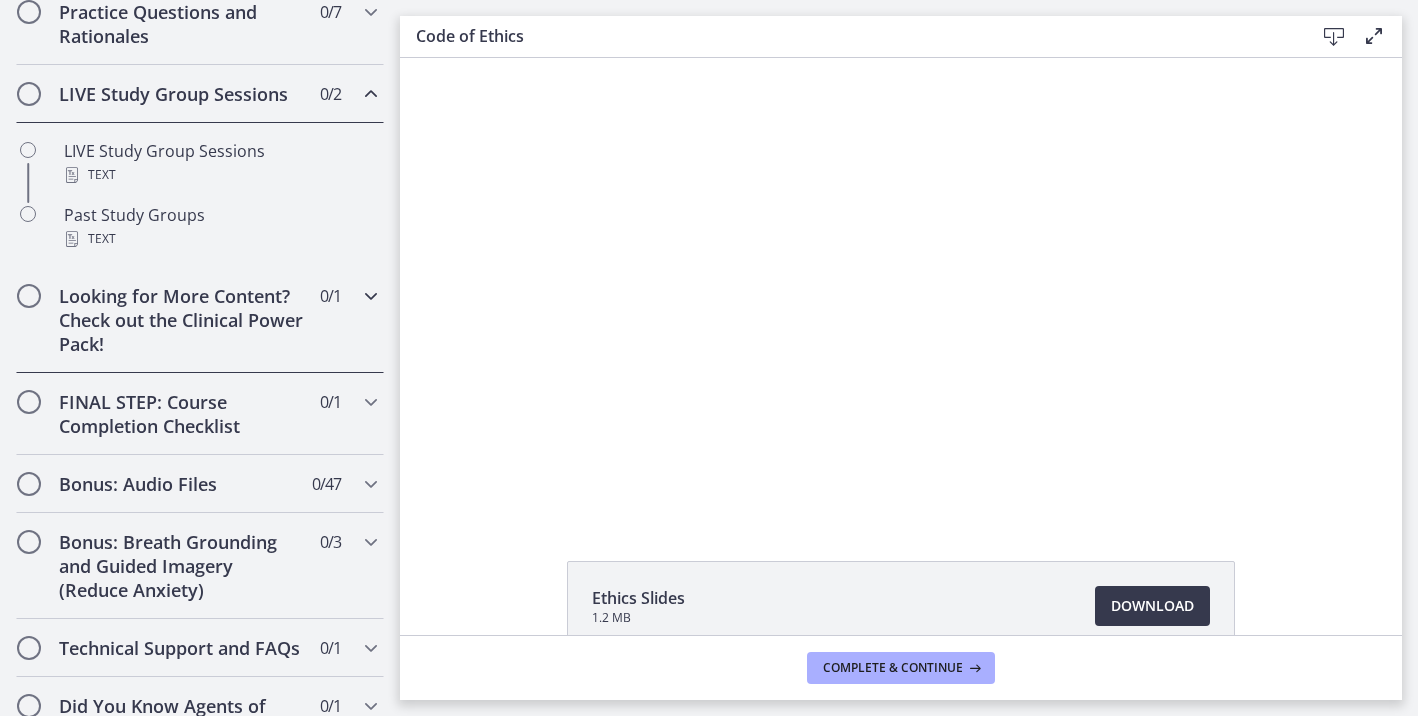 scroll, scrollTop: 998, scrollLeft: 0, axis: vertical 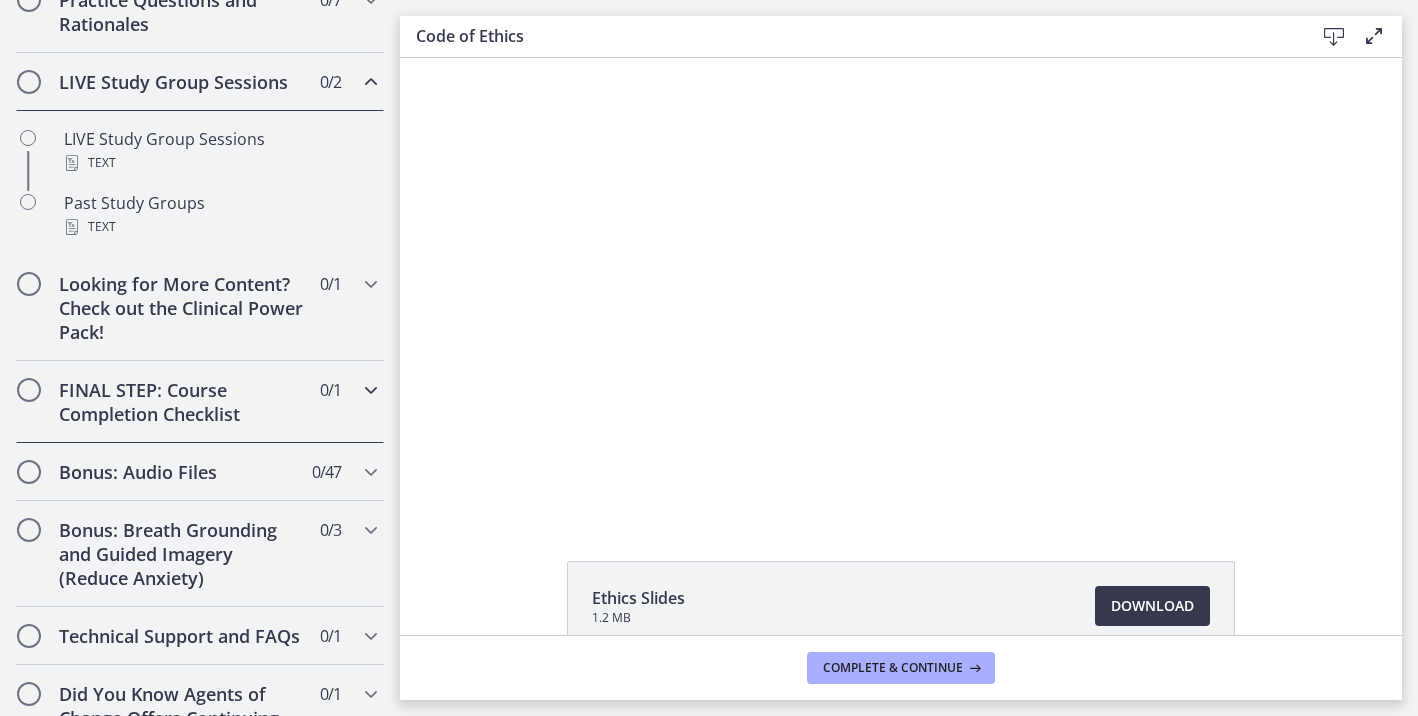 click at bounding box center (371, 390) 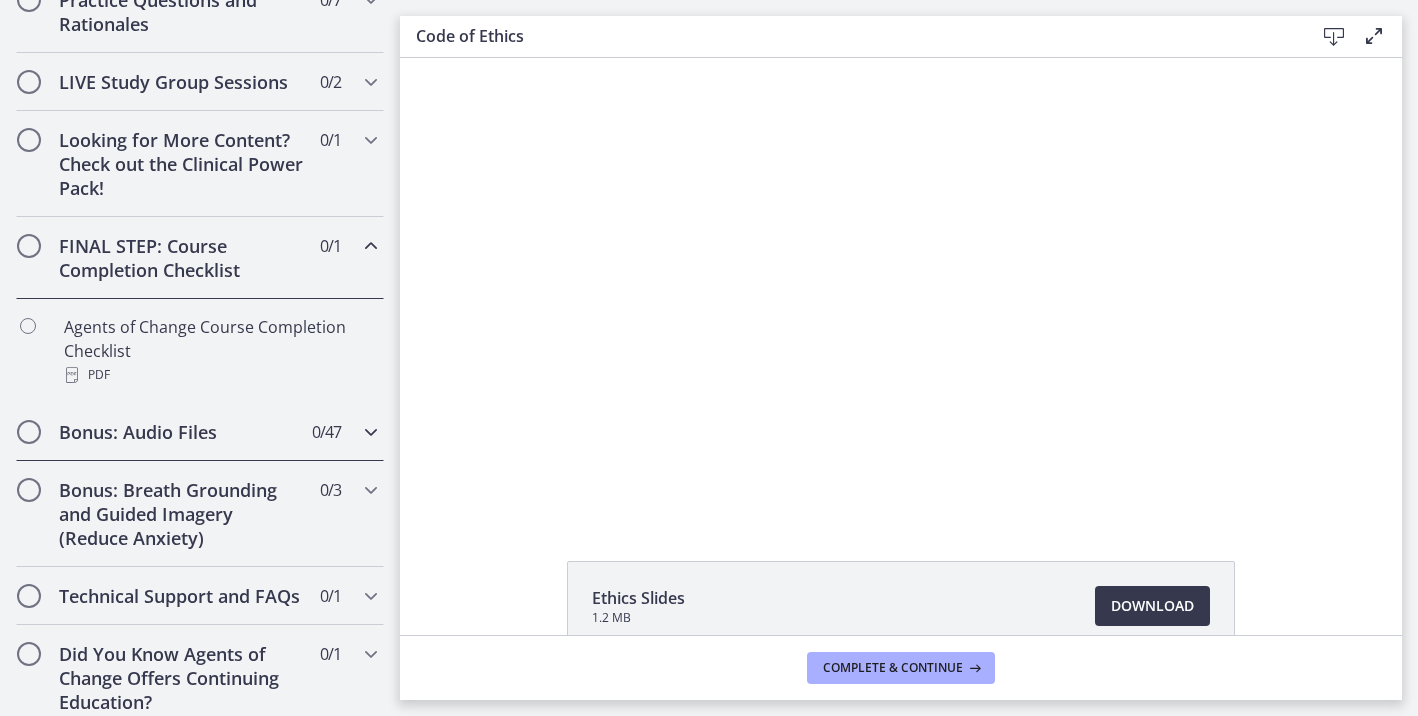 click at bounding box center (371, 432) 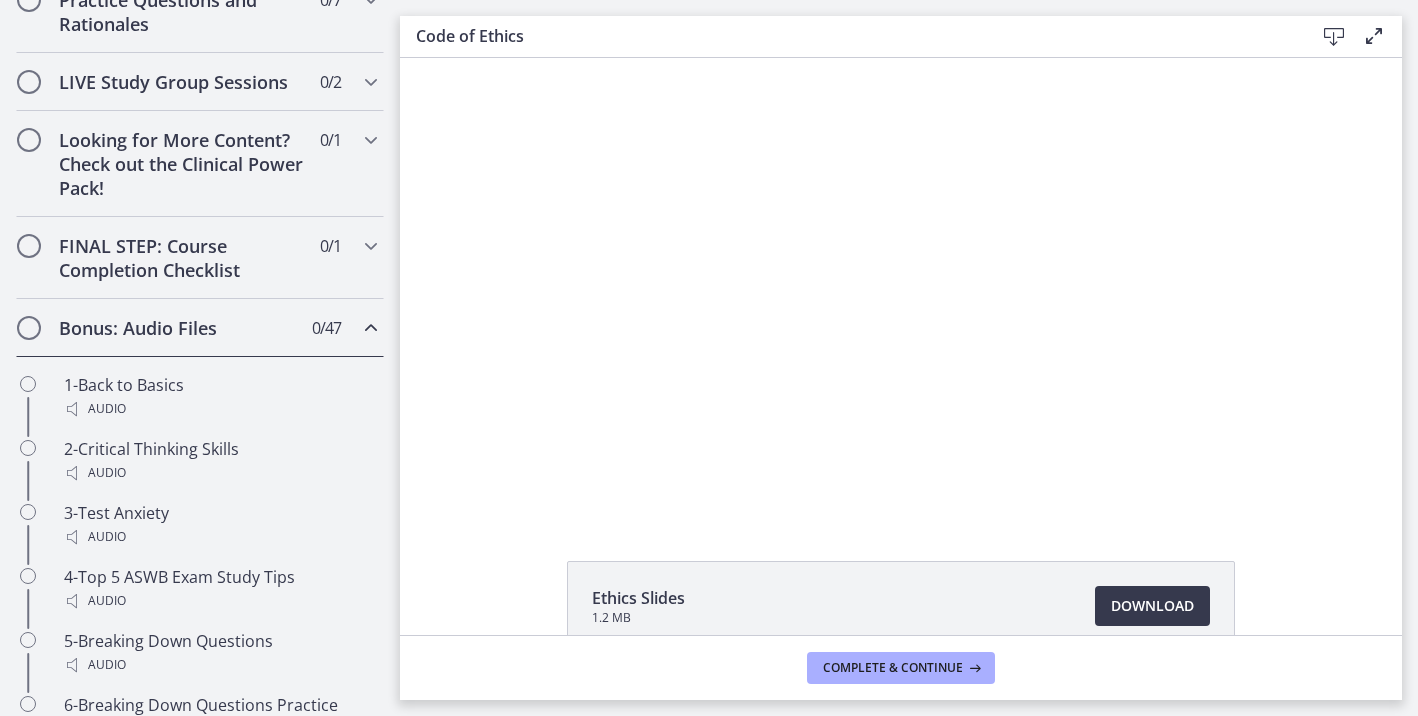 click at bounding box center [371, 328] 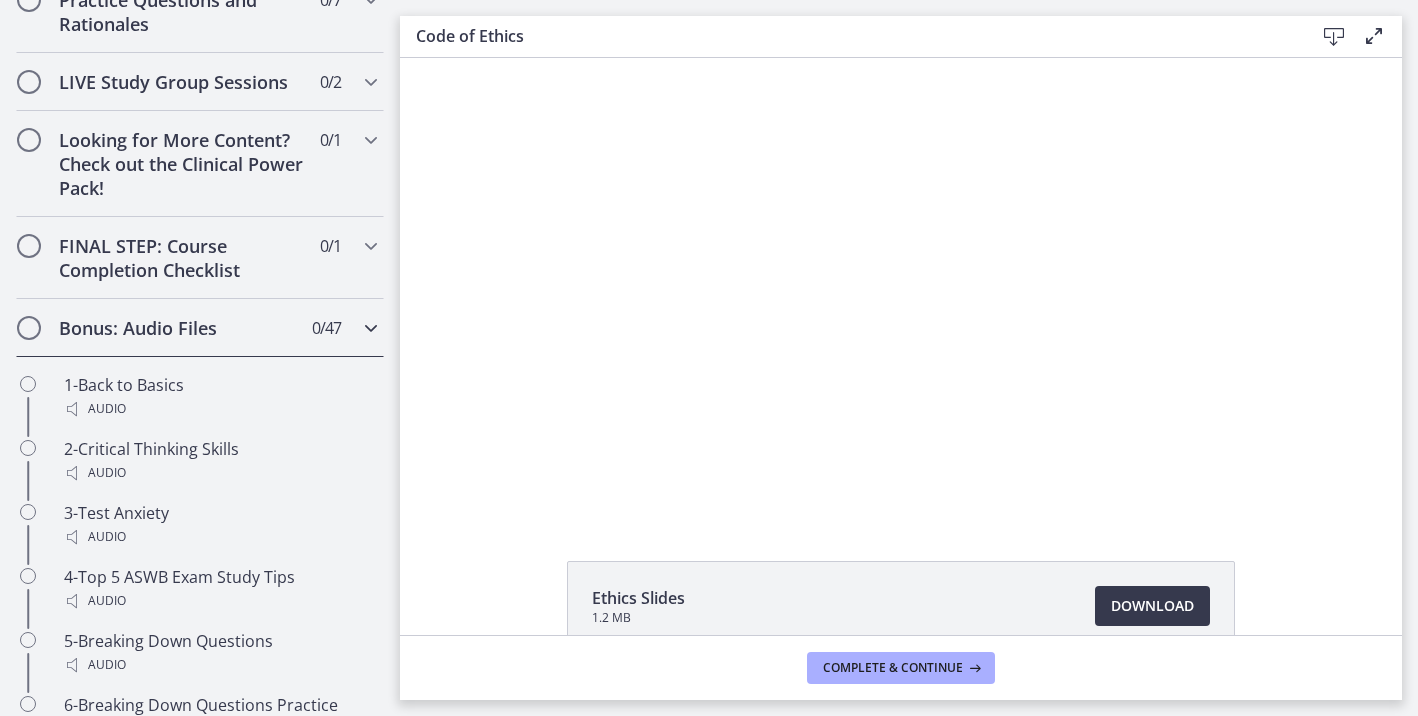 scroll, scrollTop: 908, scrollLeft: 0, axis: vertical 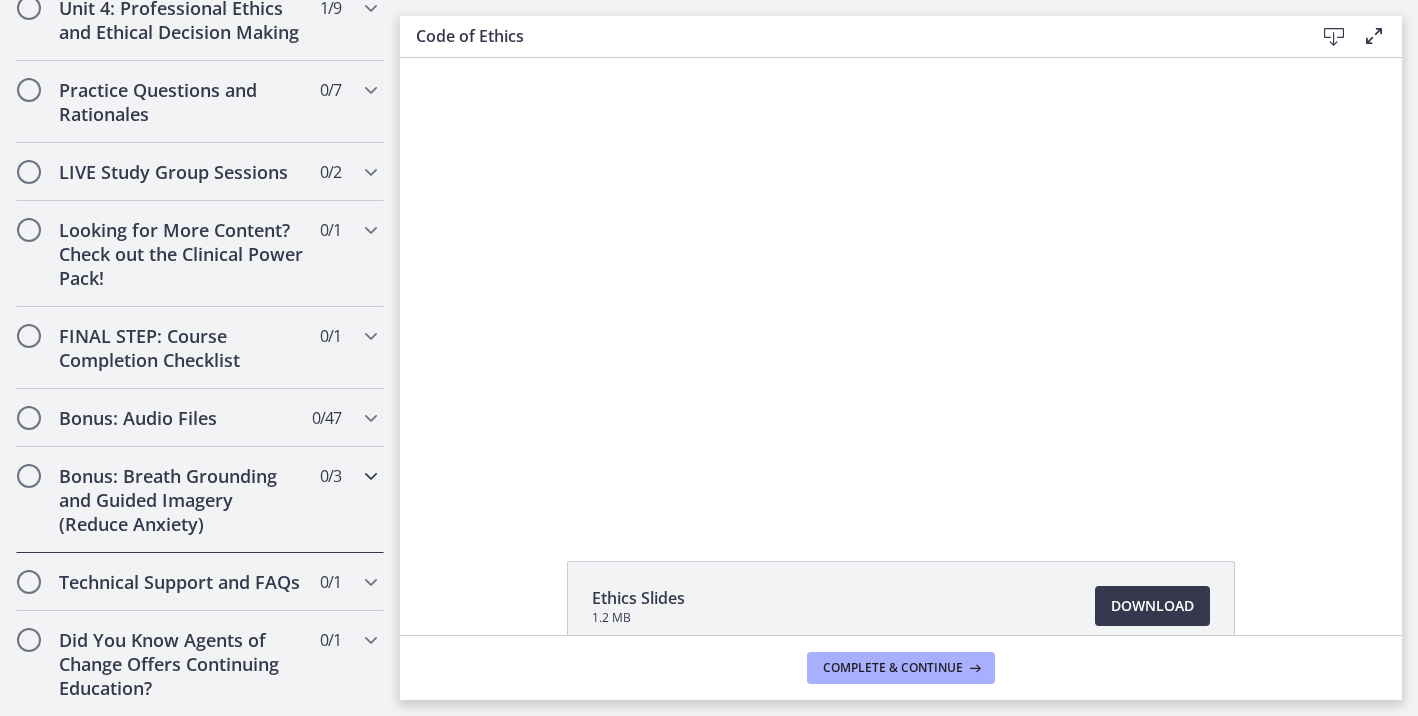 click on "Bonus: Breath Grounding and Guided Imagery (Reduce Anxiety)
0  /  3
Completed" at bounding box center [200, 500] 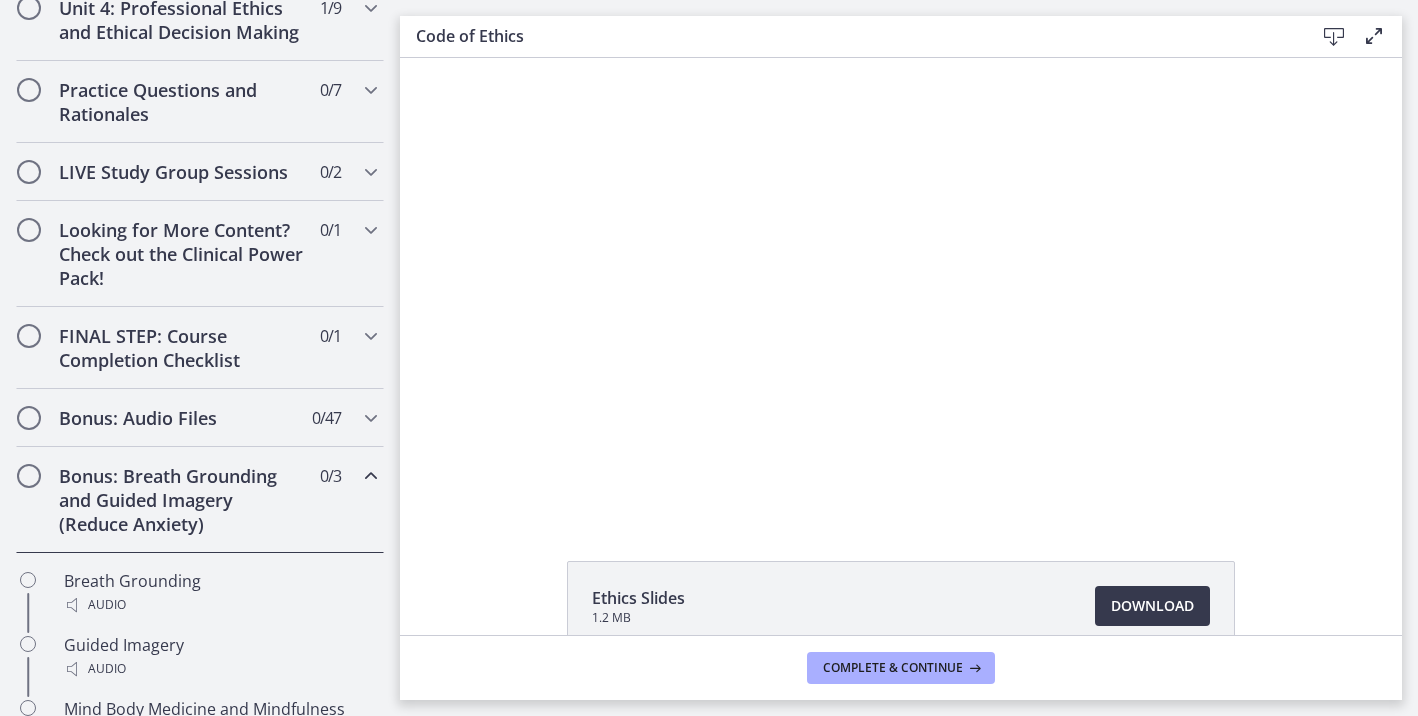 click at bounding box center [371, 476] 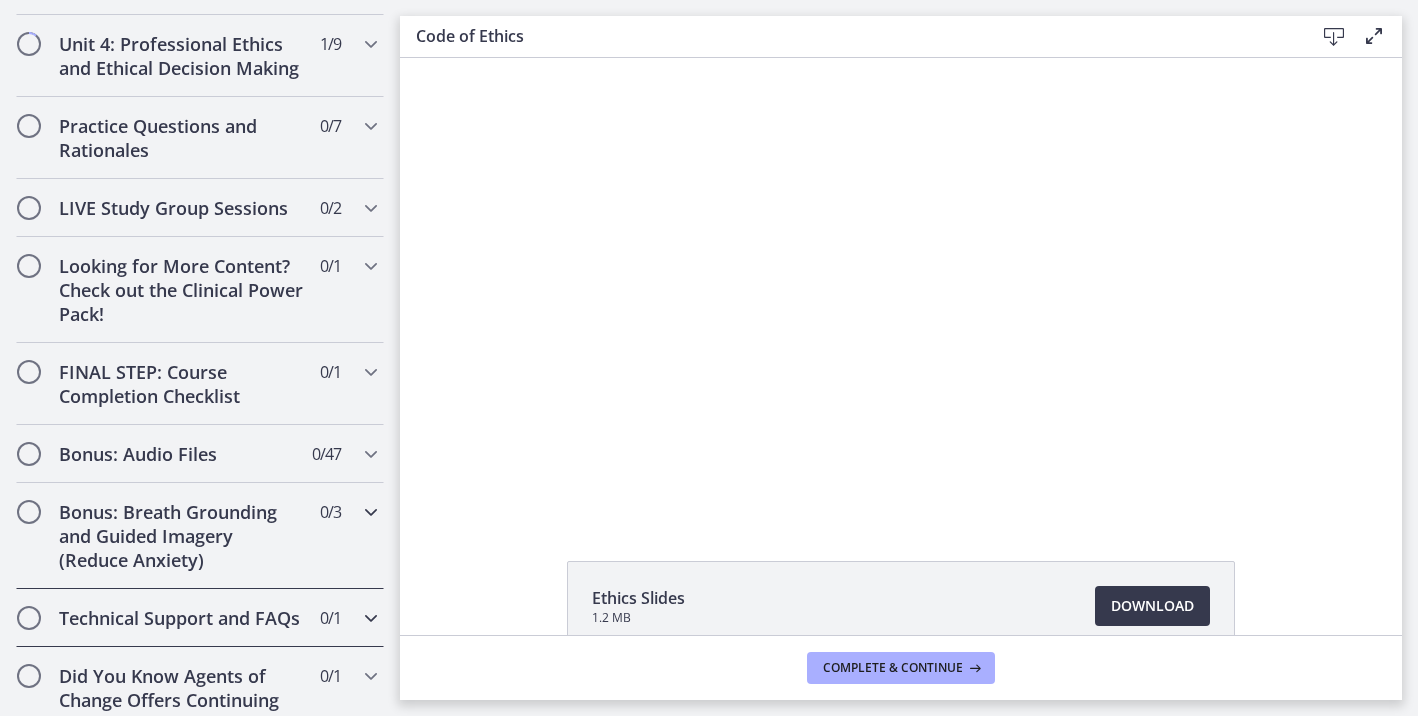 scroll, scrollTop: 908, scrollLeft: 0, axis: vertical 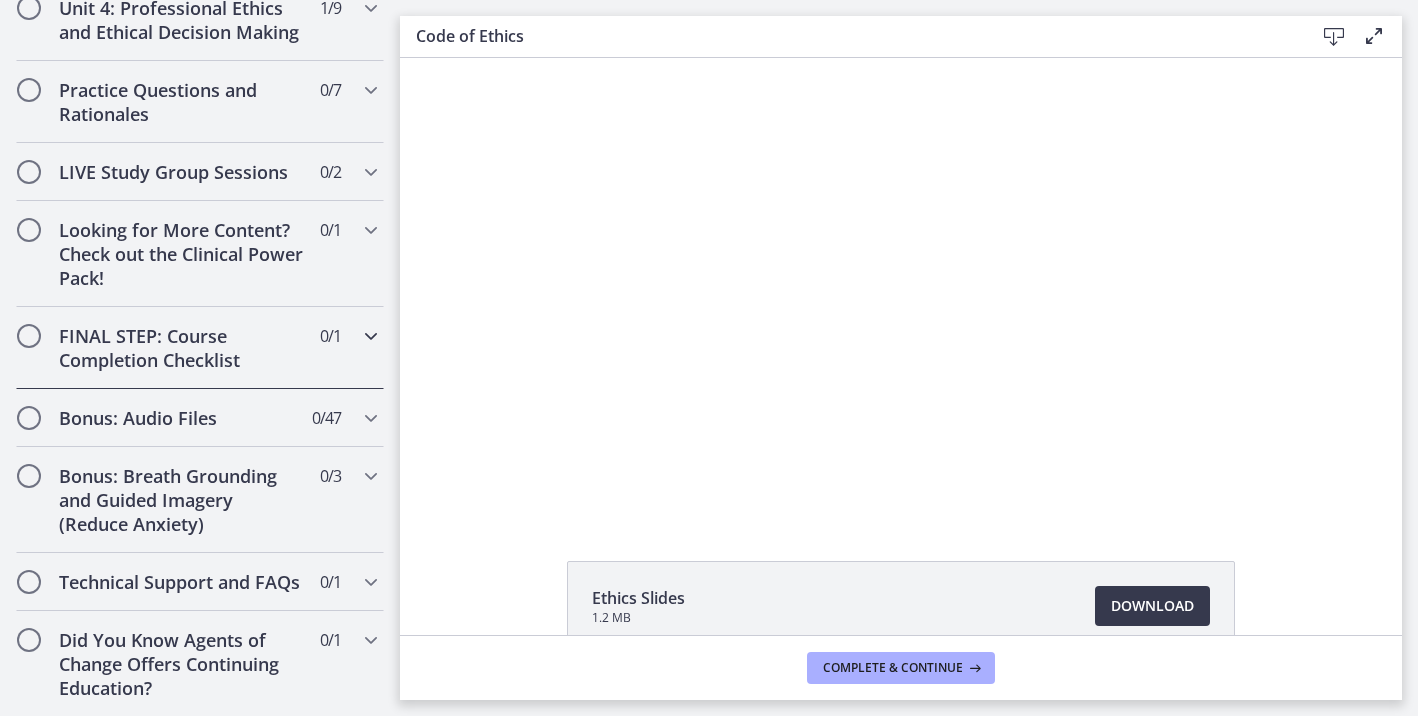 click at bounding box center [371, 336] 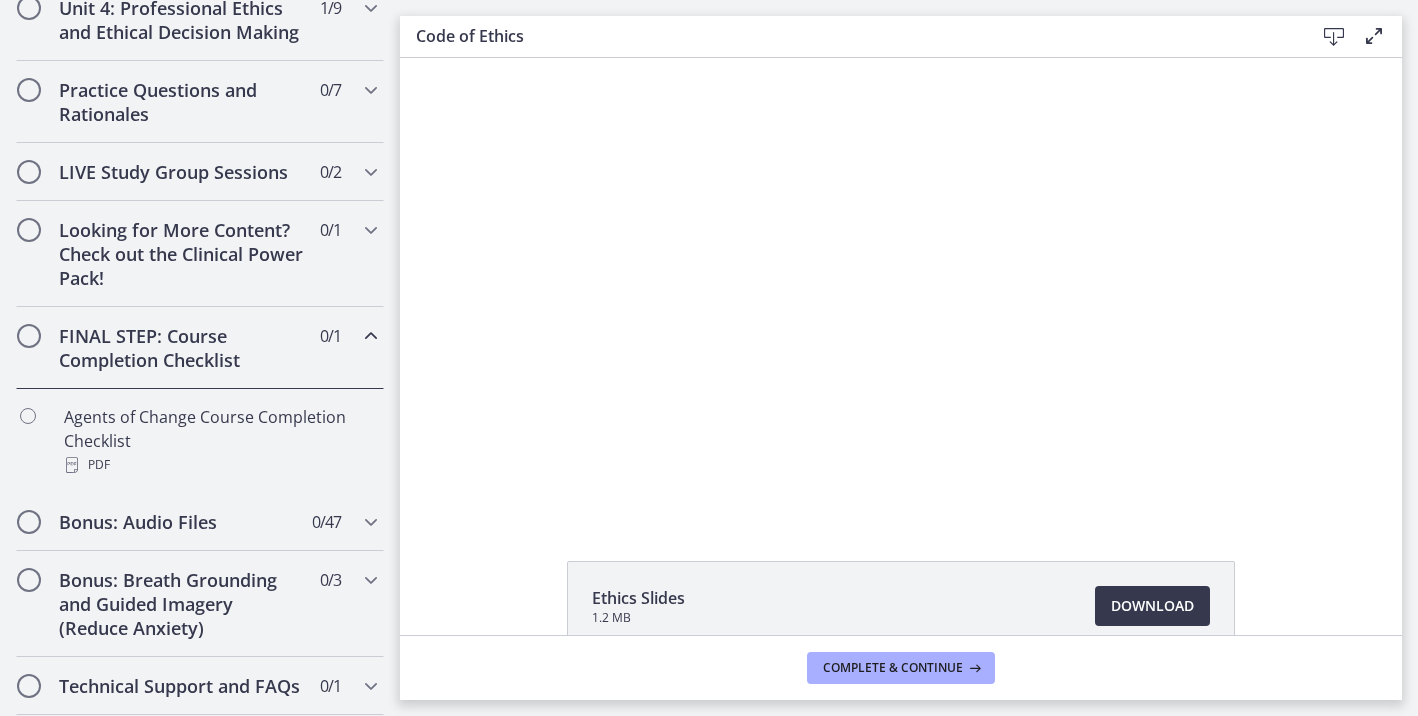 click at bounding box center (371, 336) 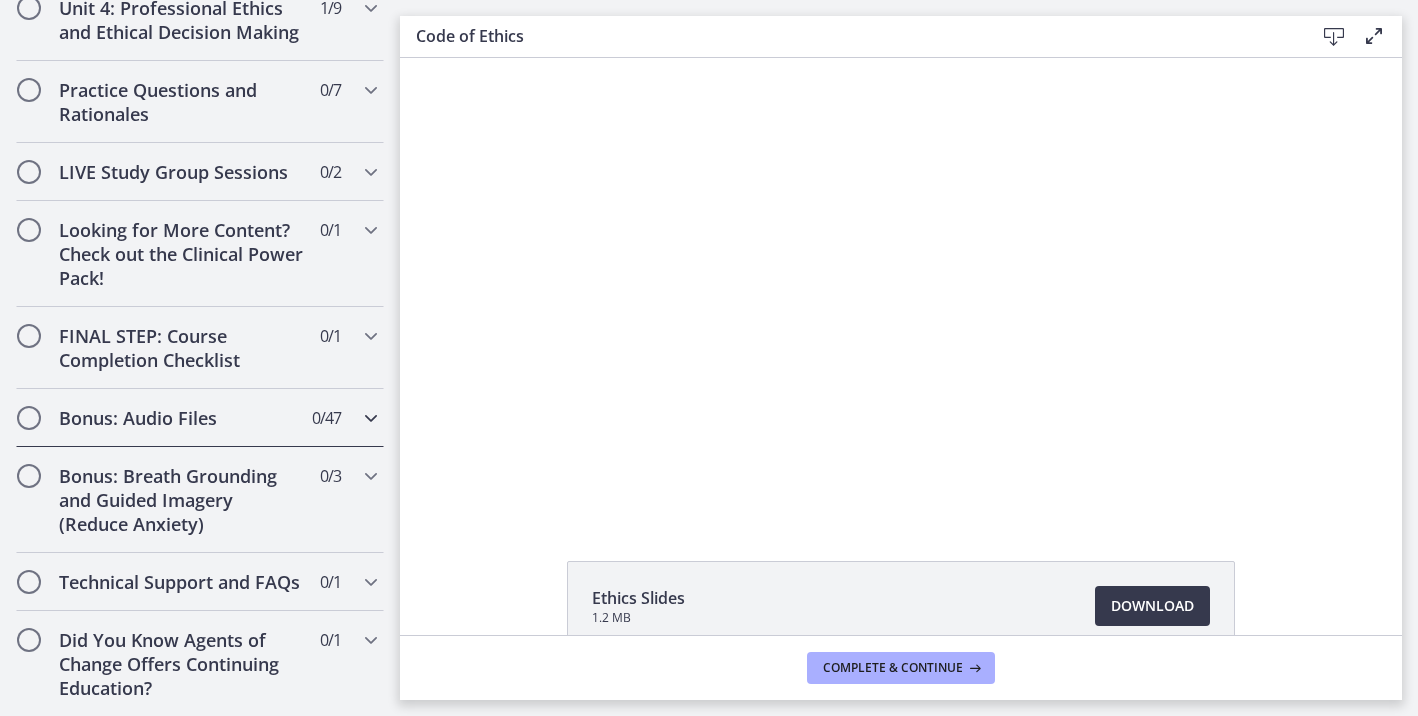 click at bounding box center [371, 418] 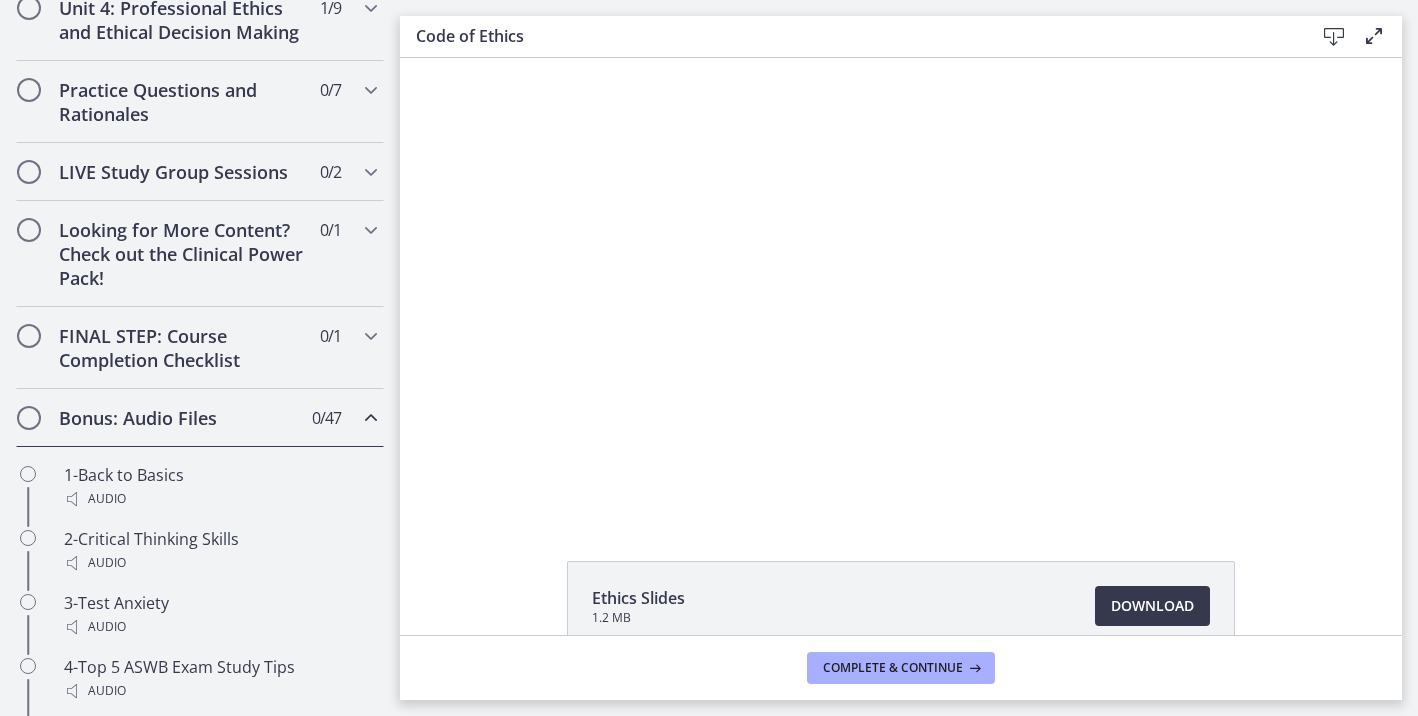 click at bounding box center (371, 418) 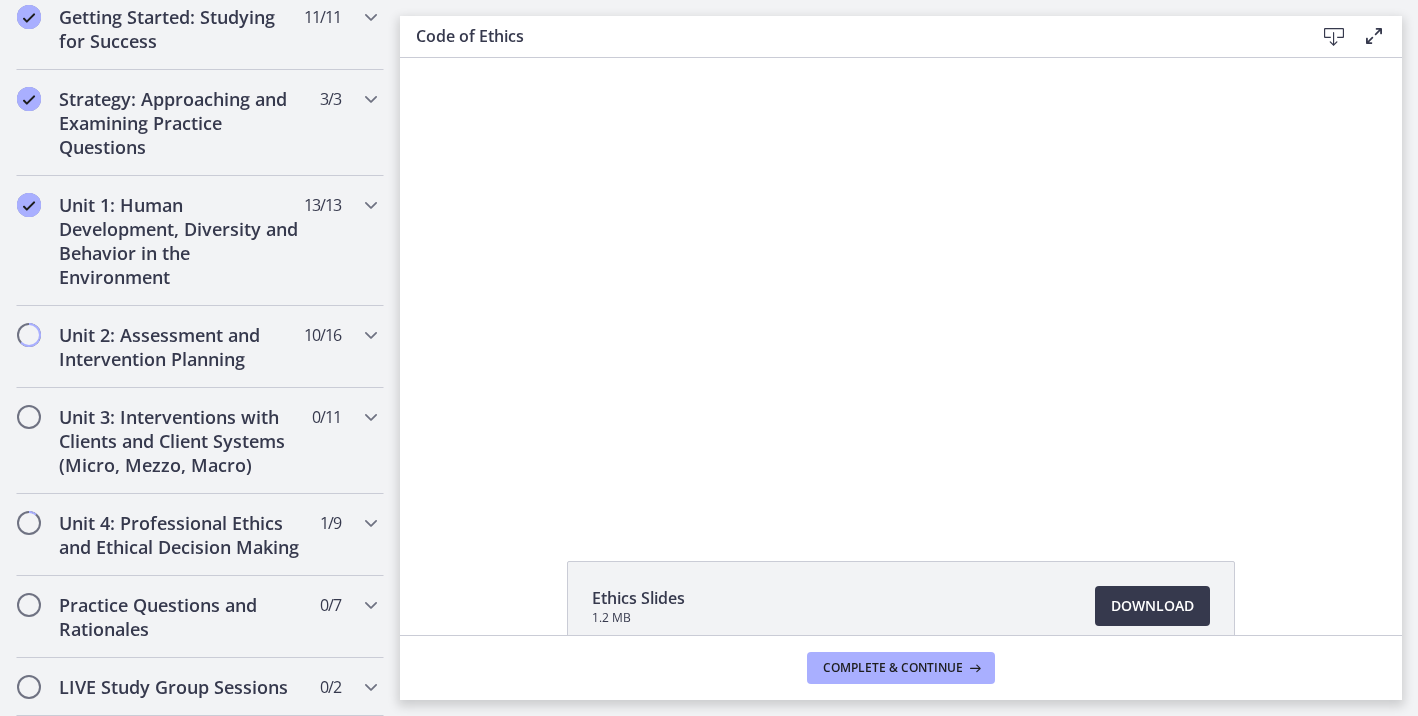 scroll, scrollTop: 398, scrollLeft: 0, axis: vertical 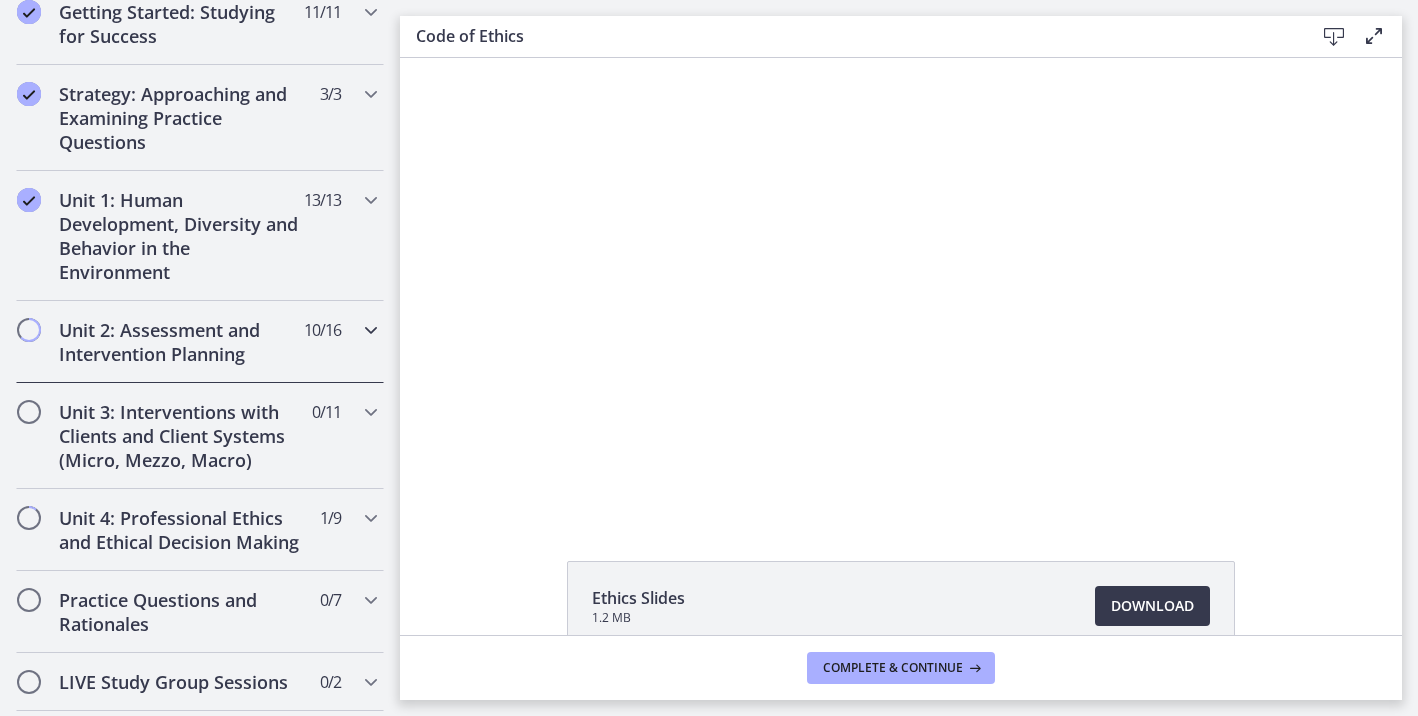 click at bounding box center [371, 330] 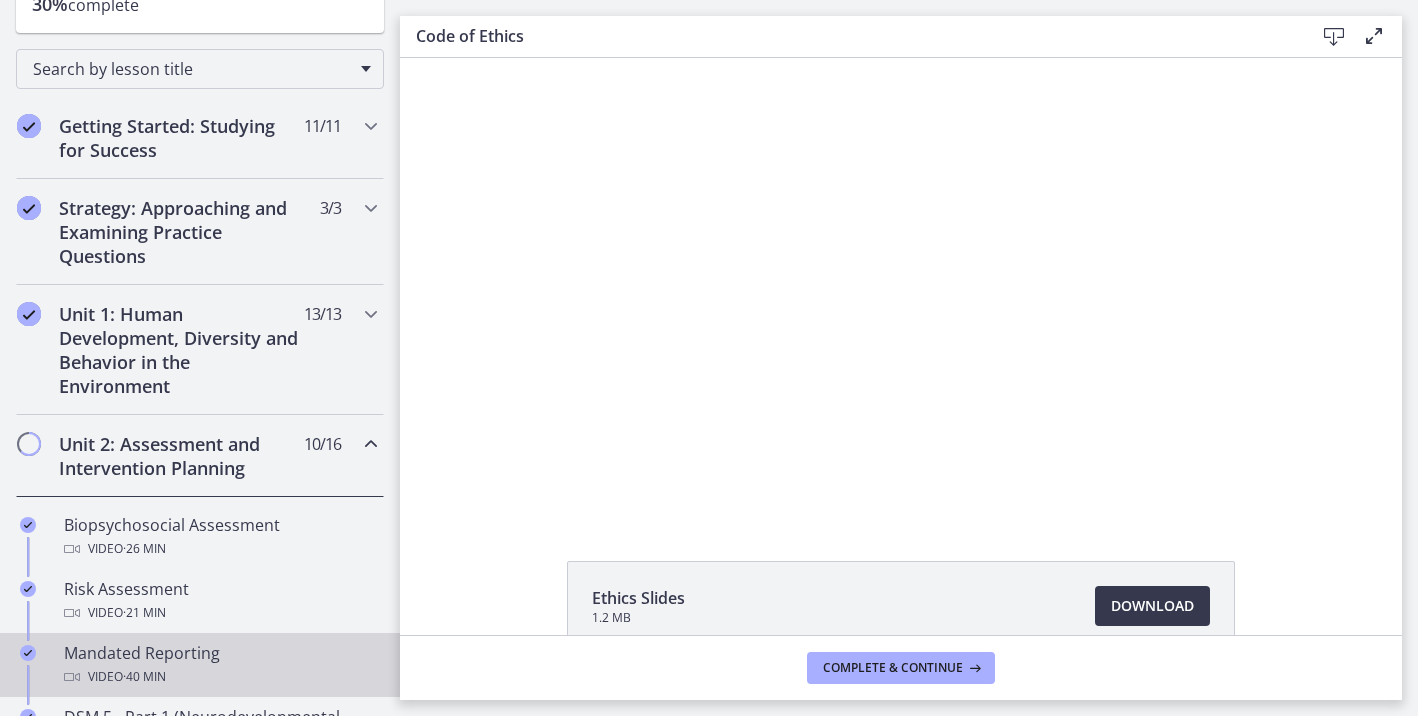 scroll, scrollTop: 281, scrollLeft: 0, axis: vertical 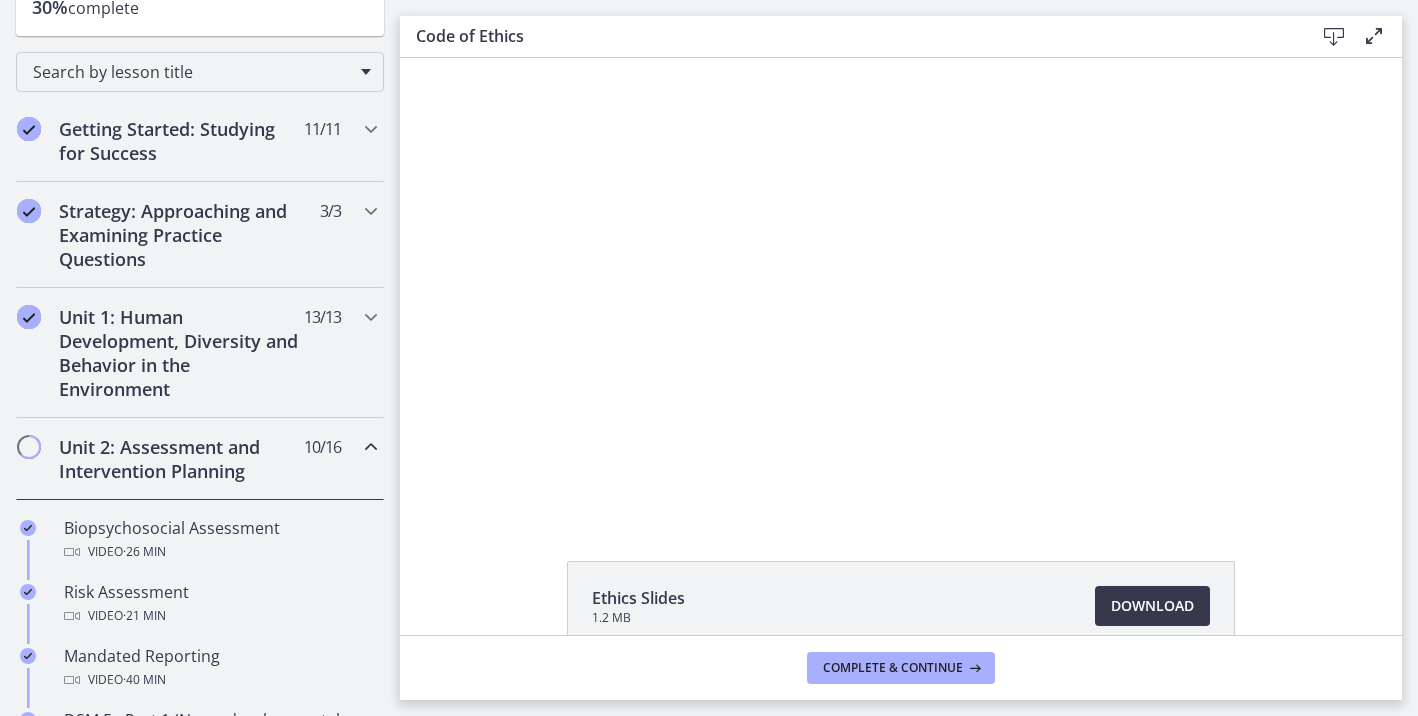 click at bounding box center [371, 447] 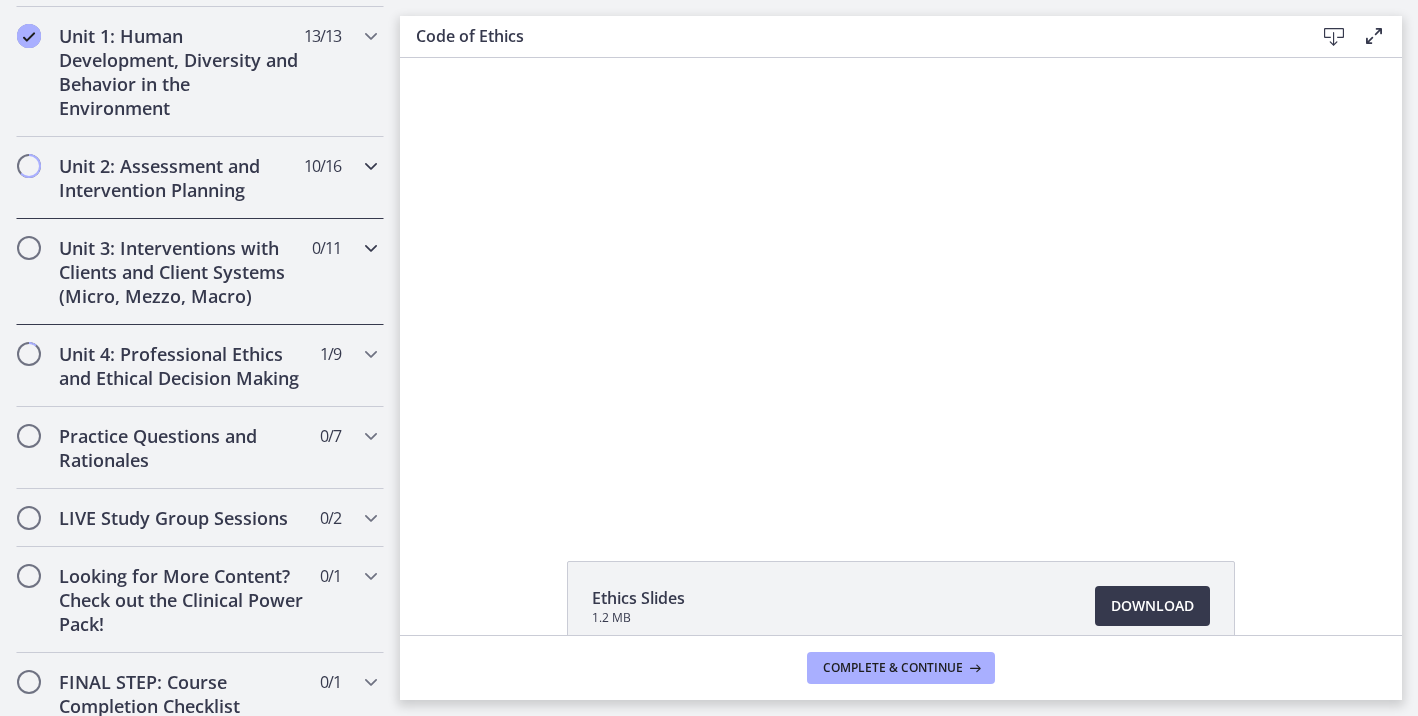 scroll, scrollTop: 564, scrollLeft: 0, axis: vertical 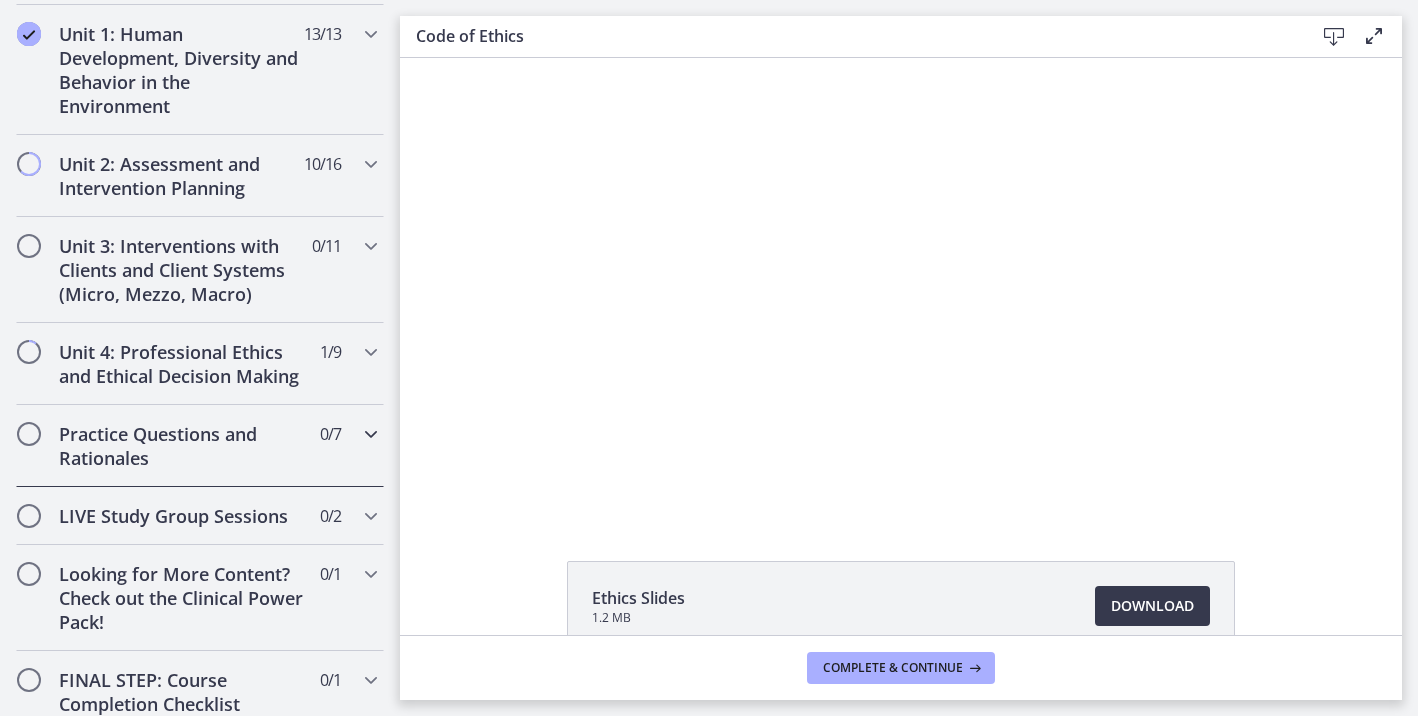 click on "Practice Questions and Rationales
0  /  7
Completed" at bounding box center [200, 446] 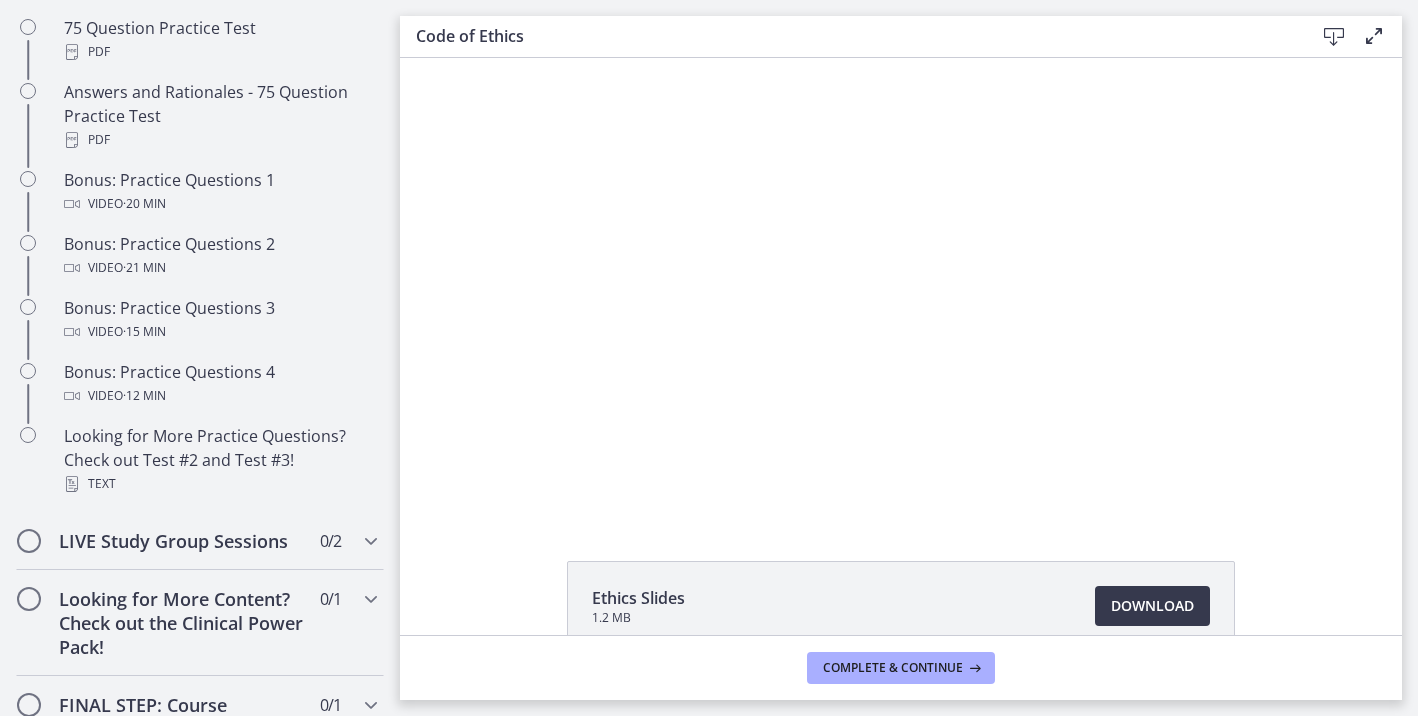 scroll, scrollTop: 1052, scrollLeft: 0, axis: vertical 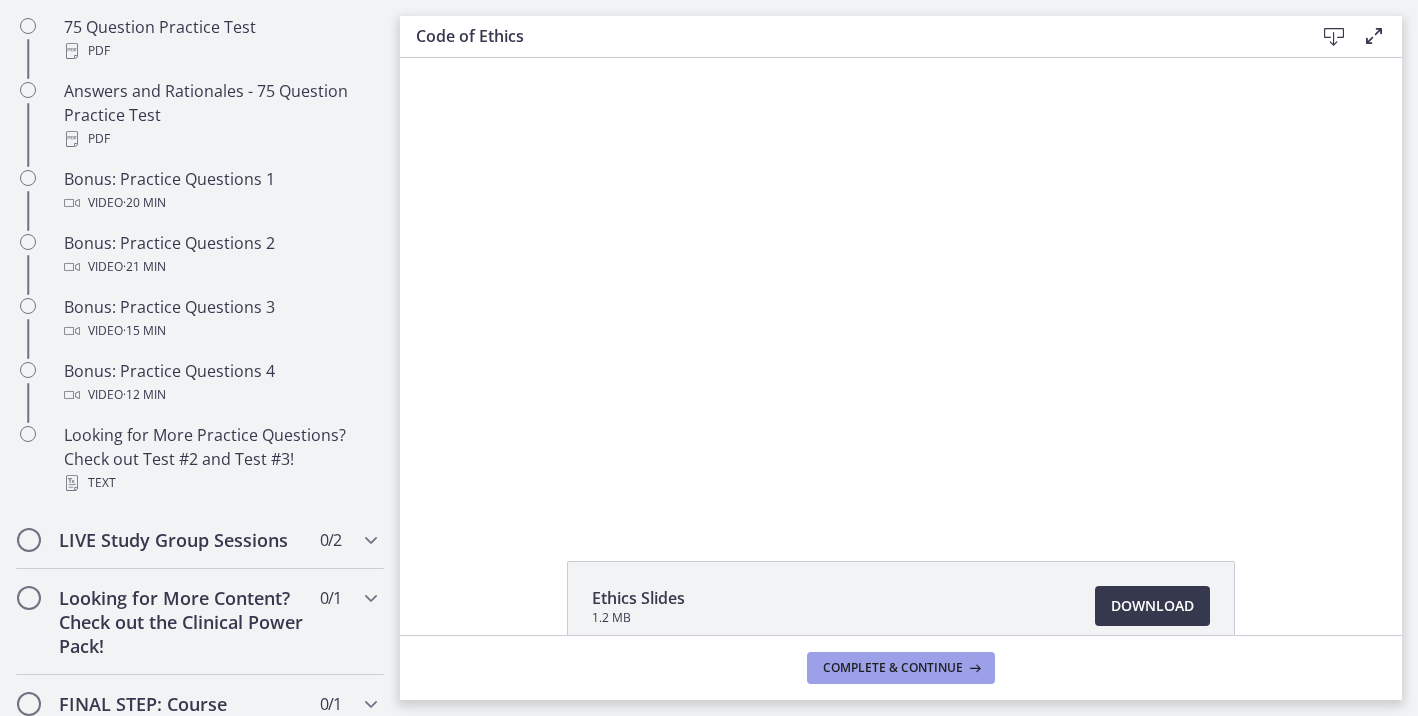 click on "Complete & continue" at bounding box center [901, 668] 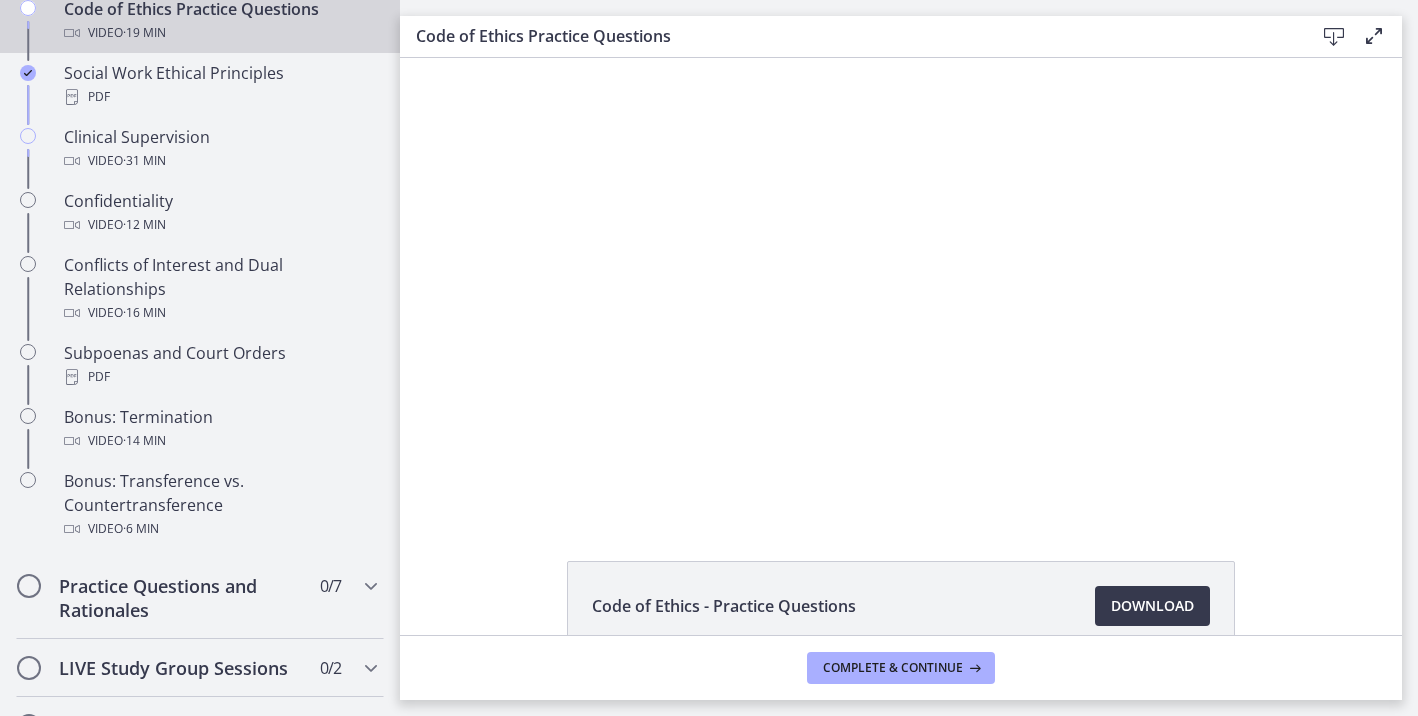 scroll, scrollTop: 0, scrollLeft: 0, axis: both 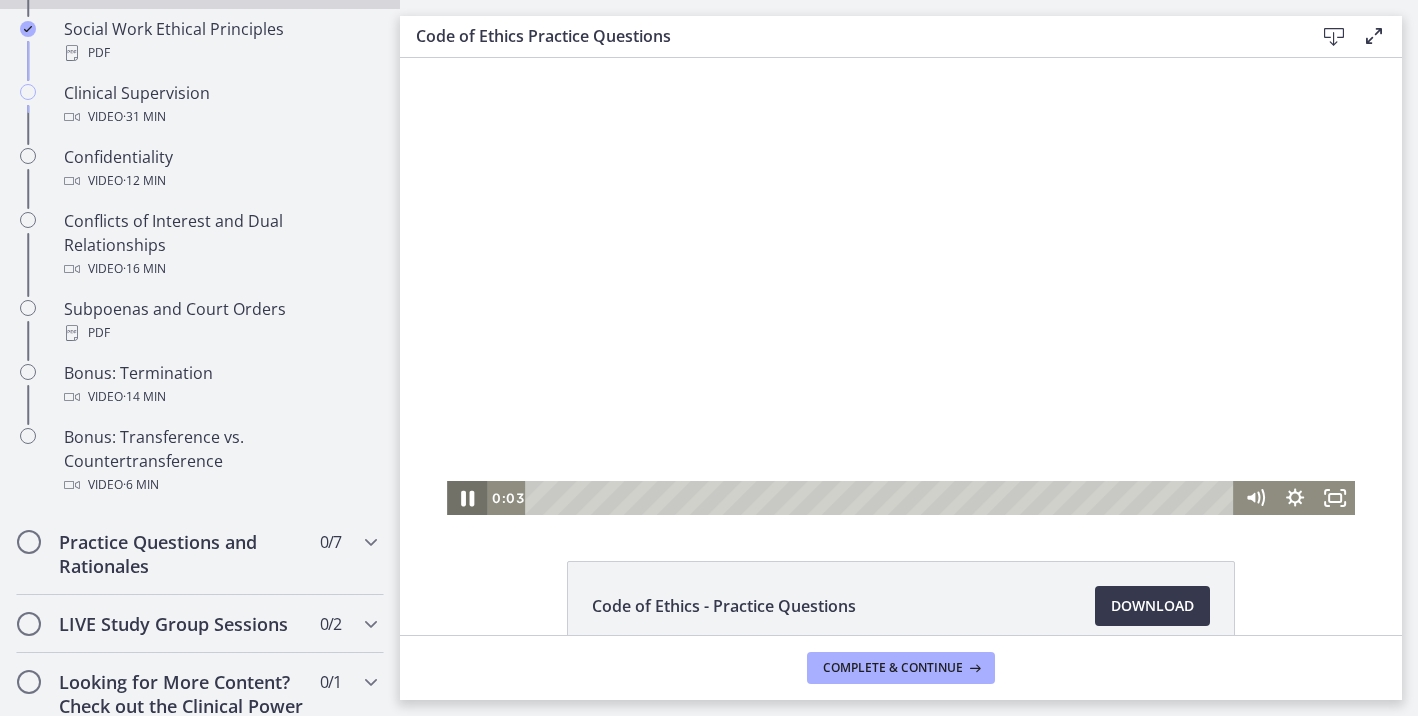 click 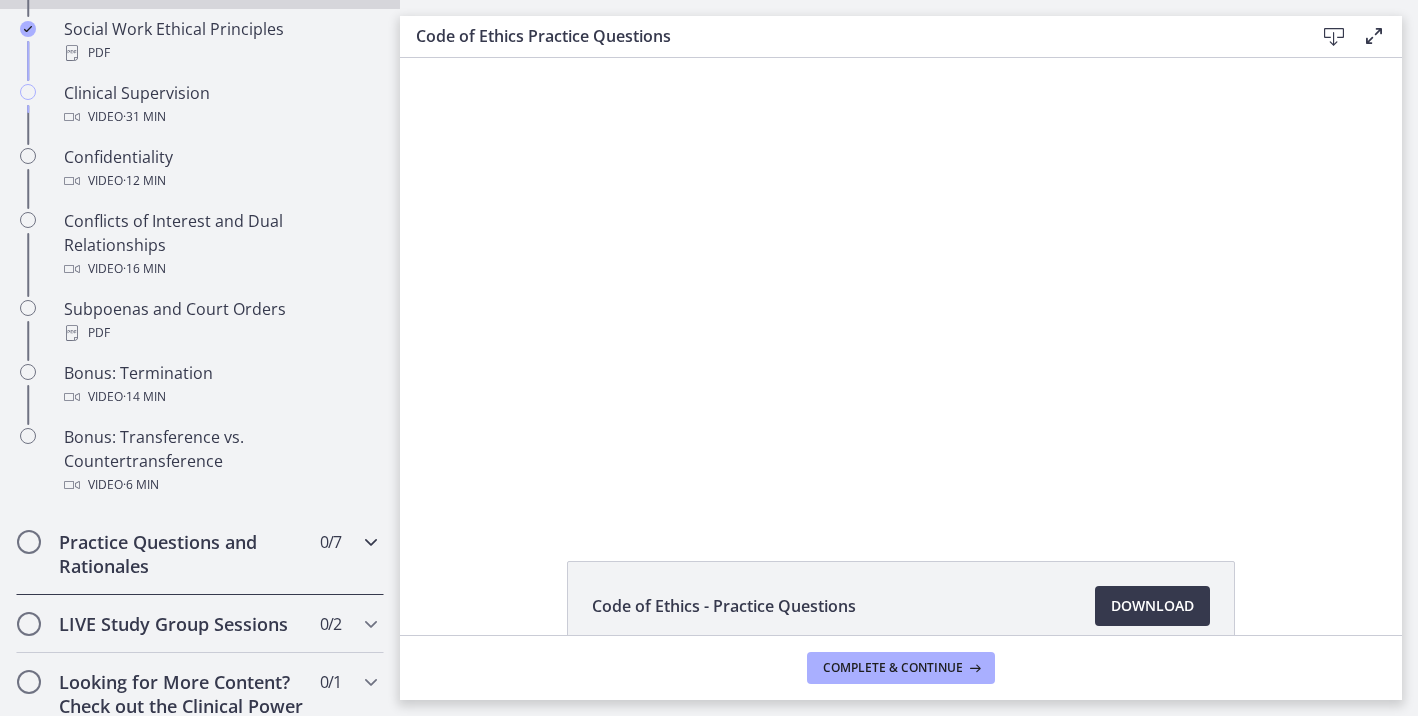 click on "Practice Questions and Rationales
0  /  7
Completed" at bounding box center [200, 554] 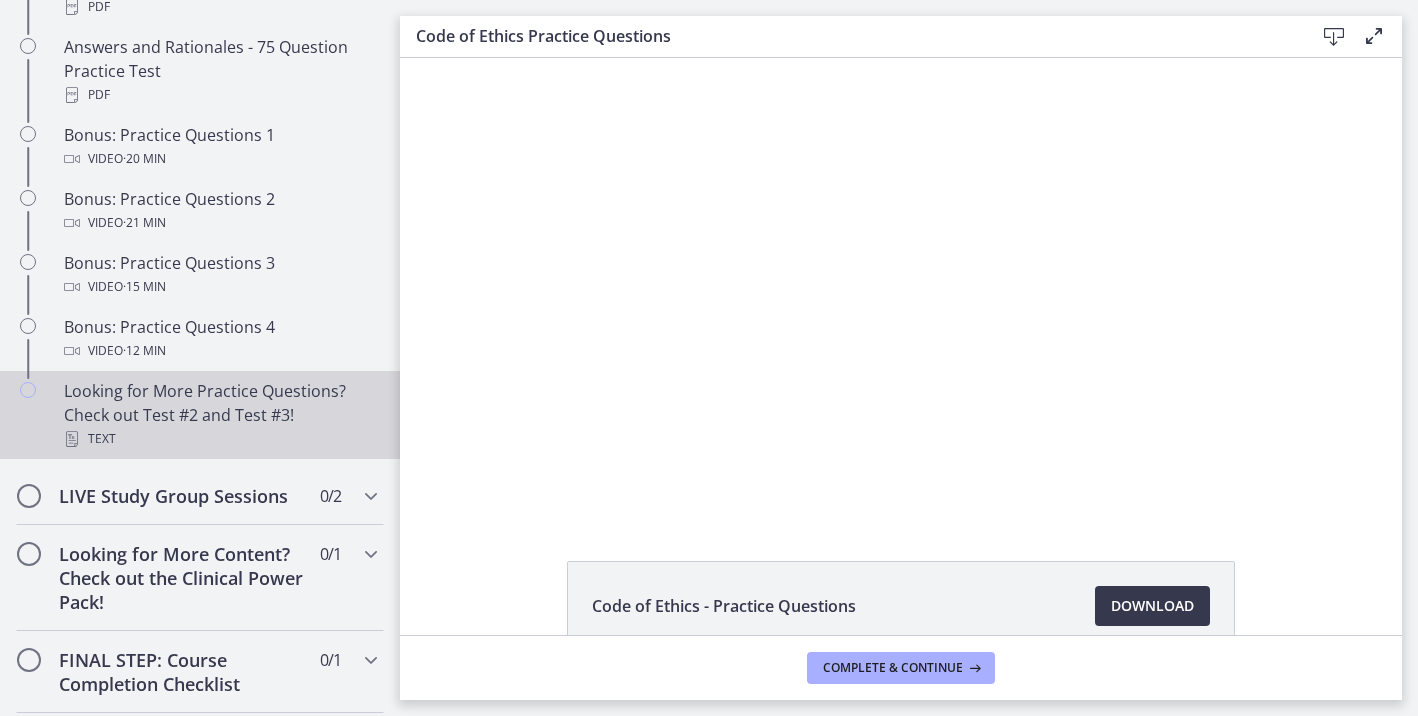 click on "Looking for More Practice Questions? Check out Test #2 and Test #3!
Text" at bounding box center [220, 415] 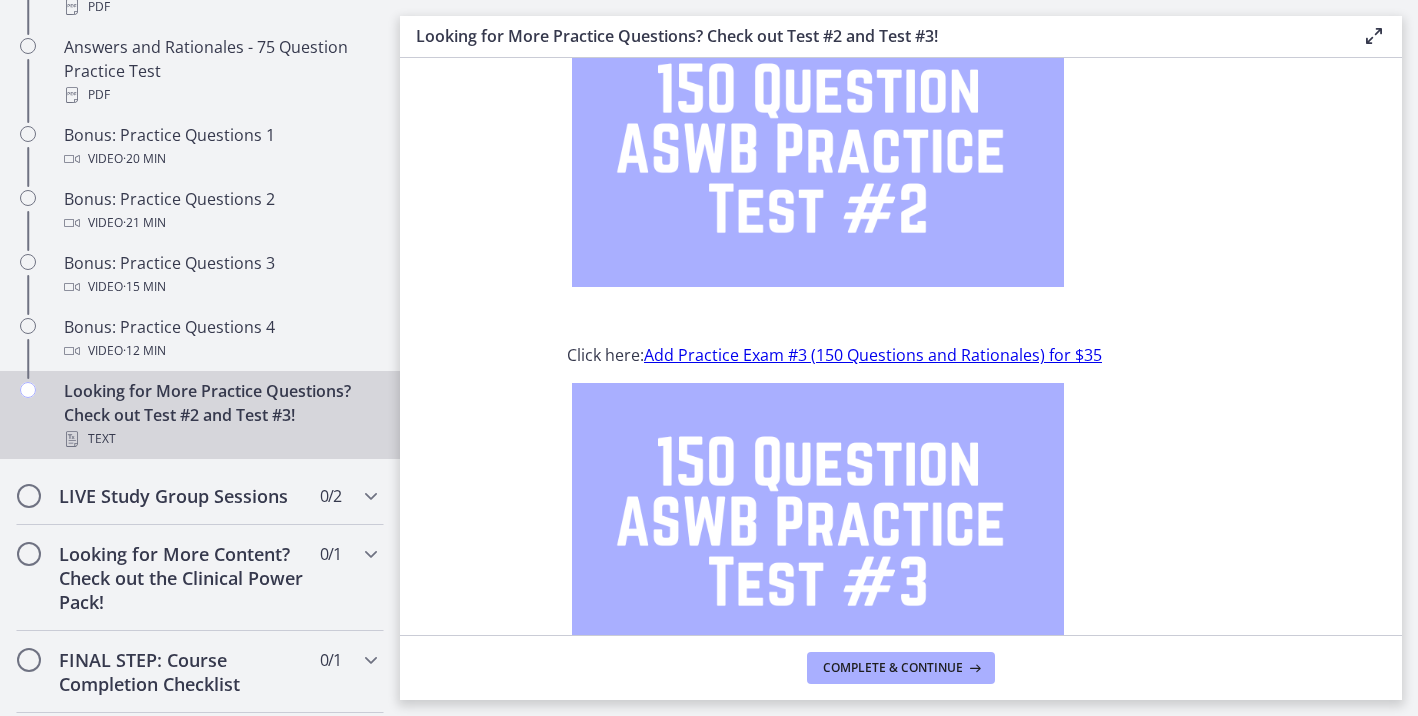 scroll, scrollTop: 0, scrollLeft: 0, axis: both 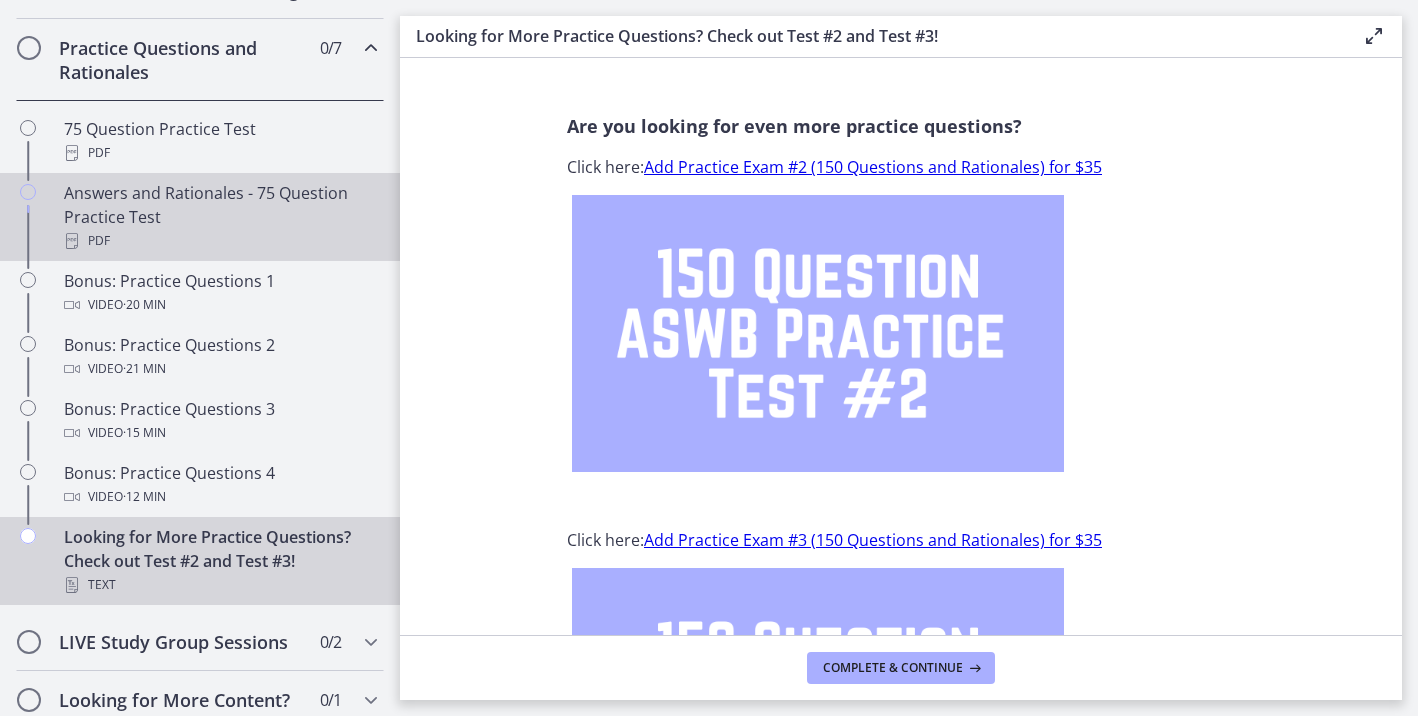 click on "PDF" at bounding box center (220, 241) 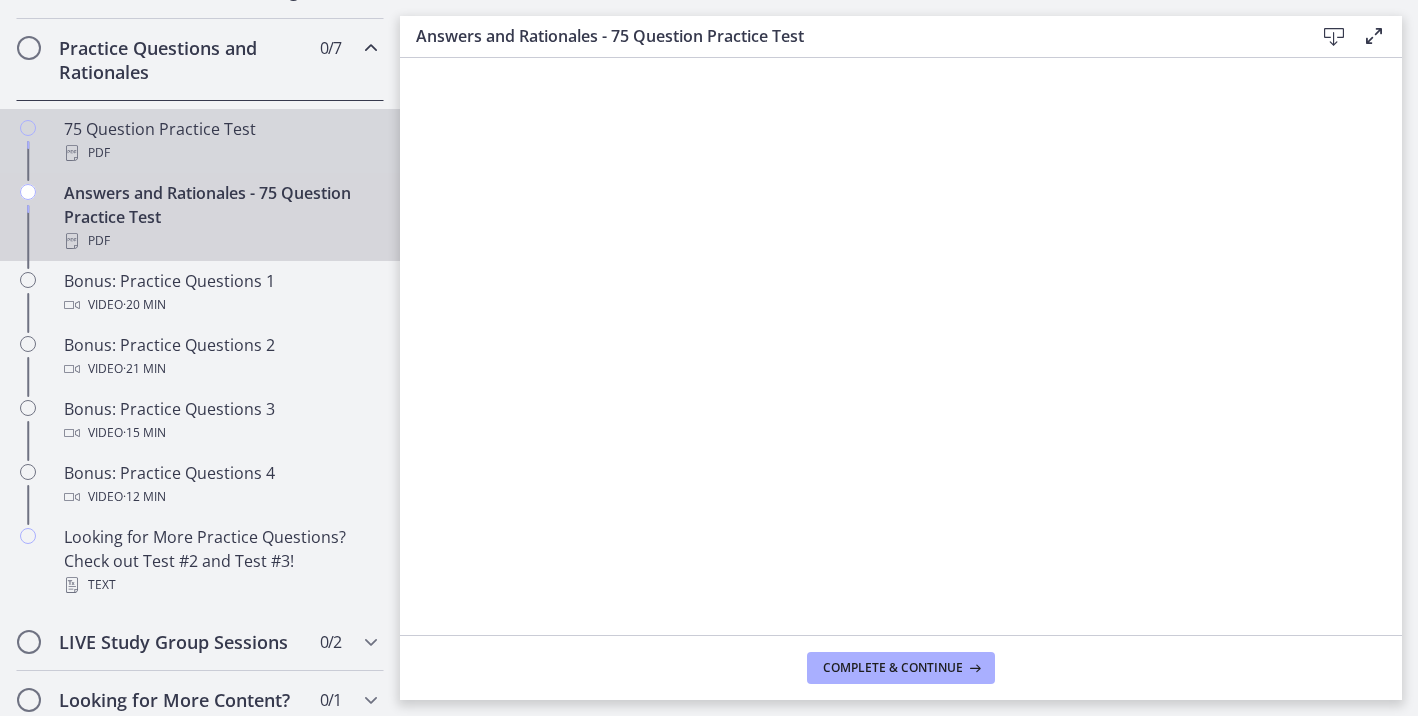 click on "PDF" at bounding box center [220, 153] 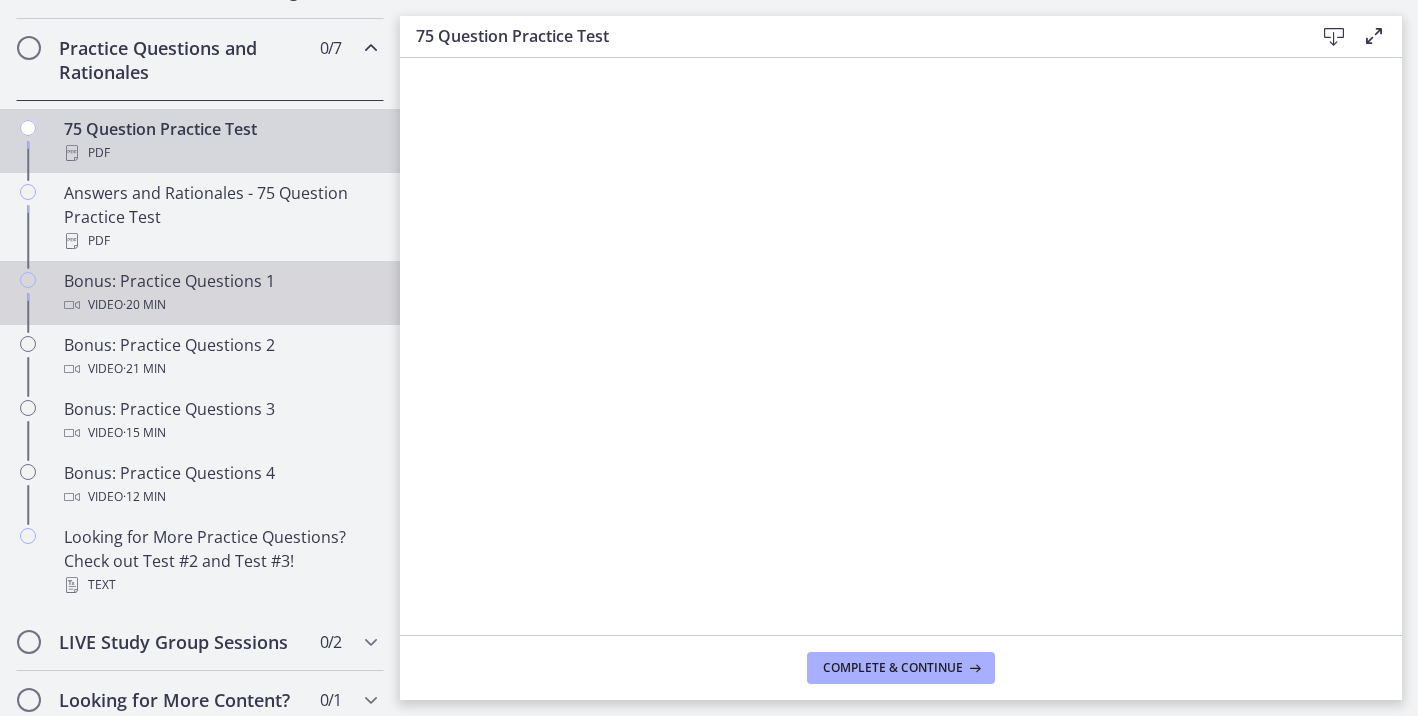 click on "Video
·  20 min" at bounding box center [220, 305] 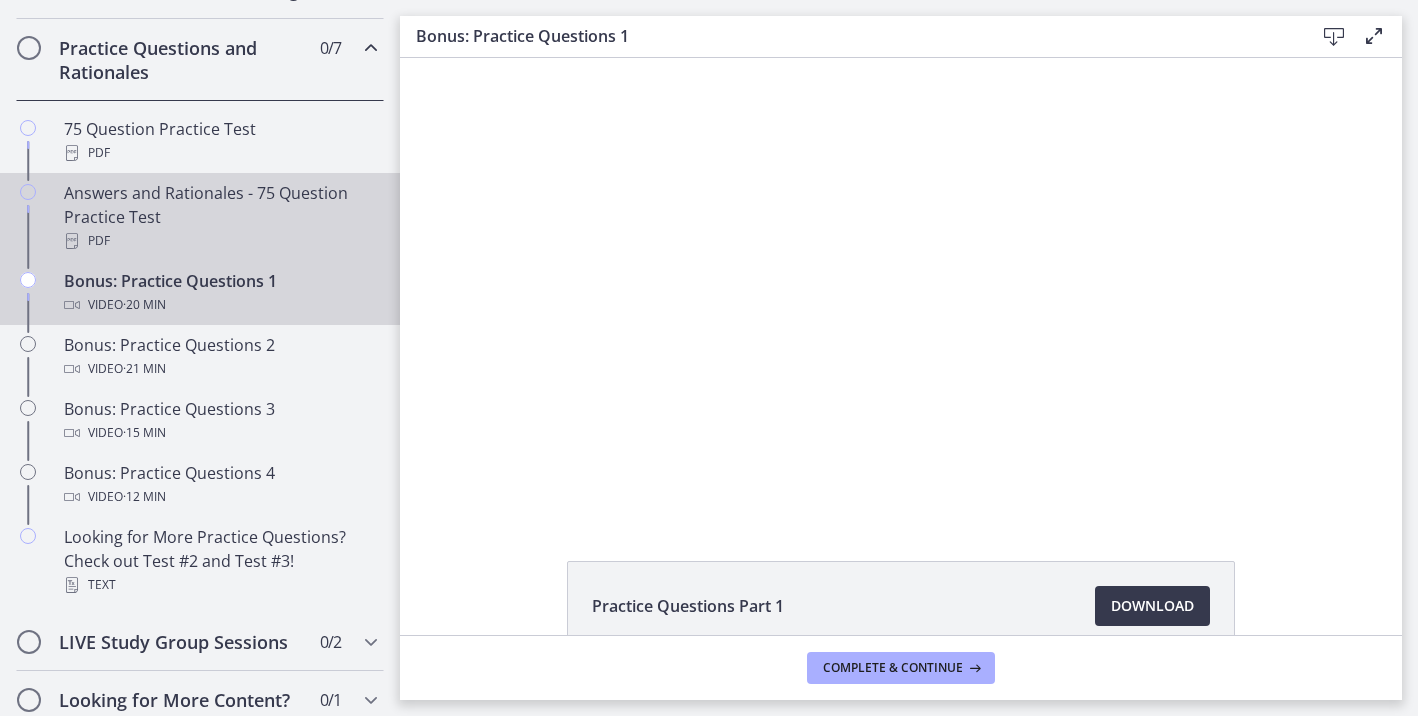 scroll, scrollTop: 0, scrollLeft: 0, axis: both 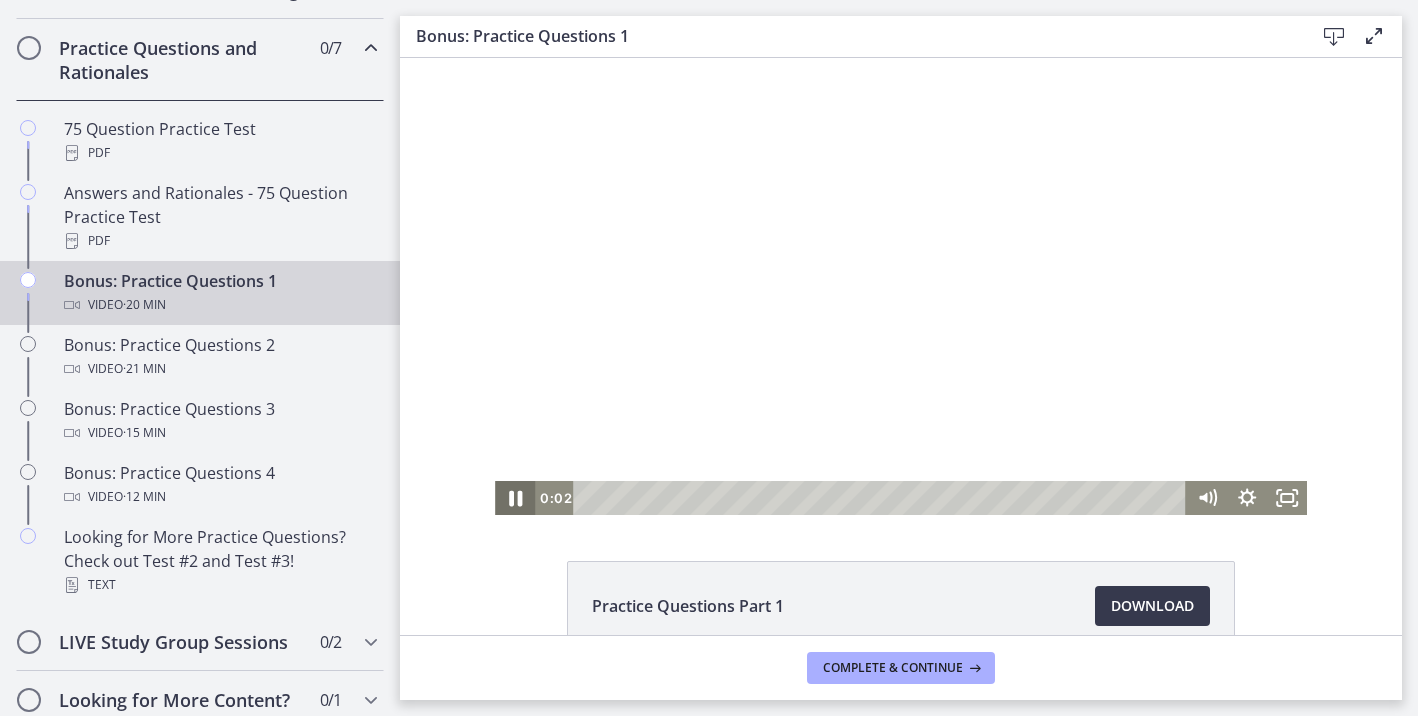 click 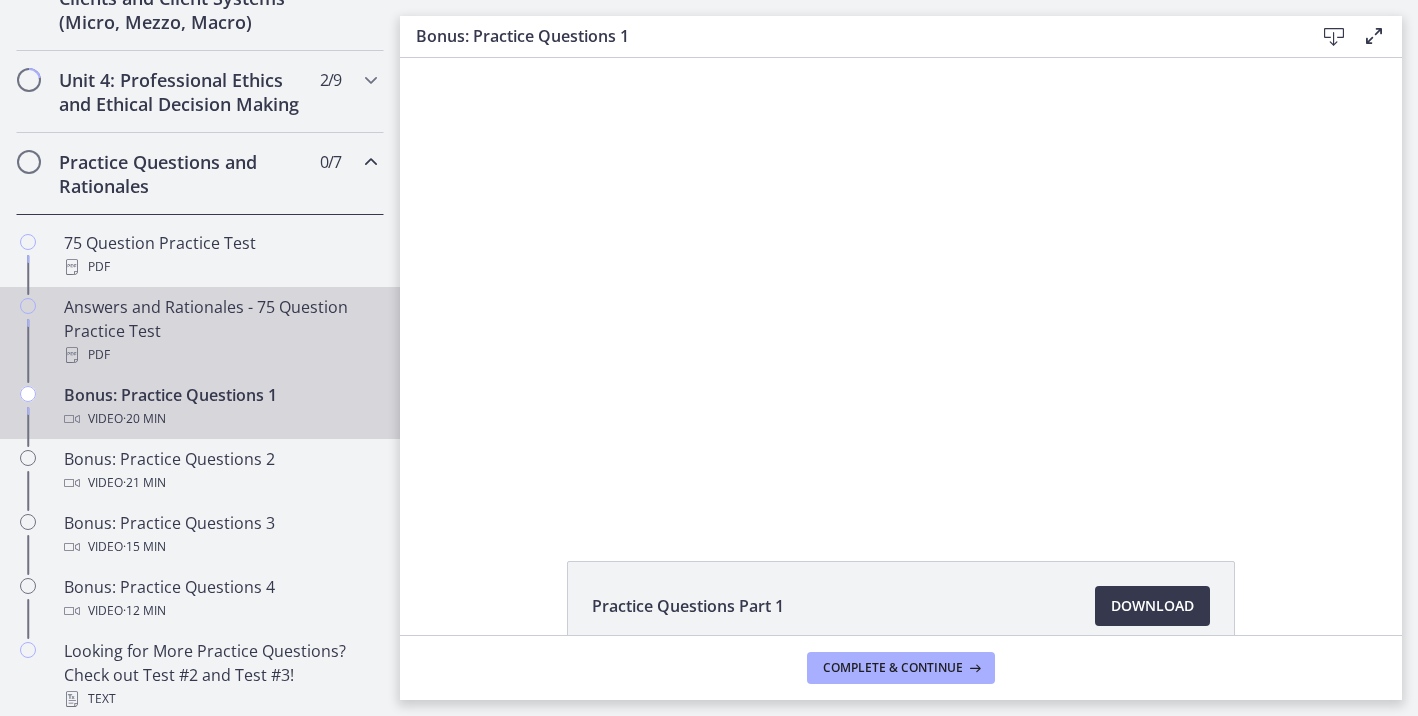 scroll, scrollTop: 808, scrollLeft: 0, axis: vertical 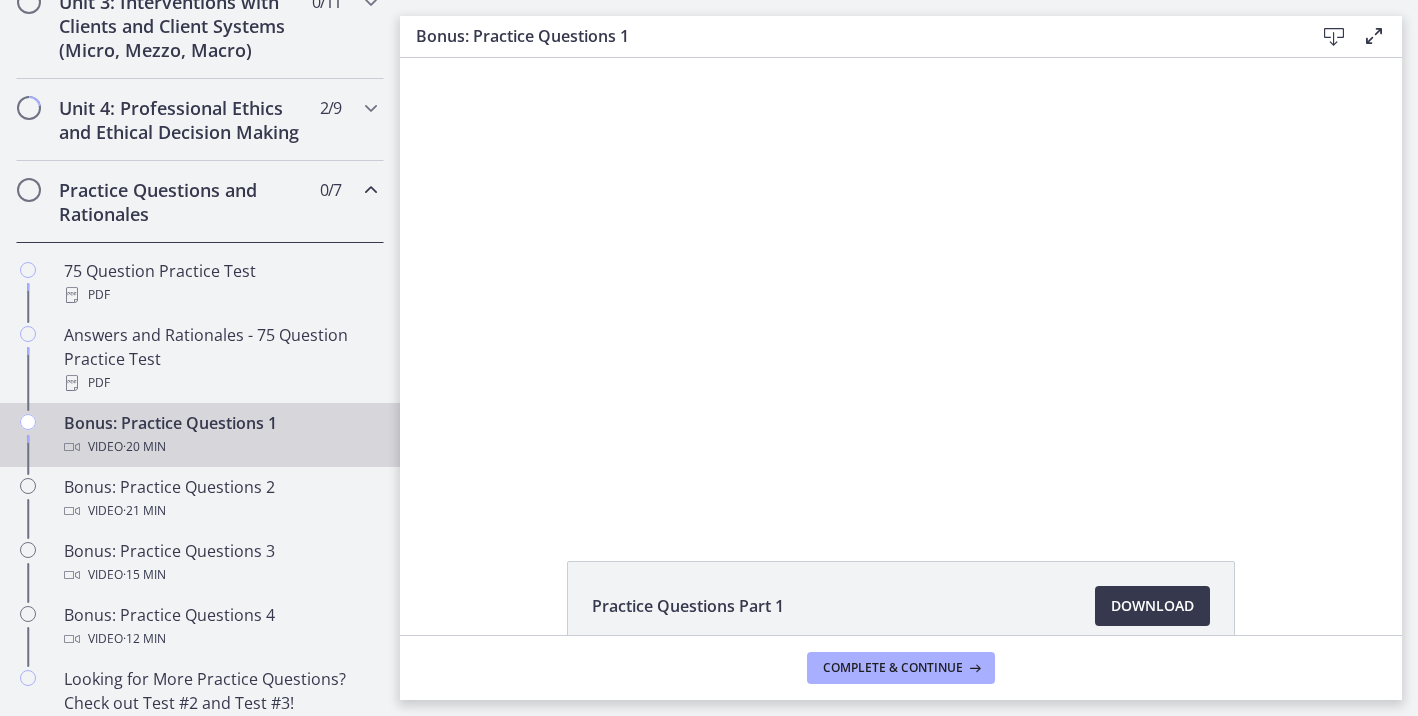 click on "Practice Questions and Rationales
0  /  7
Completed" at bounding box center (200, 202) 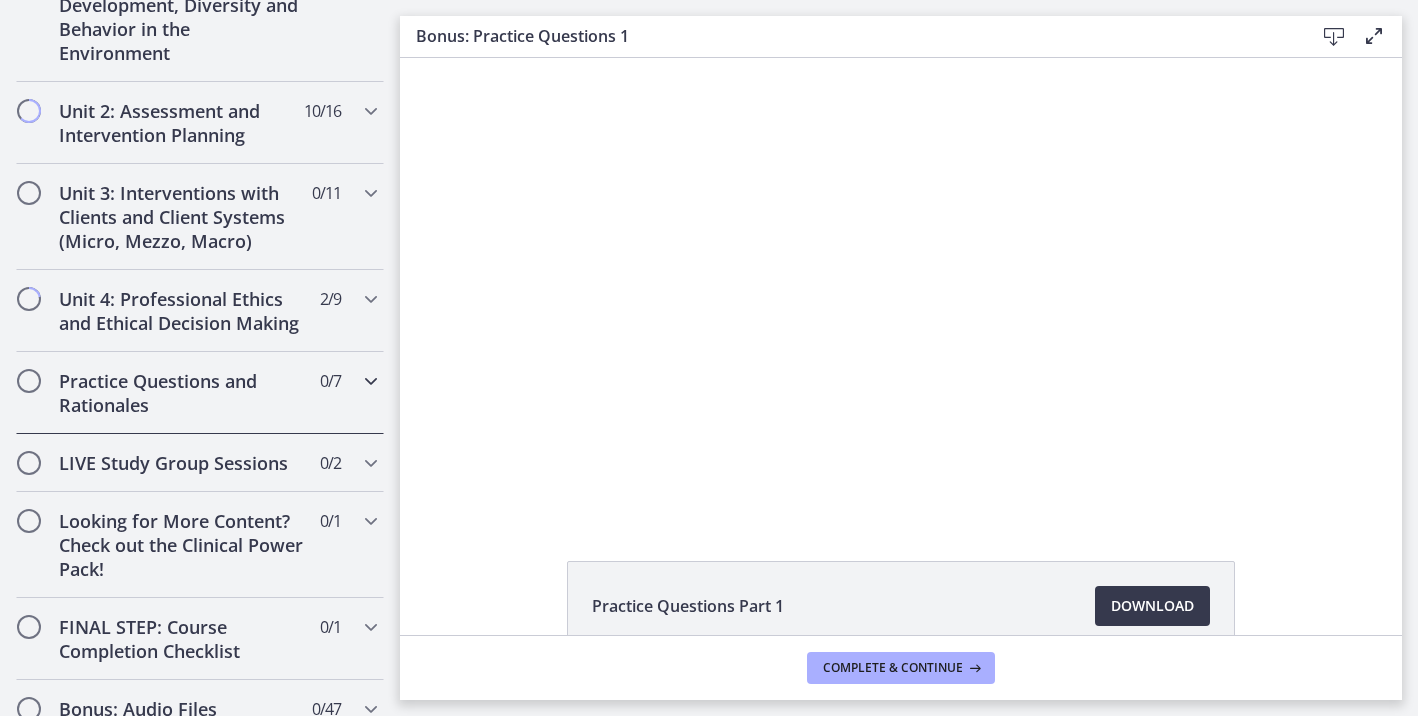 scroll, scrollTop: 600, scrollLeft: 0, axis: vertical 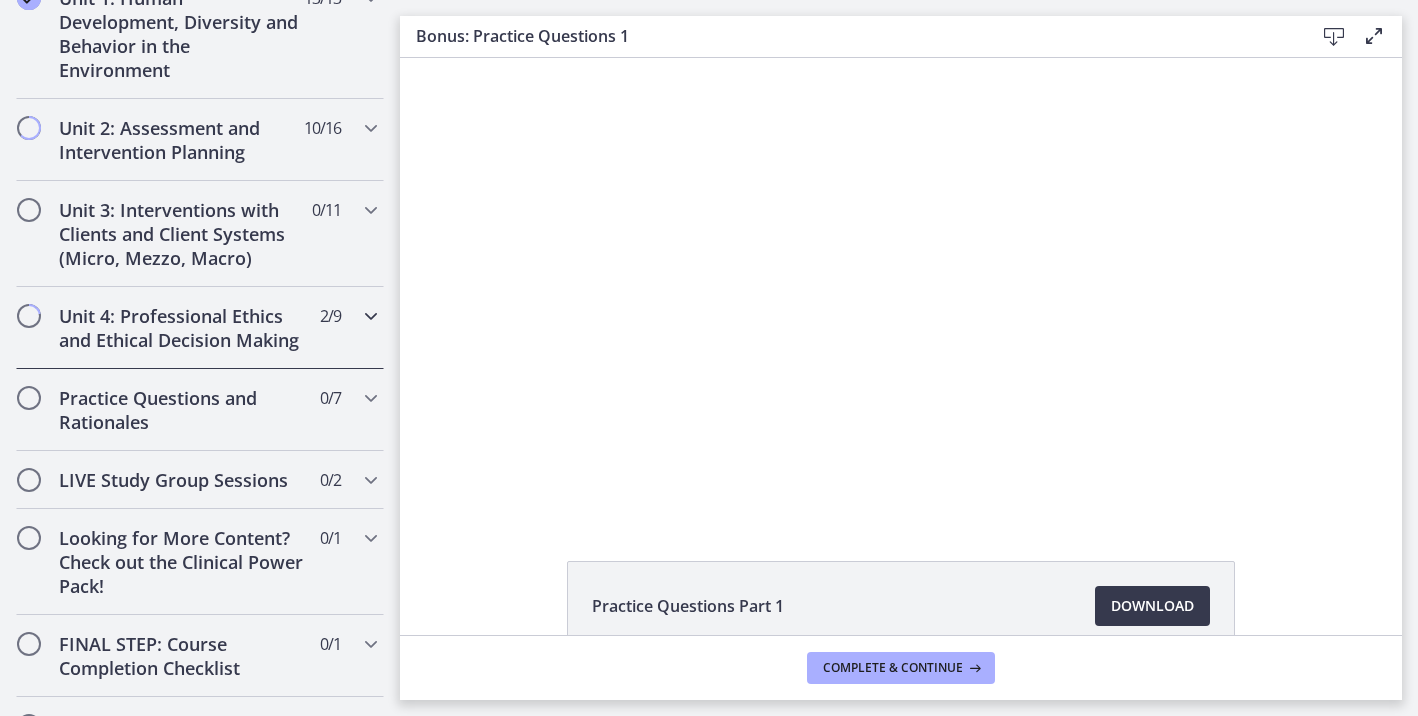 click on "2  /  9
Completed" at bounding box center [330, 316] 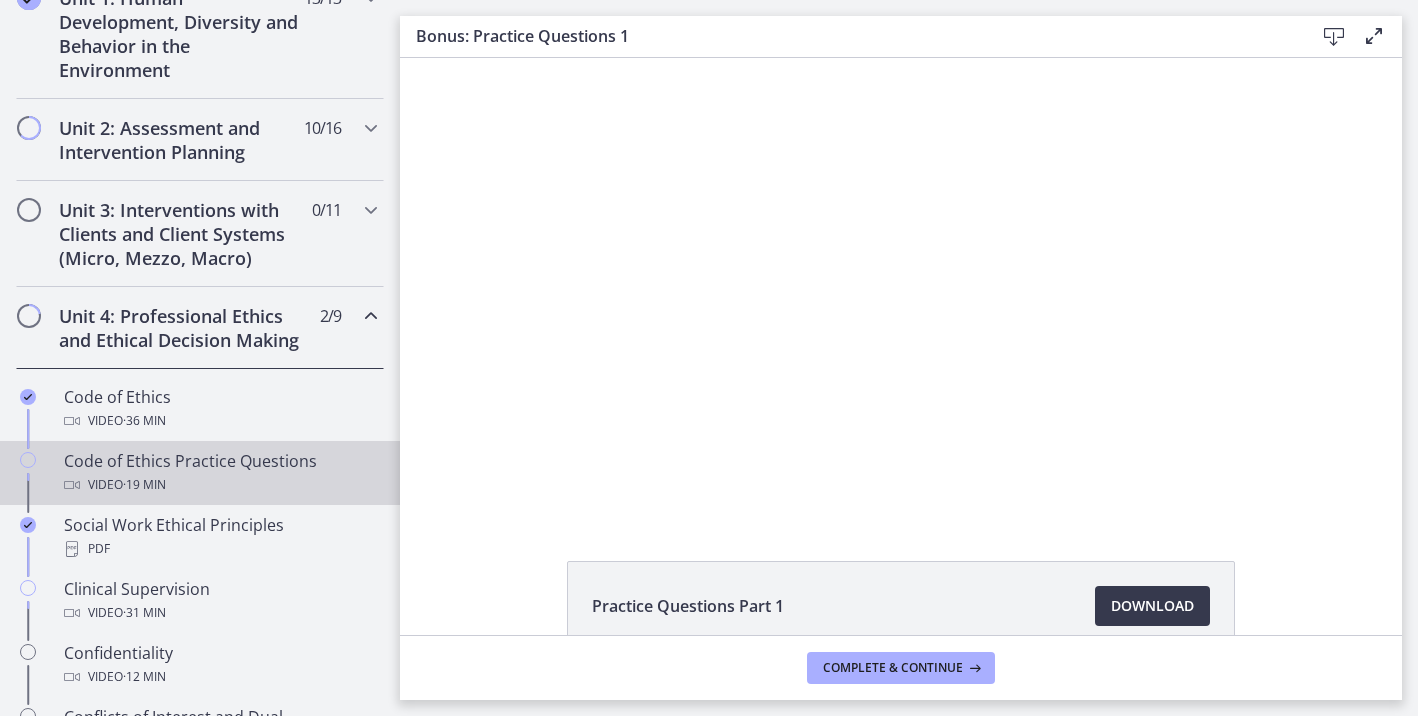click on "Video
·  19 min" at bounding box center (220, 485) 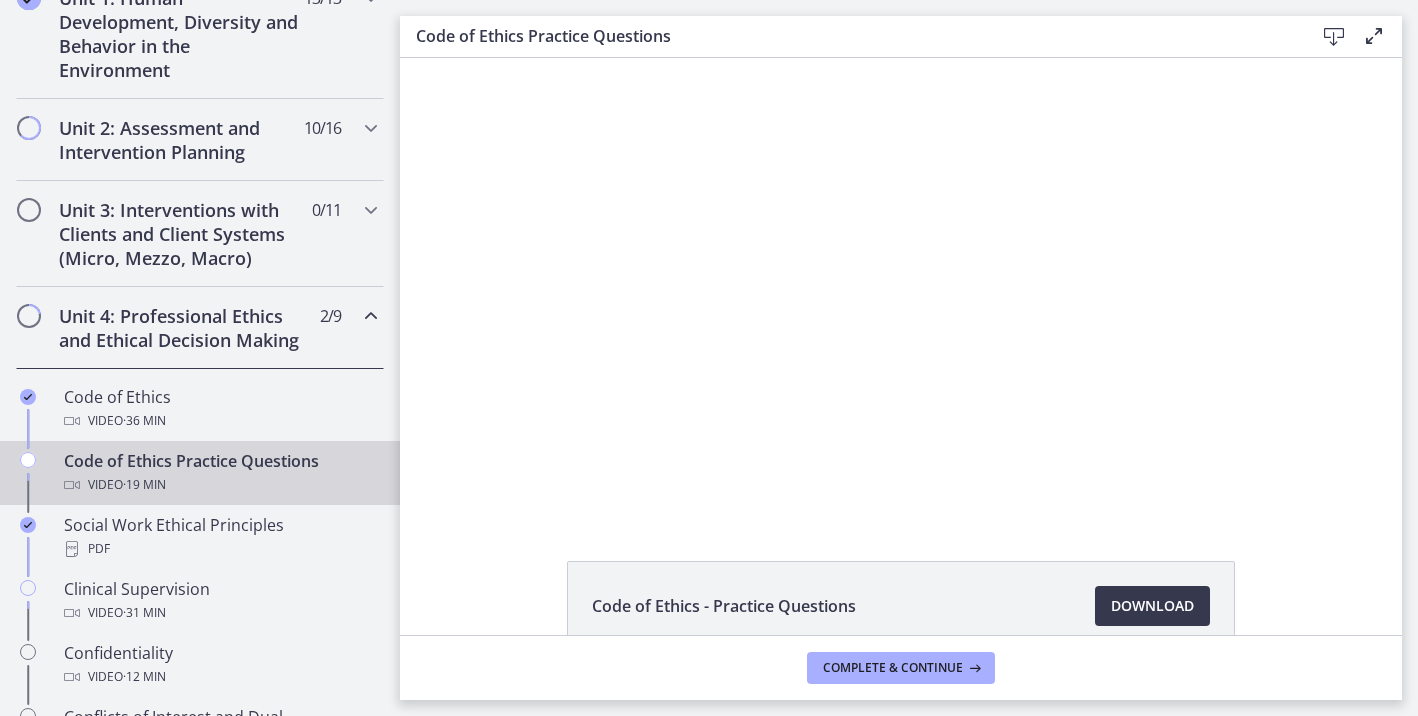 scroll, scrollTop: 0, scrollLeft: 0, axis: both 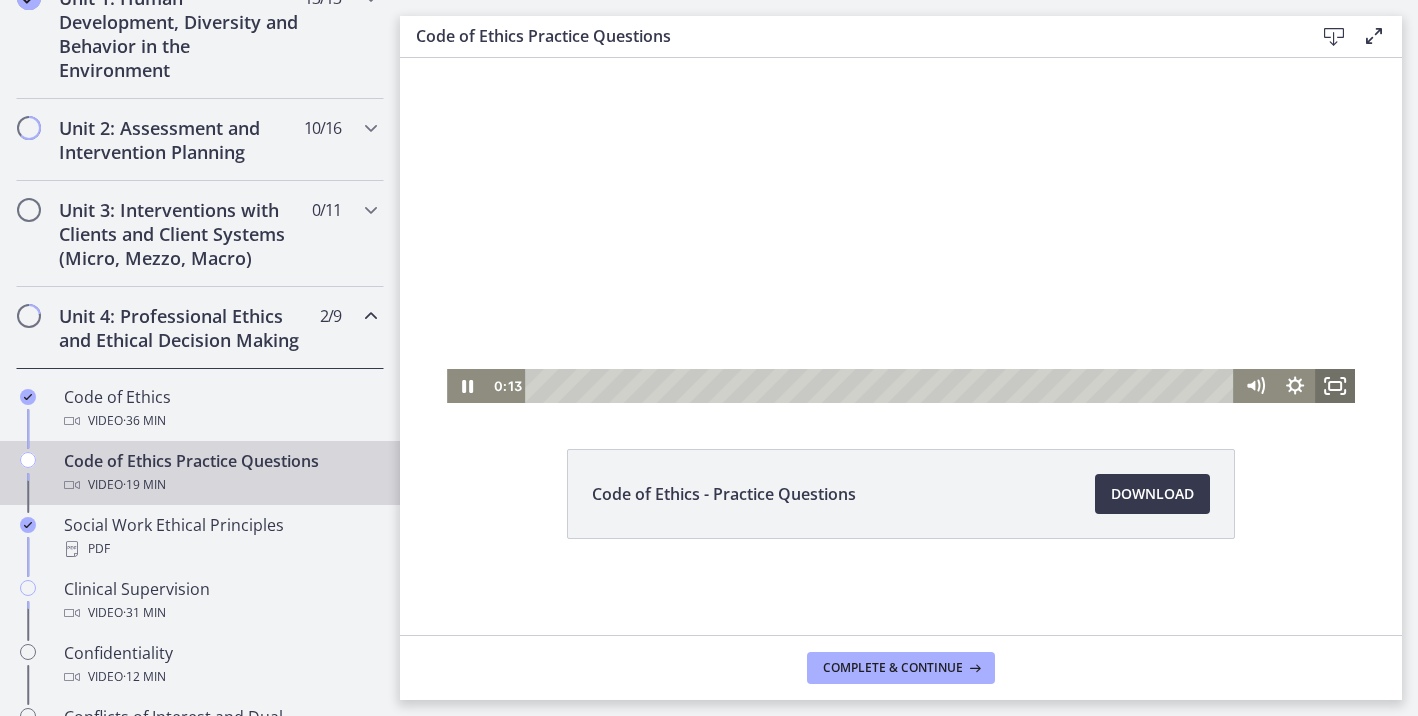 click 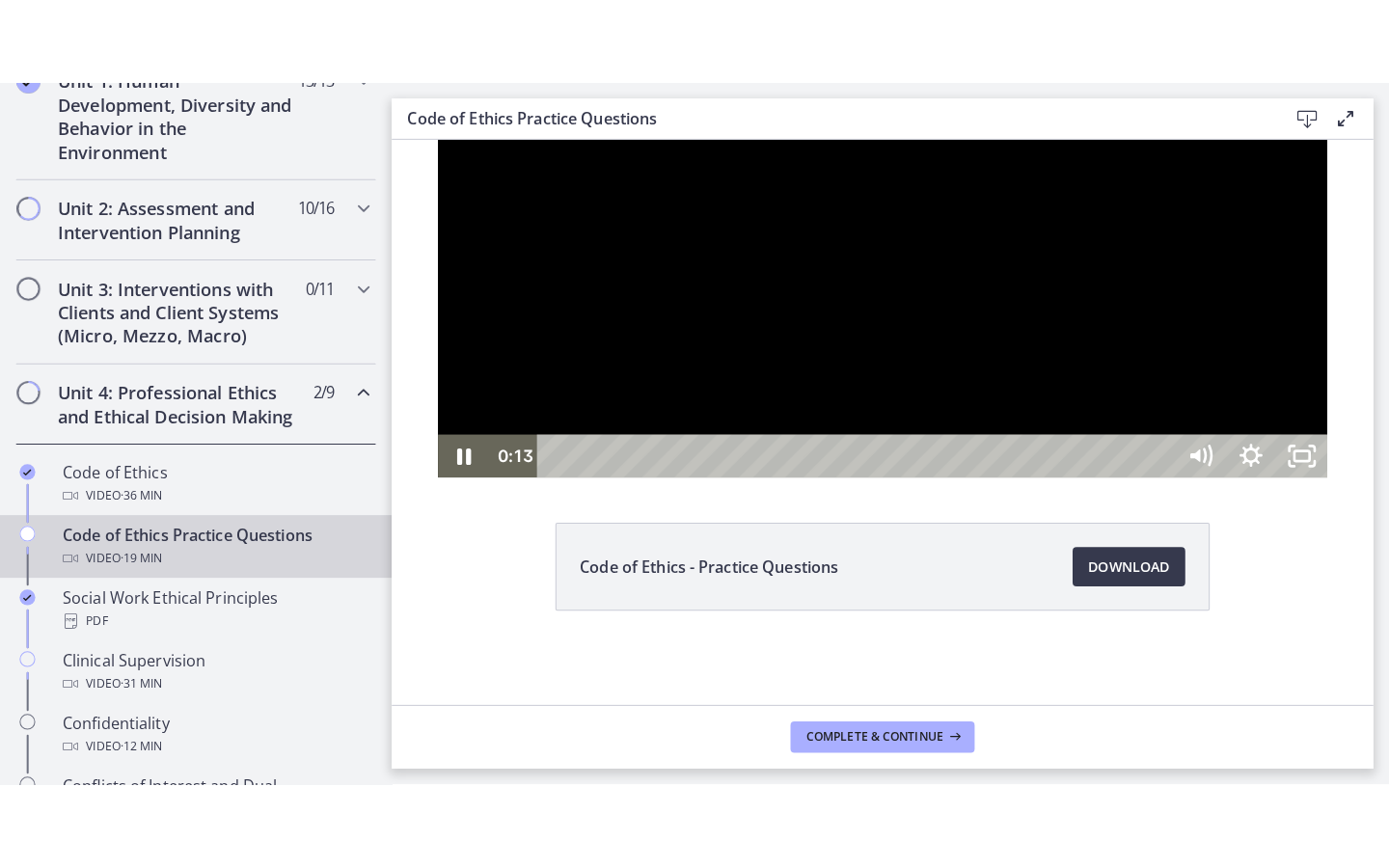 scroll, scrollTop: 0, scrollLeft: 0, axis: both 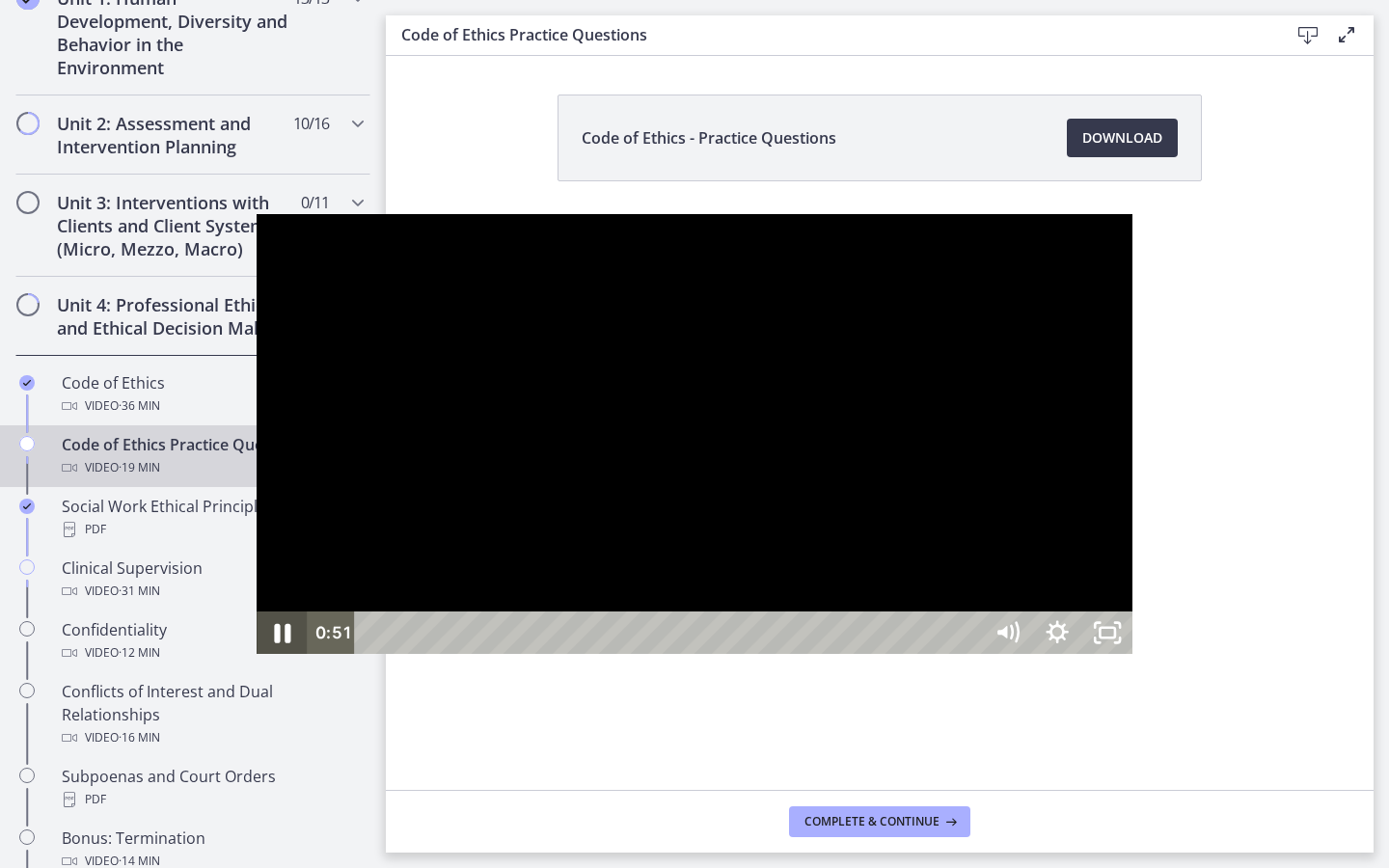 click 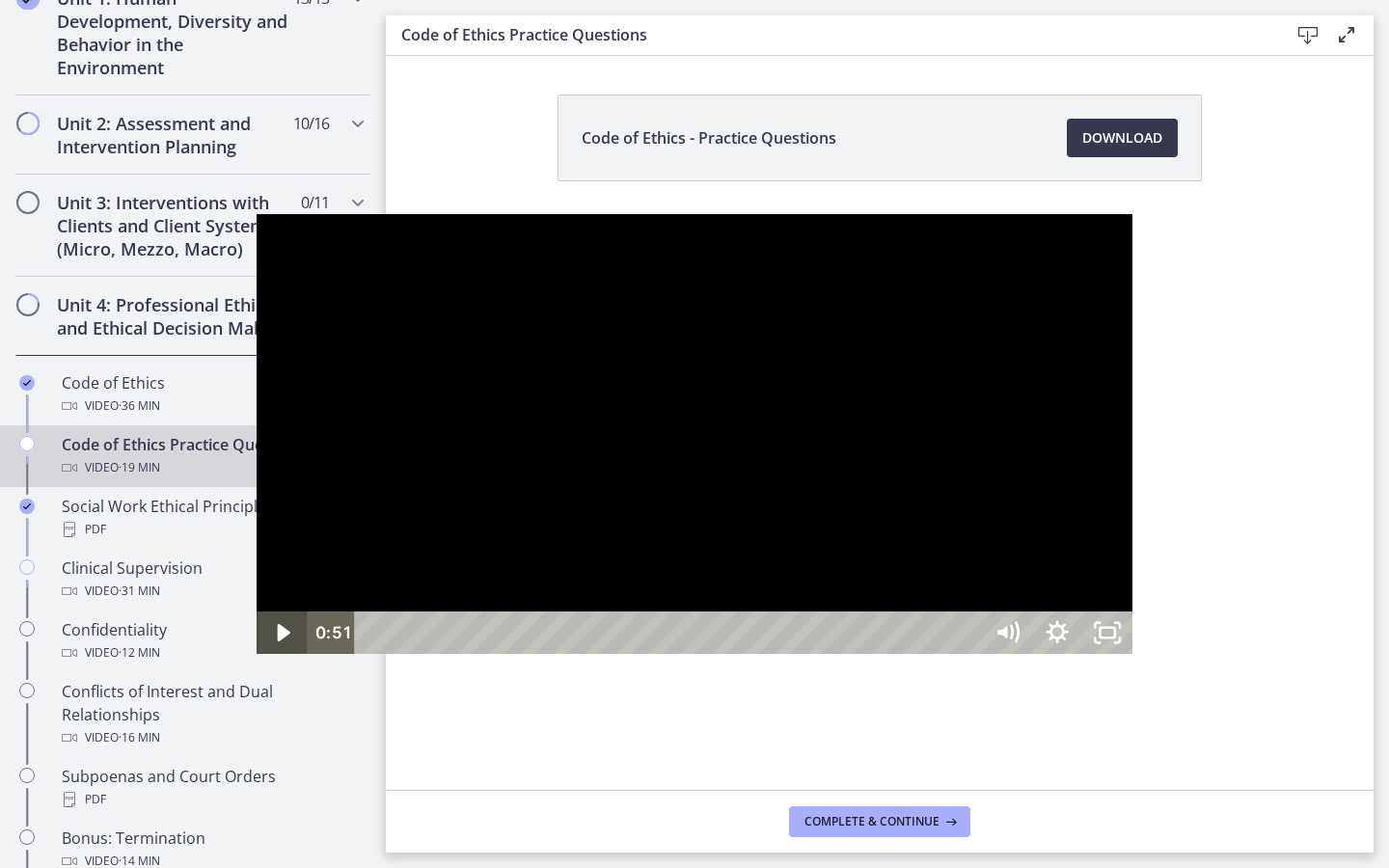 click 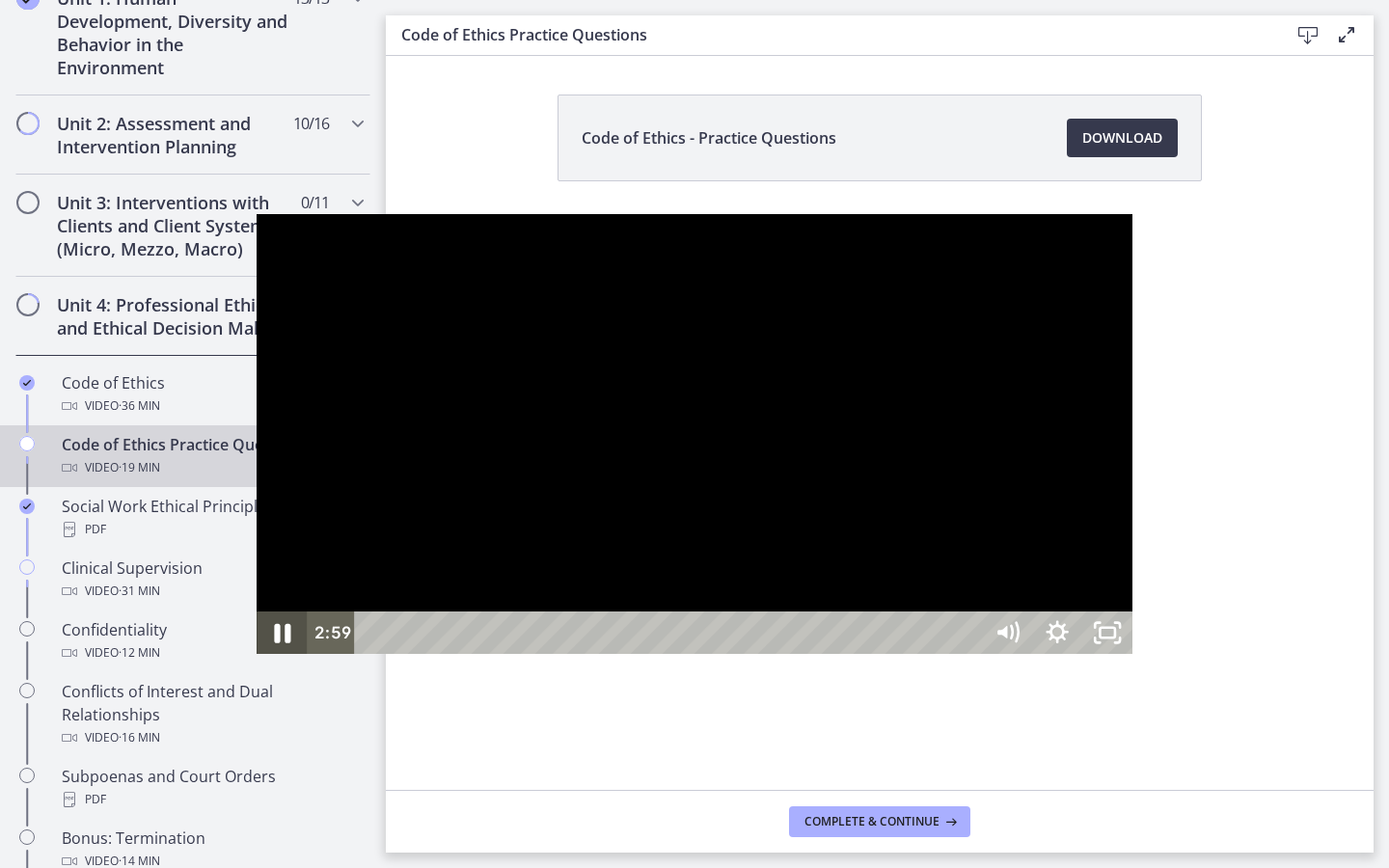 click 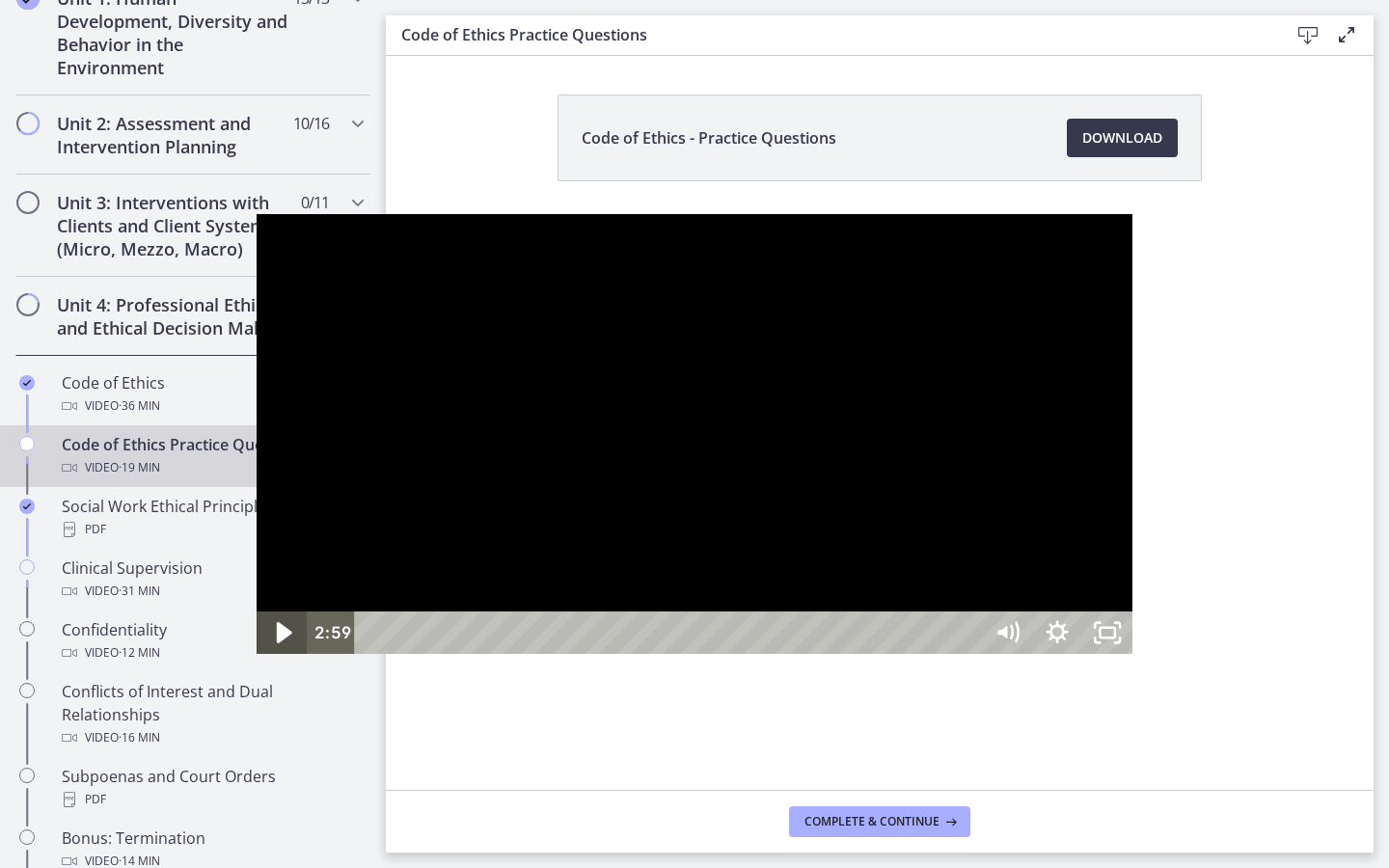 click 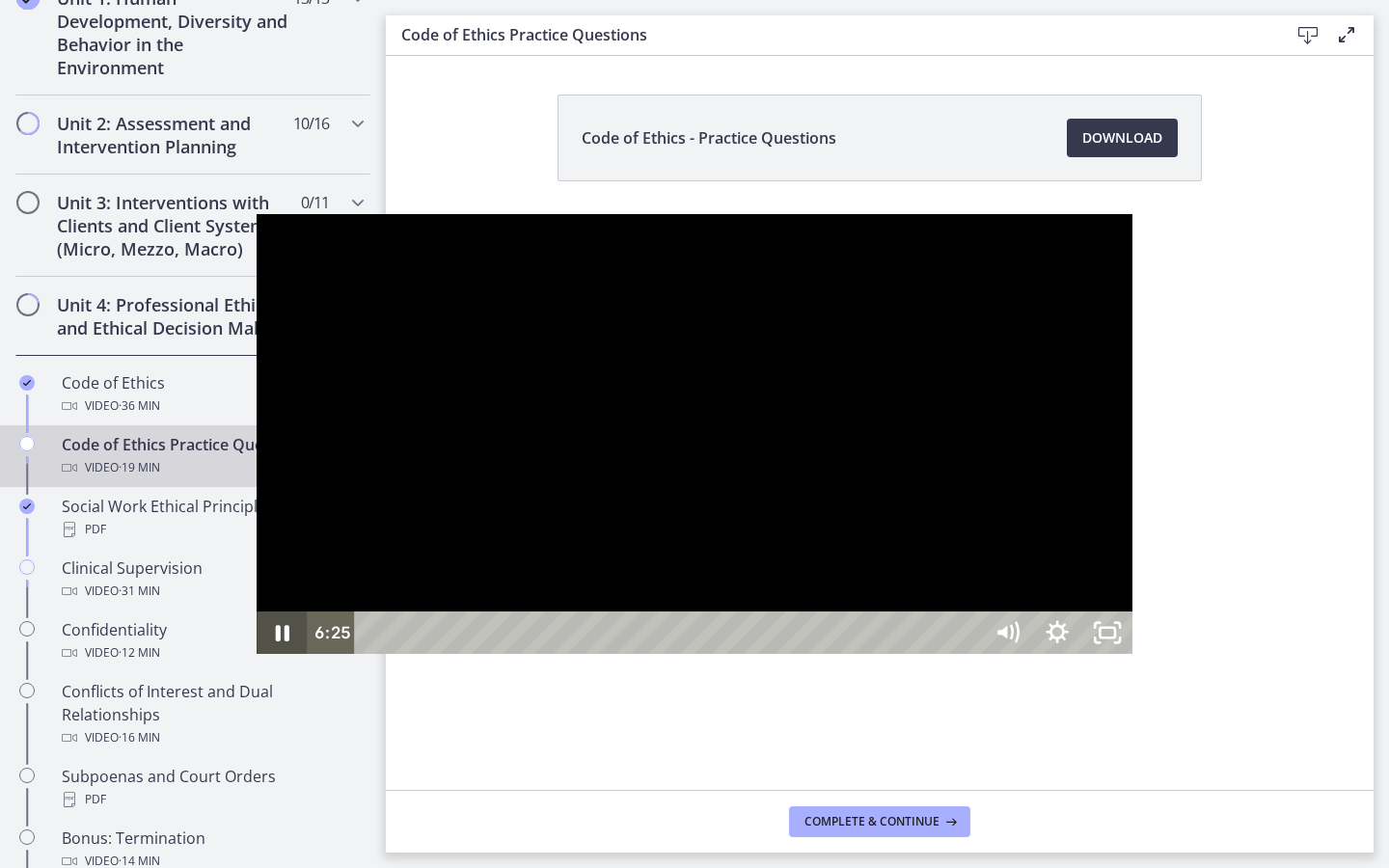 click 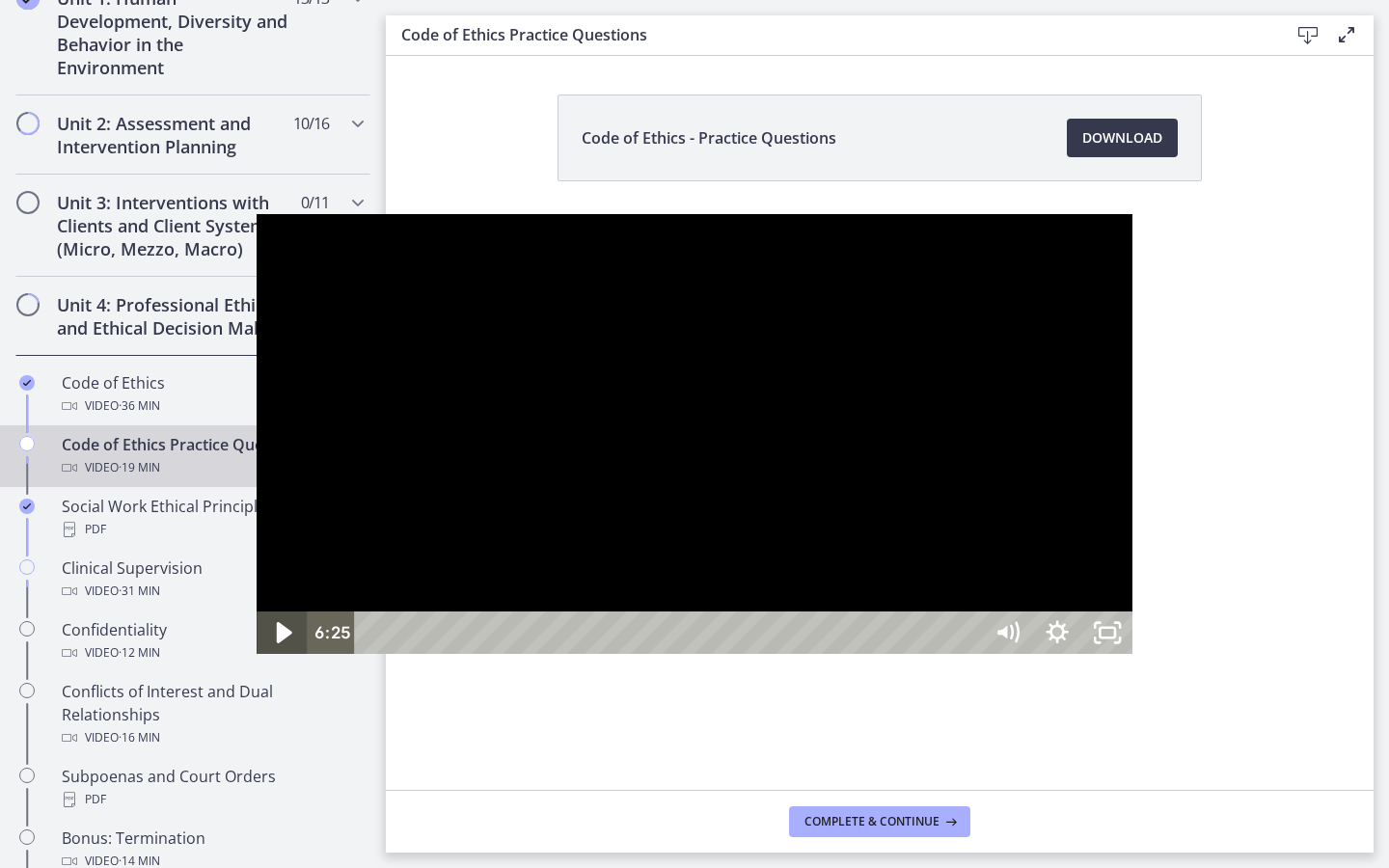click 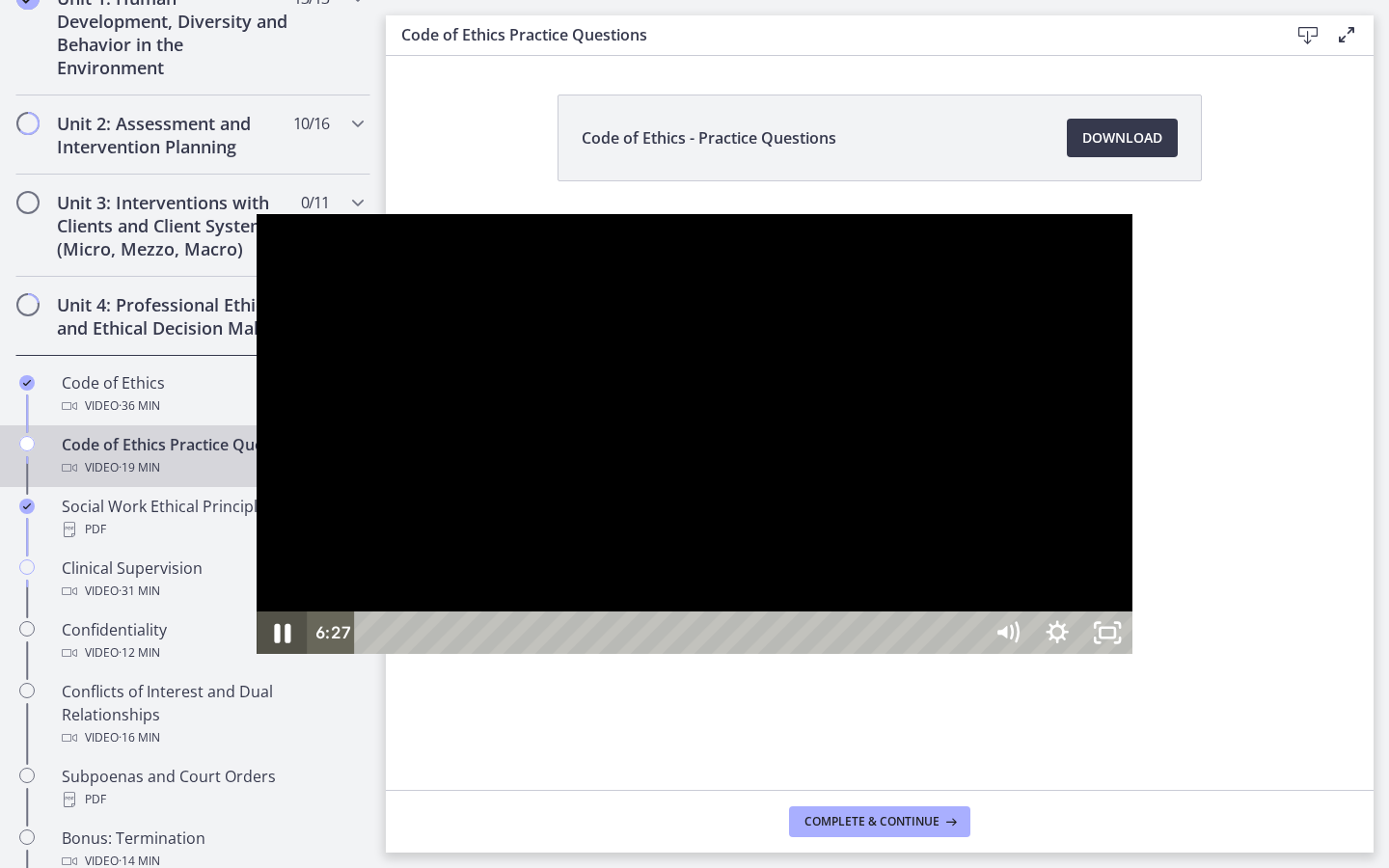 click 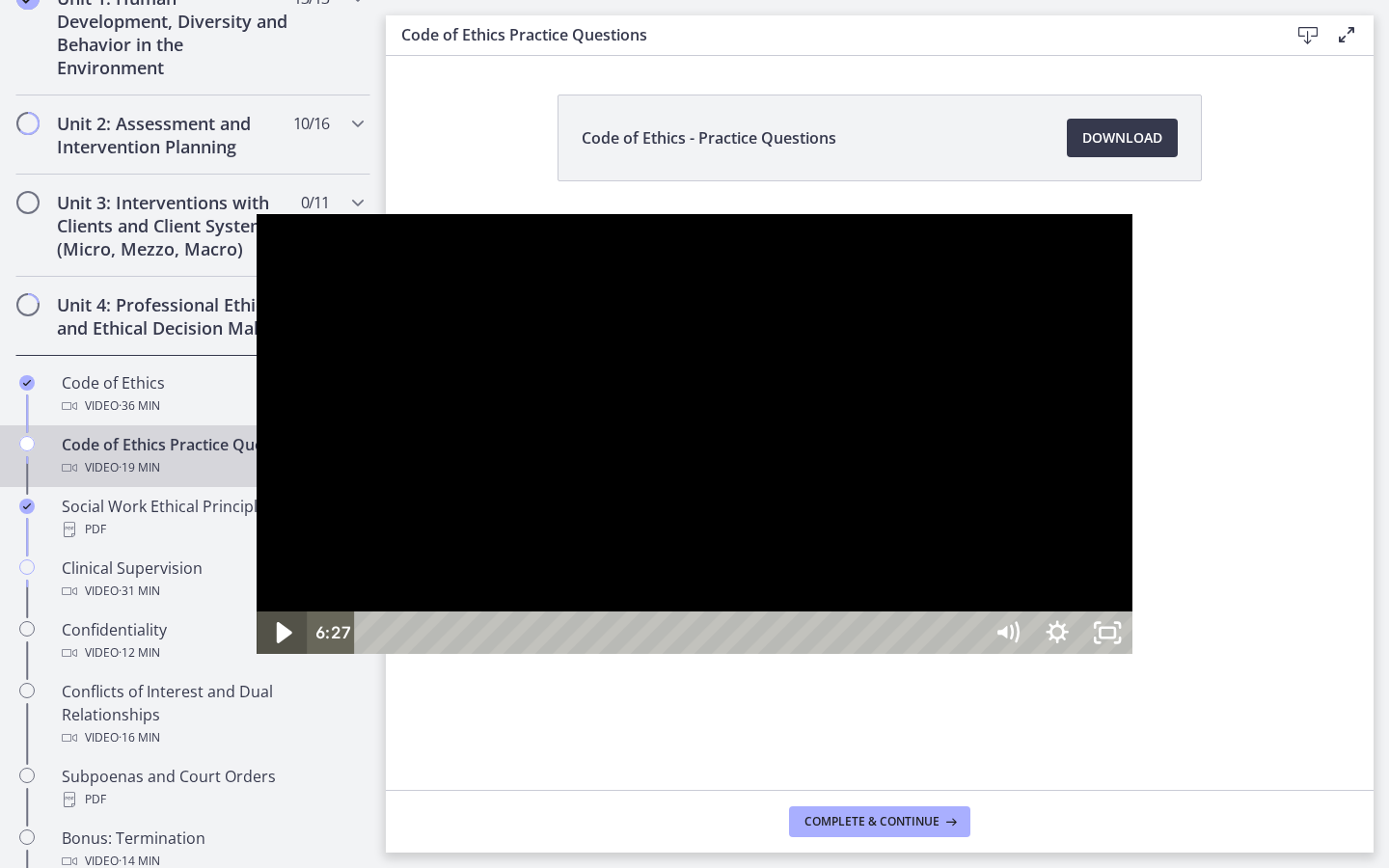 click 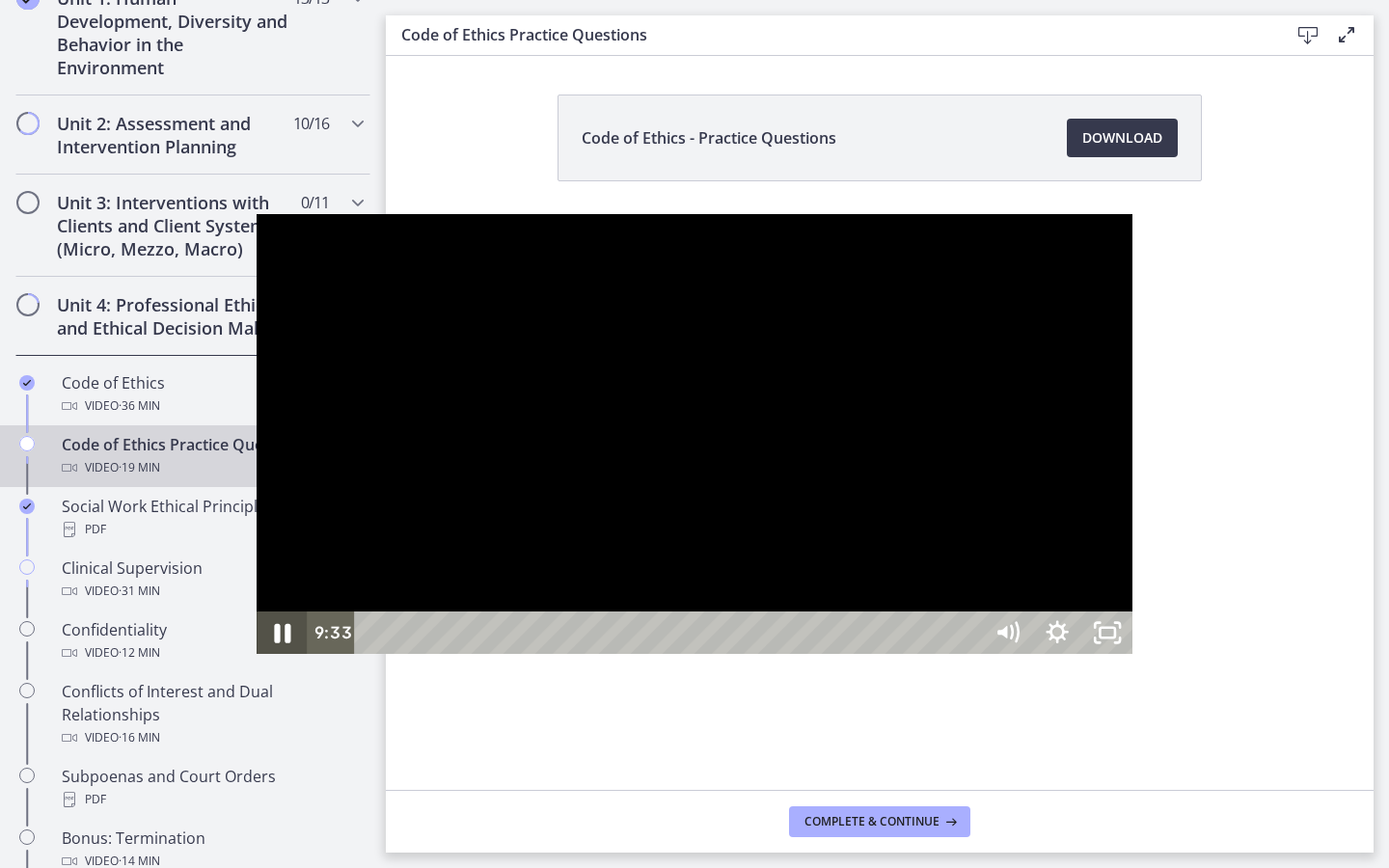 click 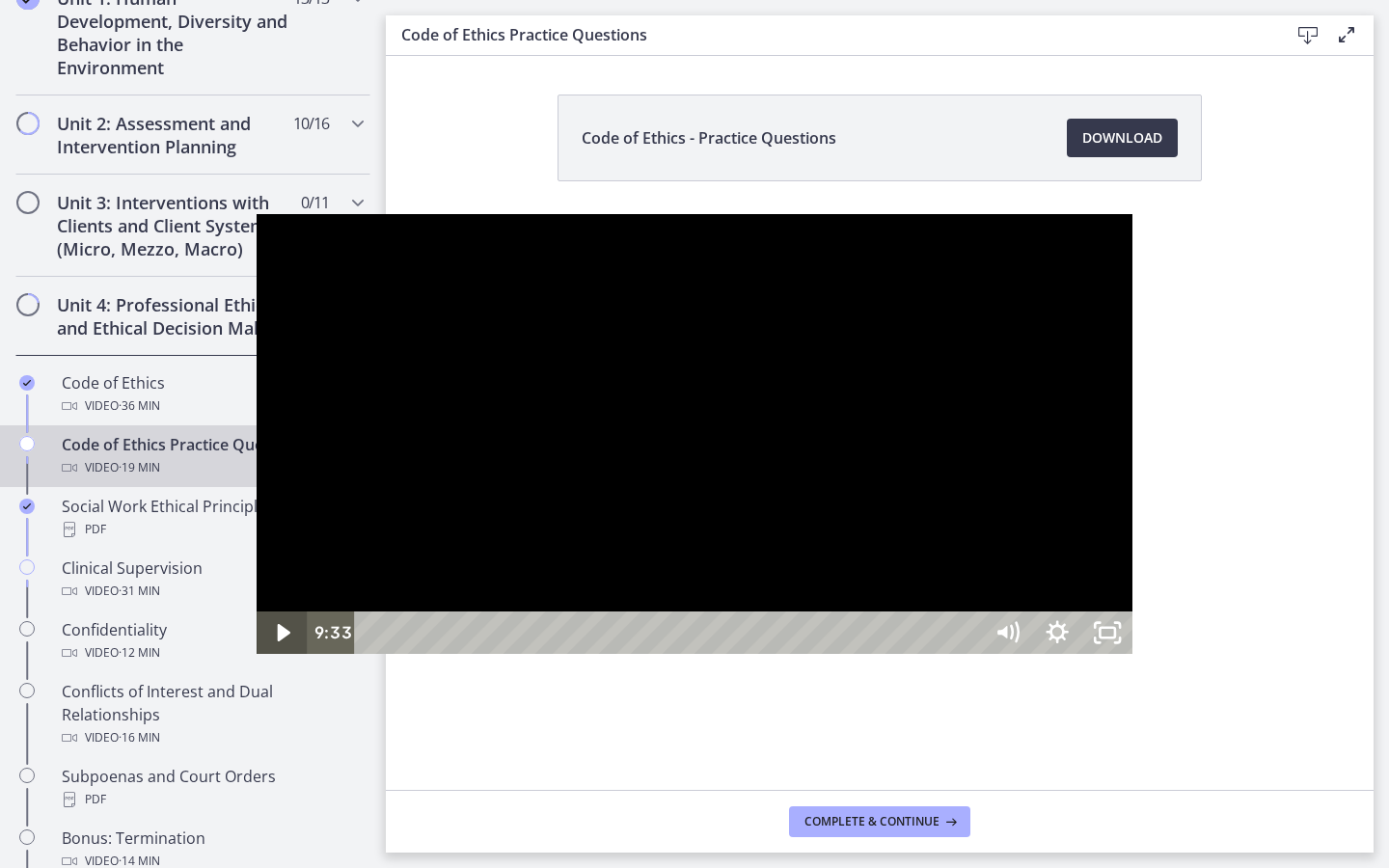 click 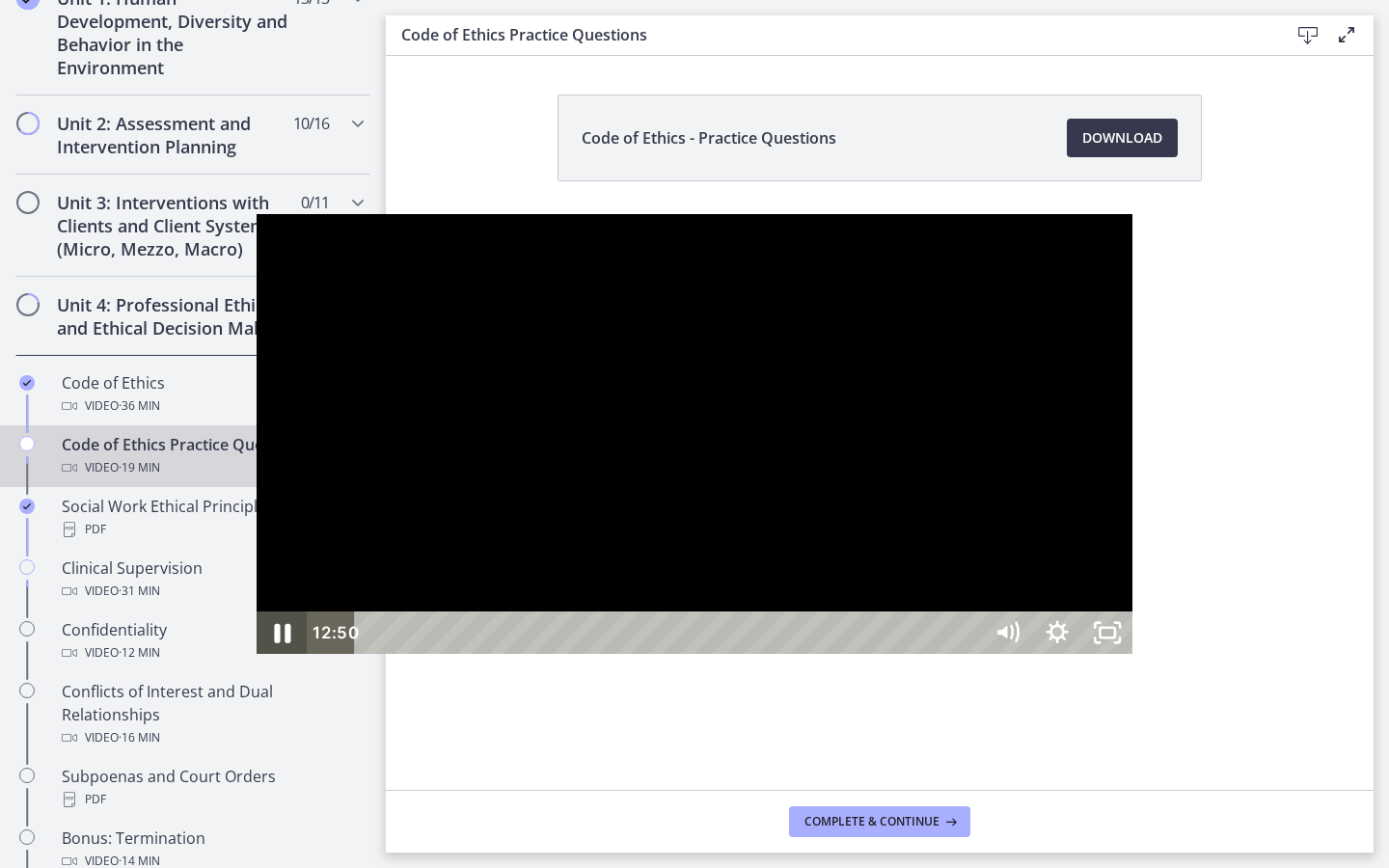 click 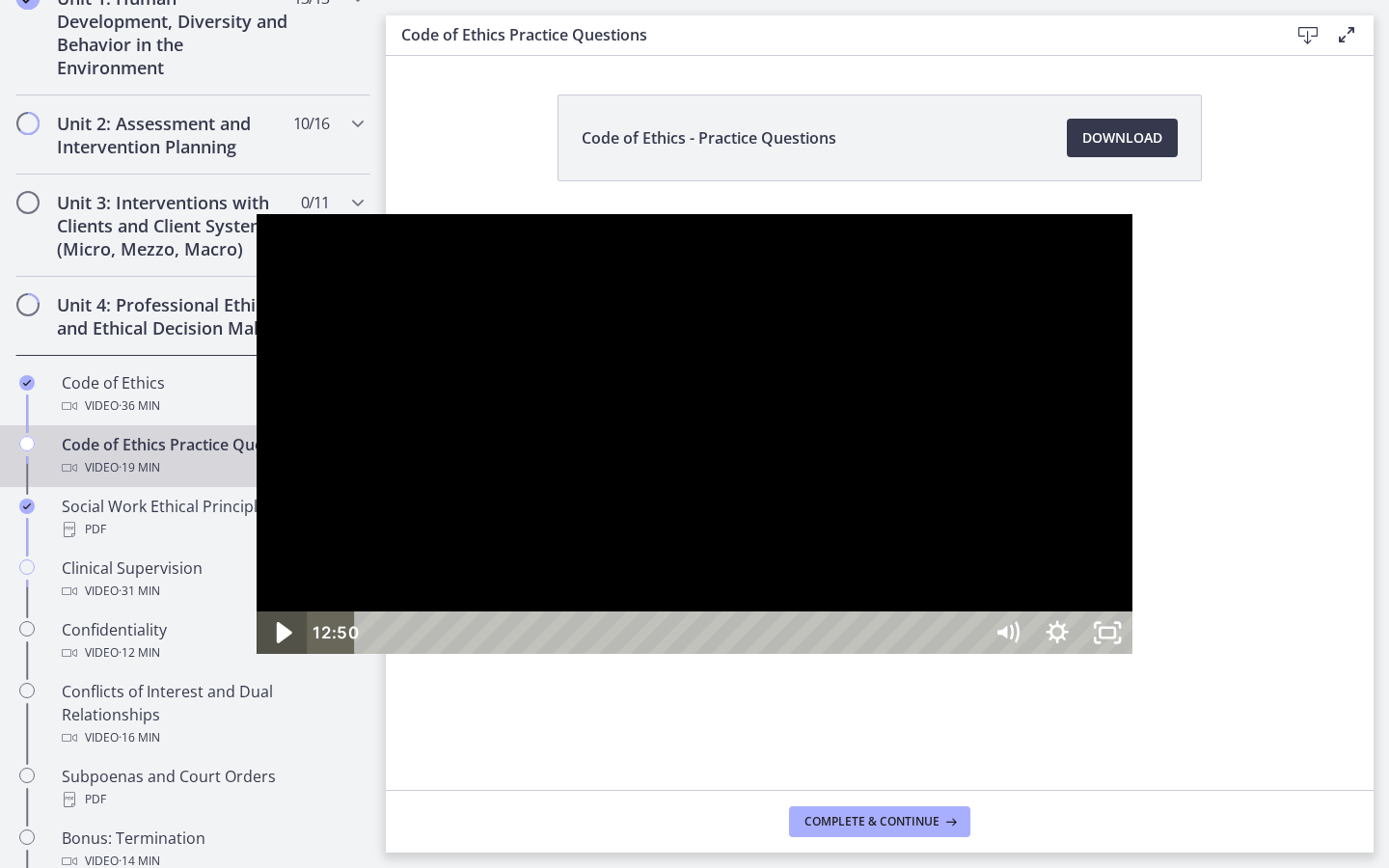 click 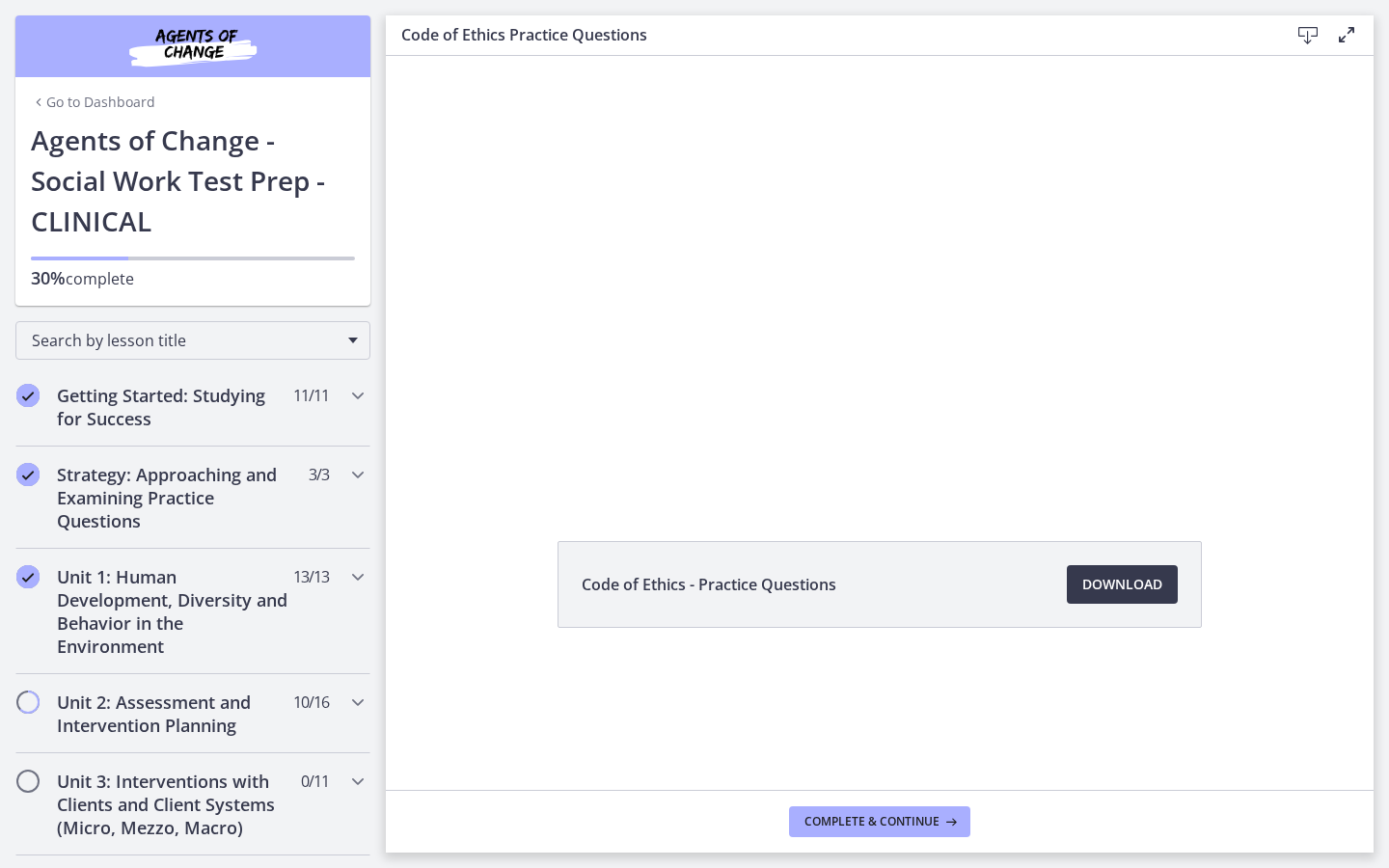 scroll, scrollTop: 0, scrollLeft: 0, axis: both 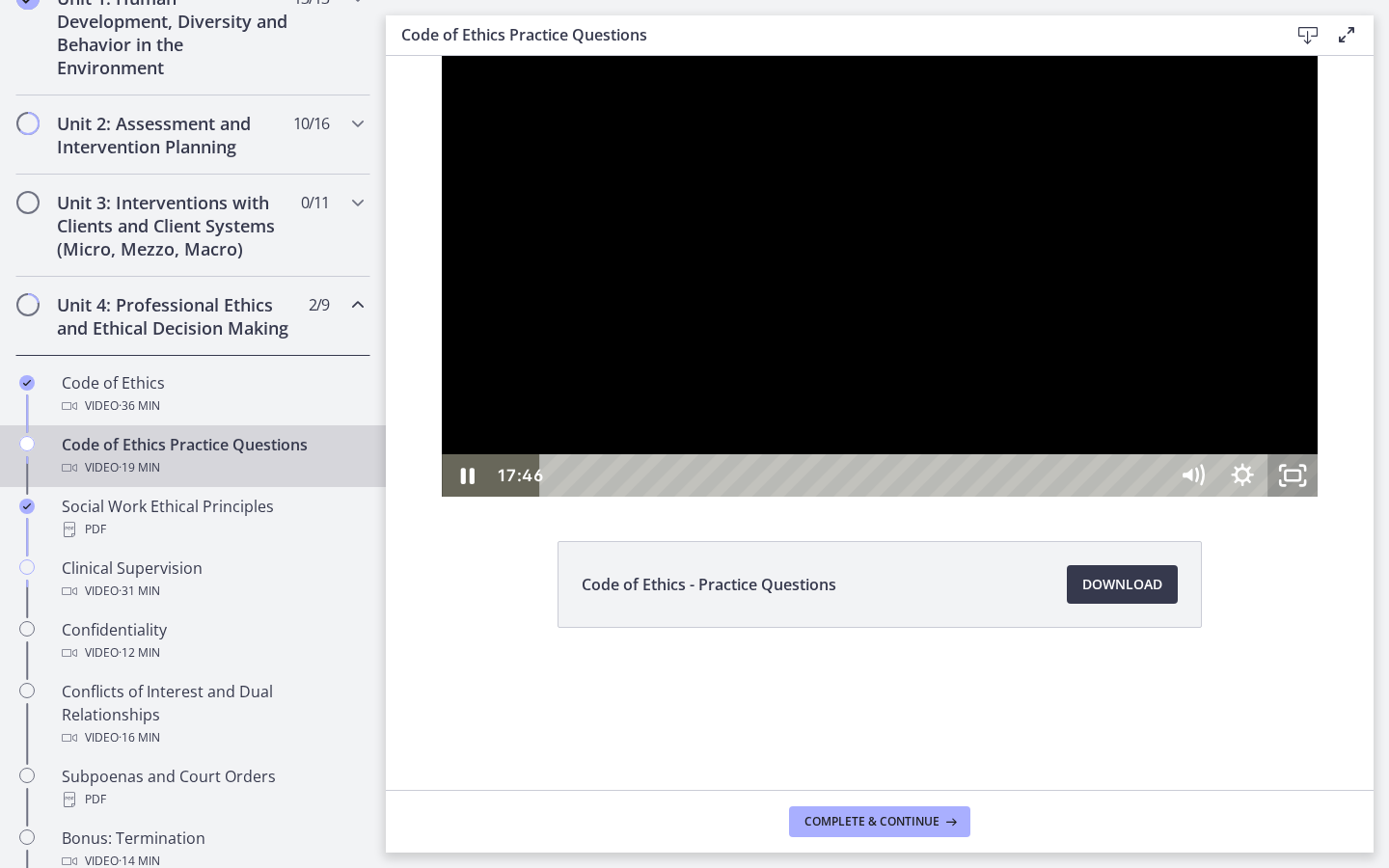 click 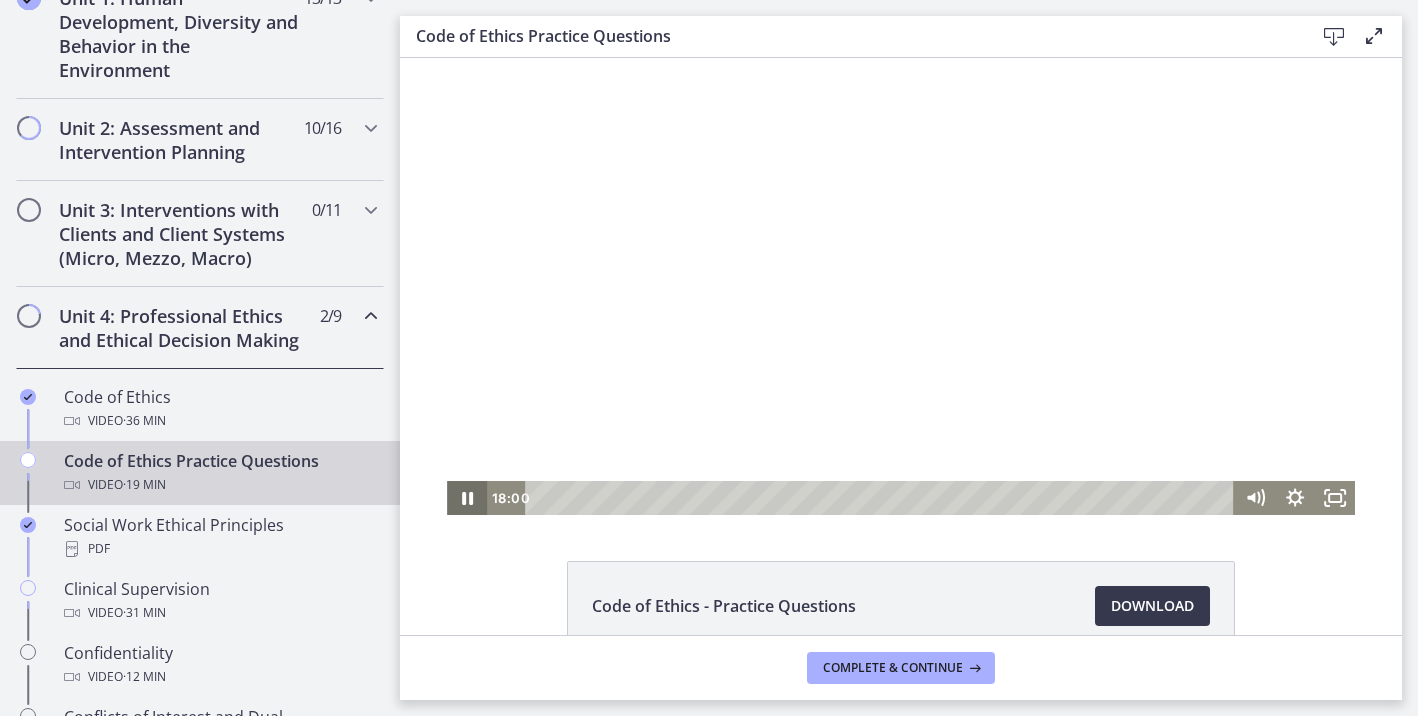 click 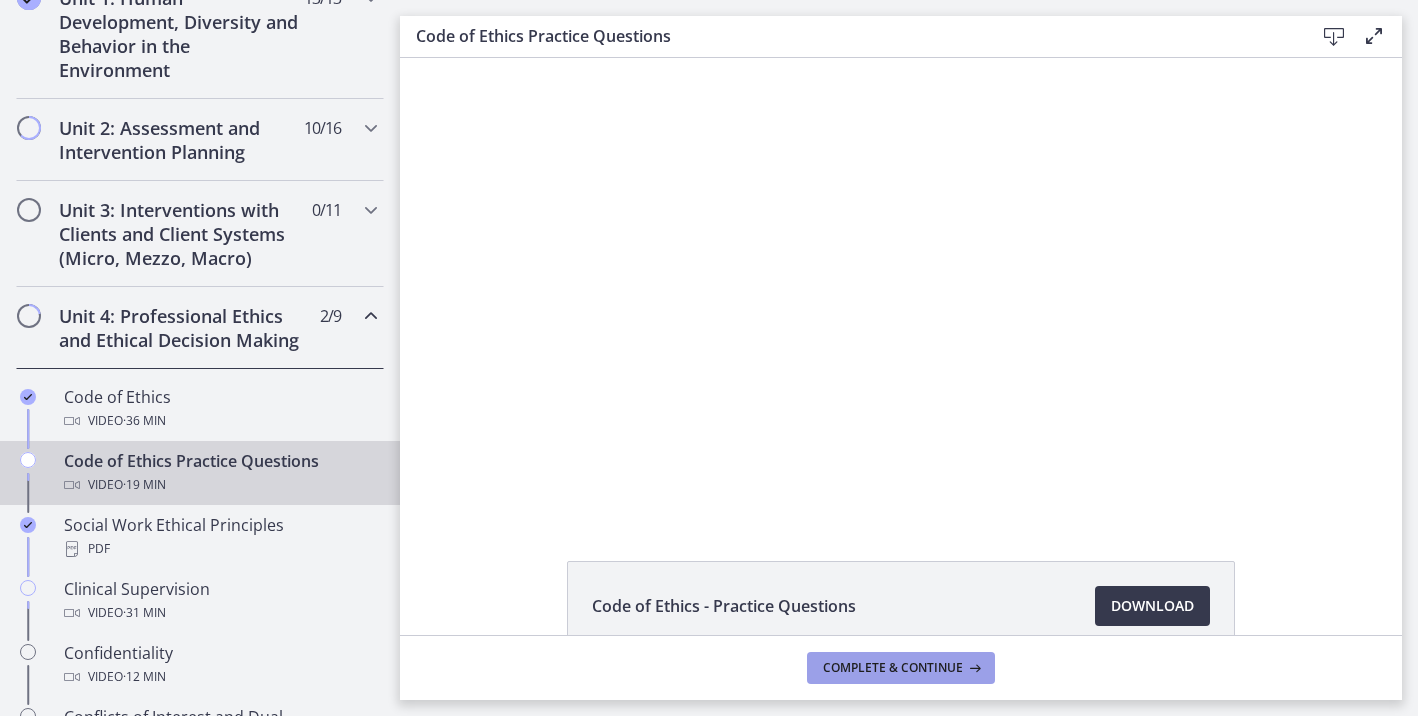 click on "Complete & continue" at bounding box center (901, 668) 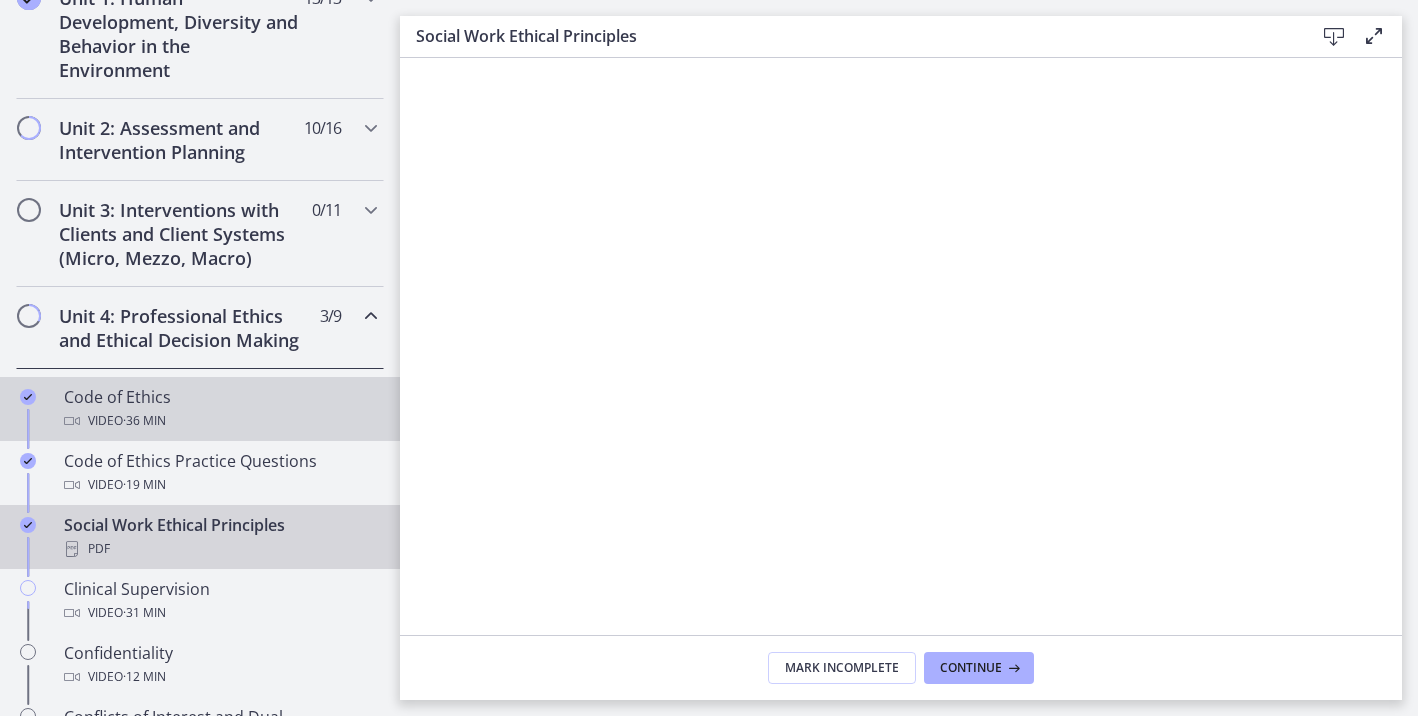 scroll, scrollTop: 0, scrollLeft: 0, axis: both 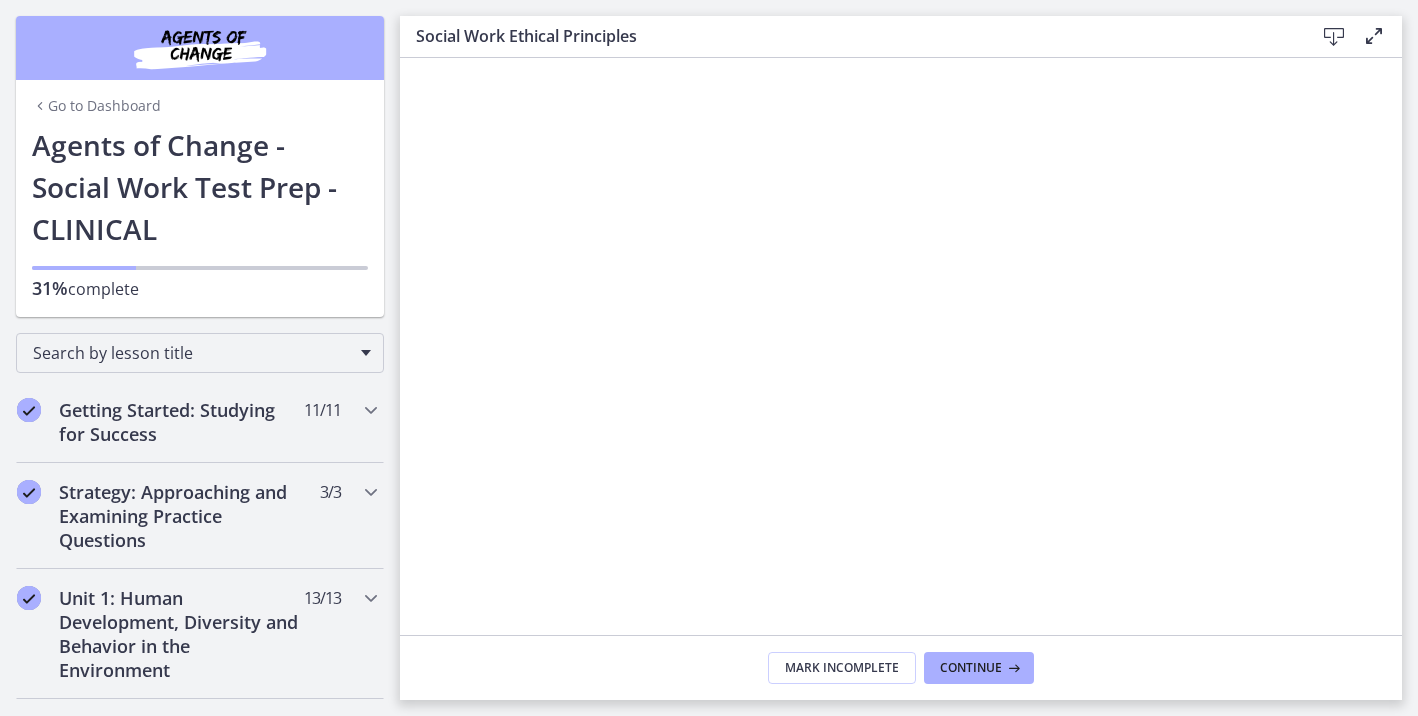 click on "Go to Dashboard" at bounding box center (96, 106) 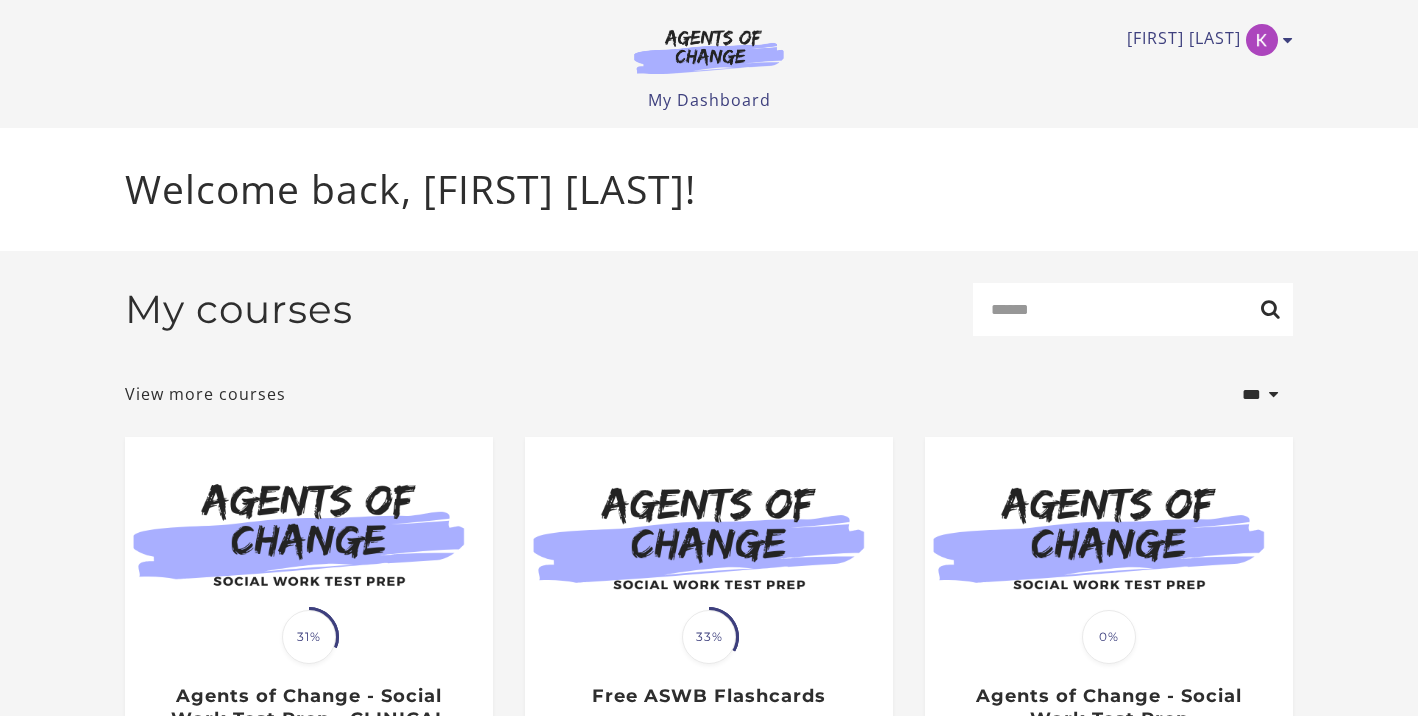 scroll, scrollTop: 0, scrollLeft: 0, axis: both 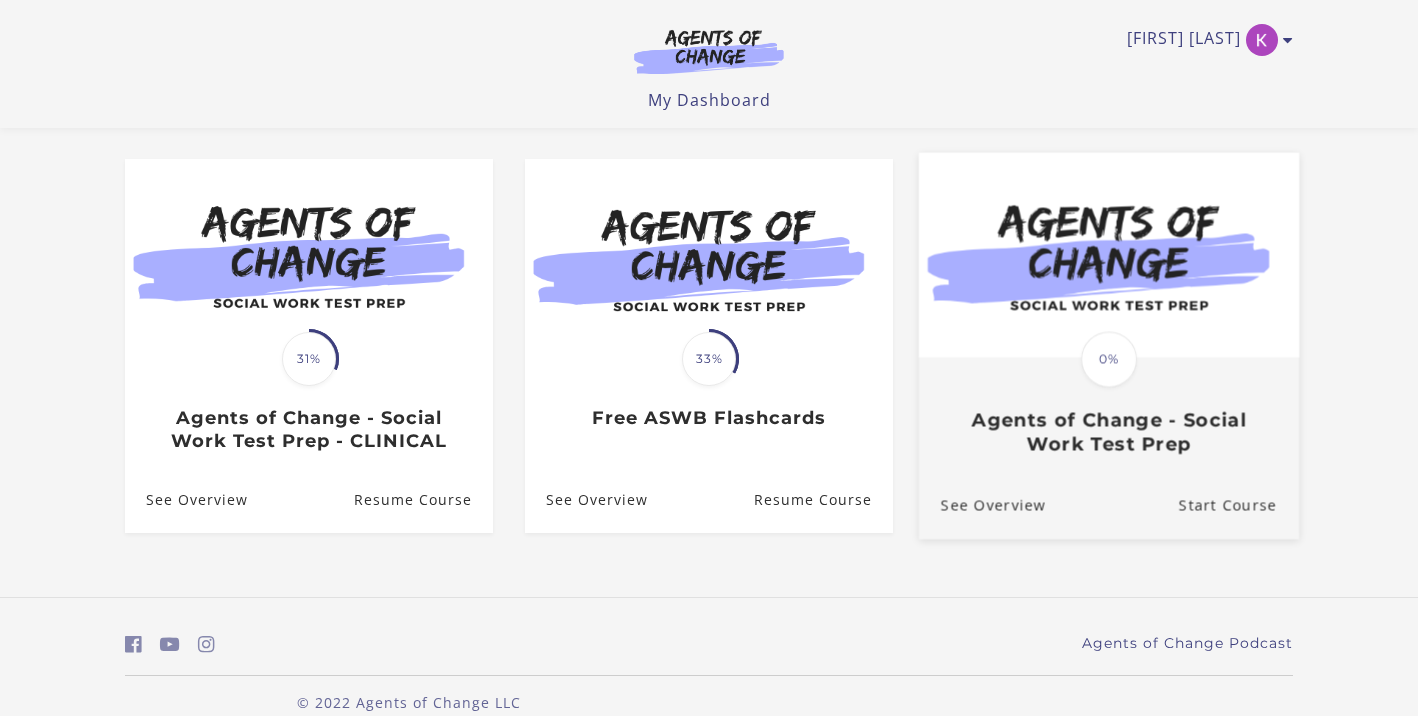 click on "Translation missing: en.liquid.partials.dashboard_course_card.progress_description: 0%
0%
Agents of Change - Social Work Test Prep" at bounding box center [1109, 408] 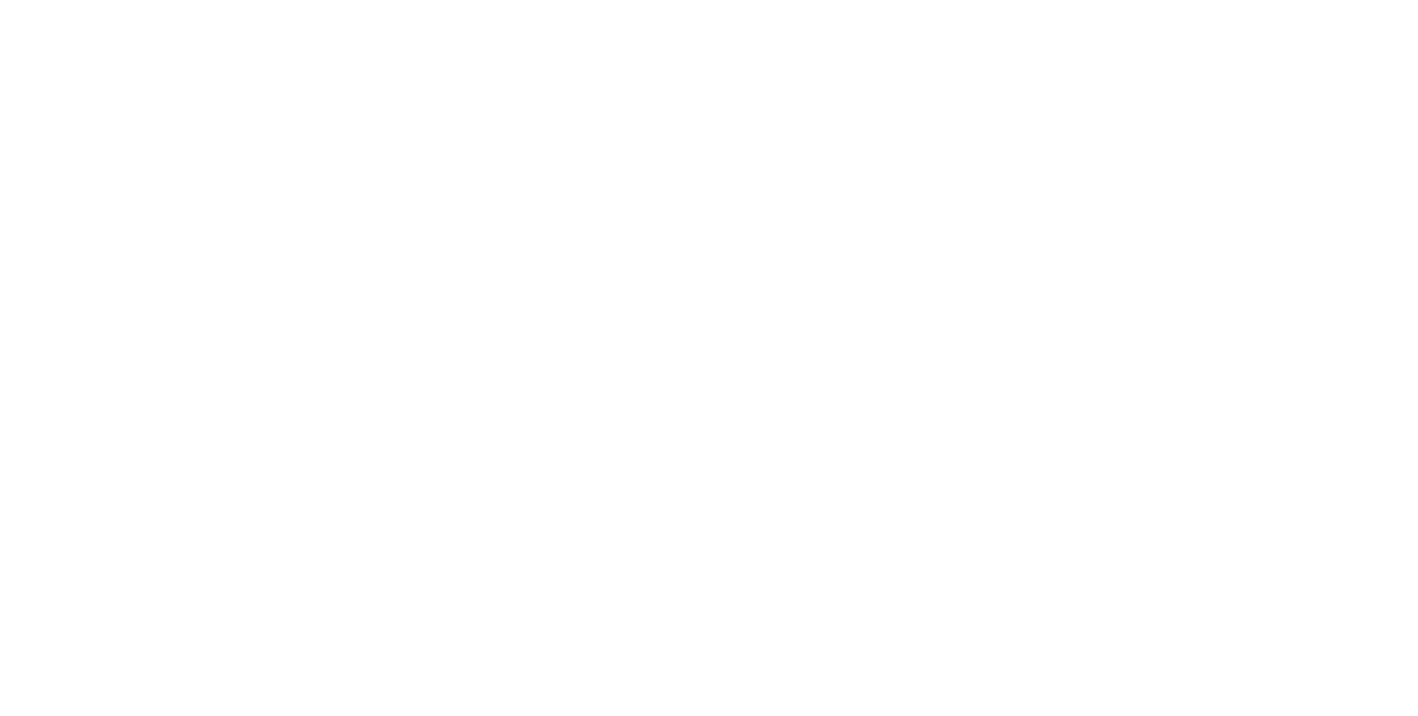 scroll, scrollTop: 0, scrollLeft: 0, axis: both 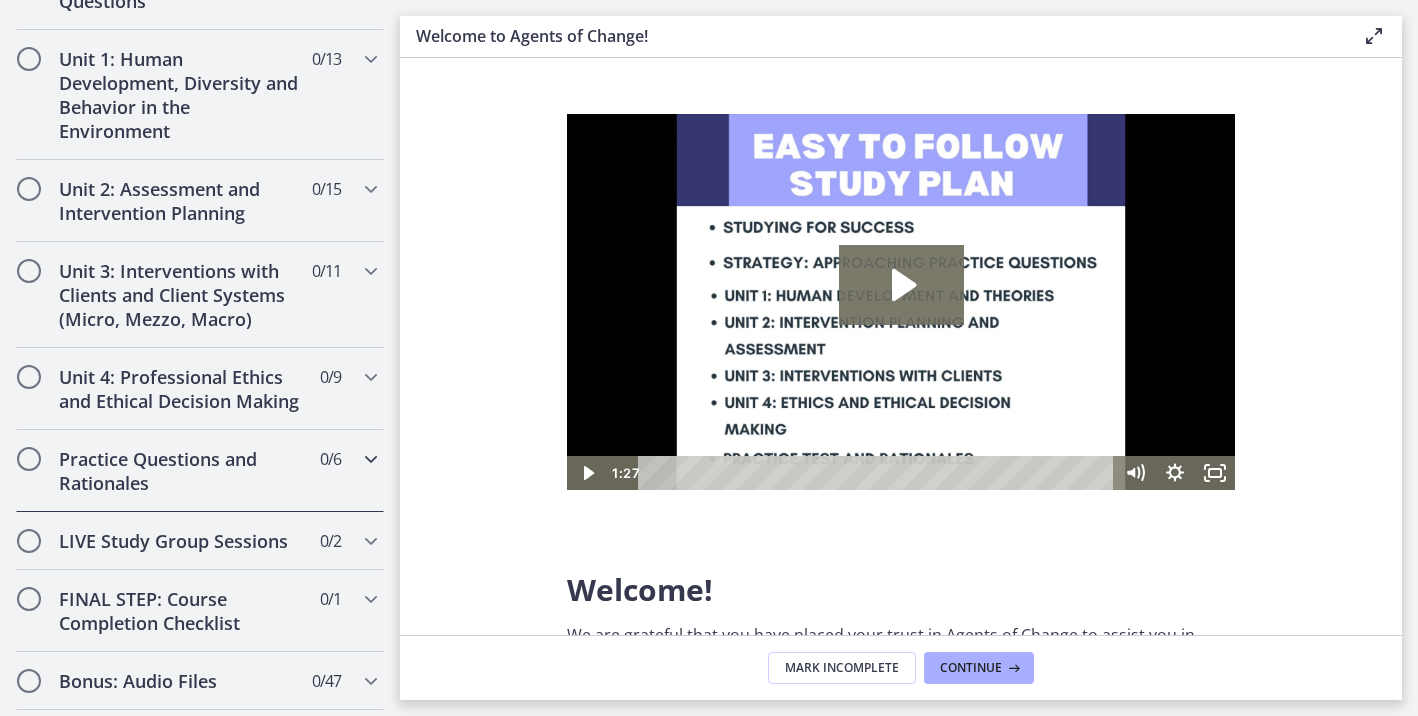 click on "Practice Questions and Rationales
0  /  6
Completed" at bounding box center [200, 471] 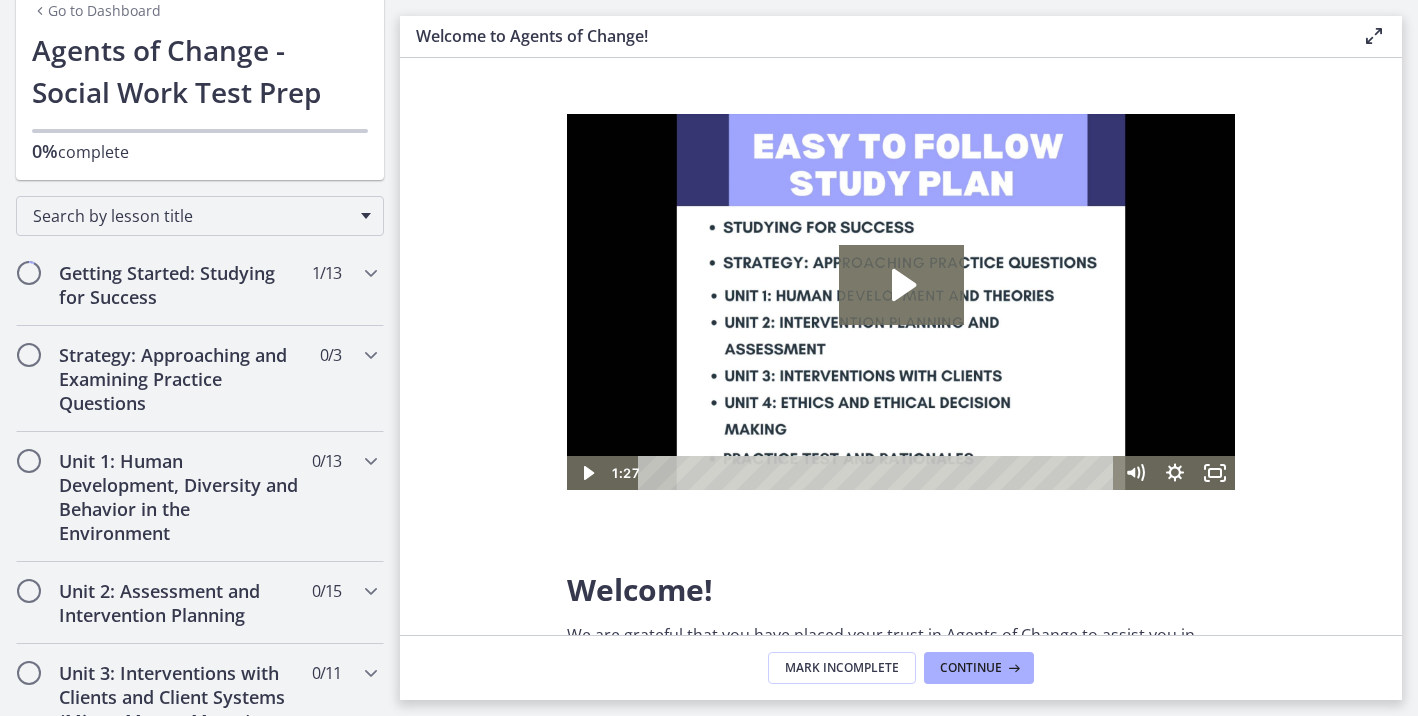 scroll, scrollTop: 0, scrollLeft: 0, axis: both 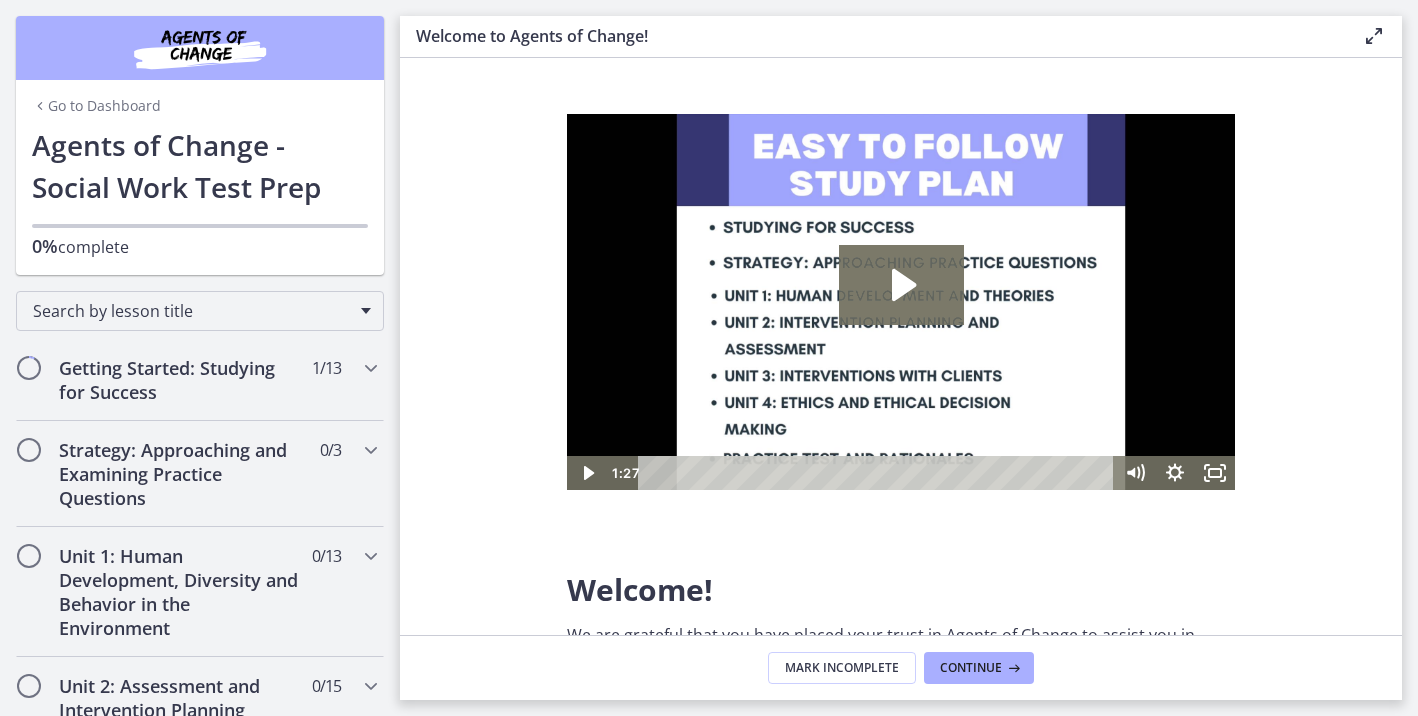click on "Go to Dashboard" at bounding box center [96, 106] 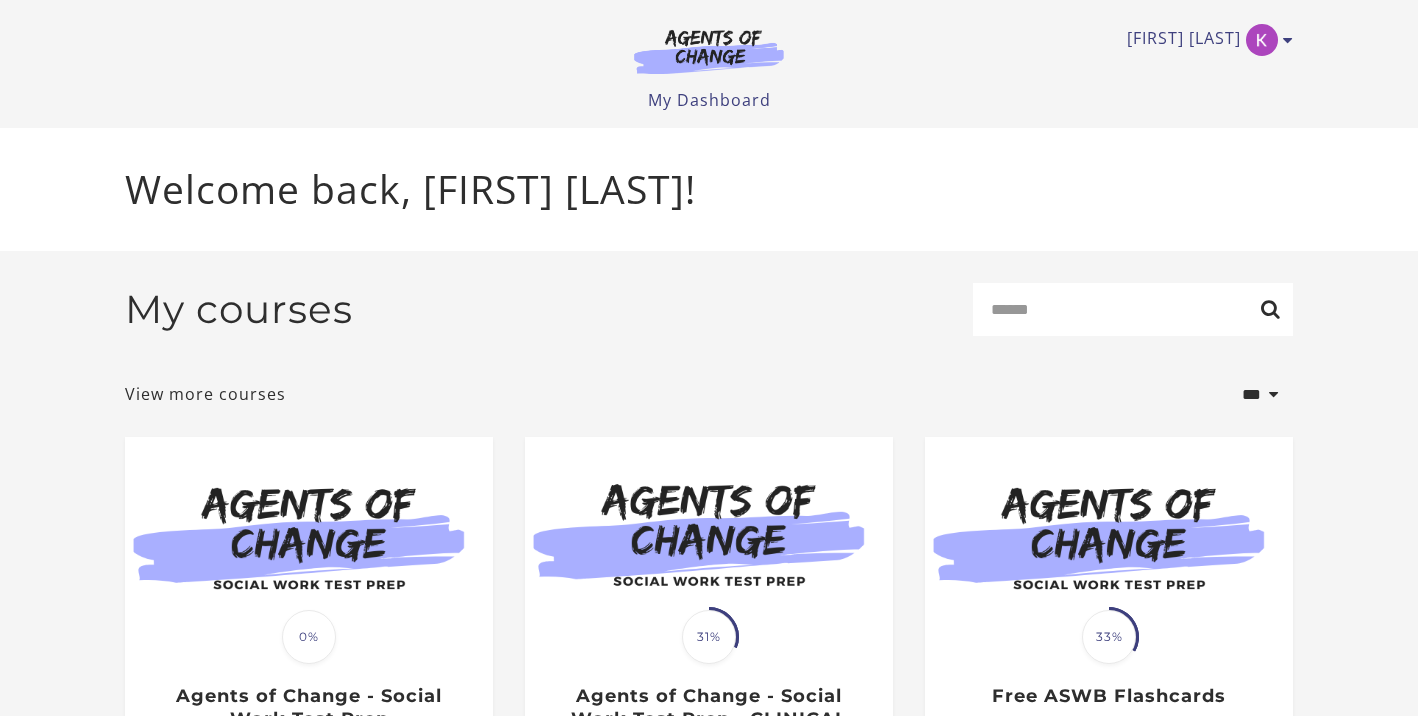 scroll, scrollTop: 0, scrollLeft: 0, axis: both 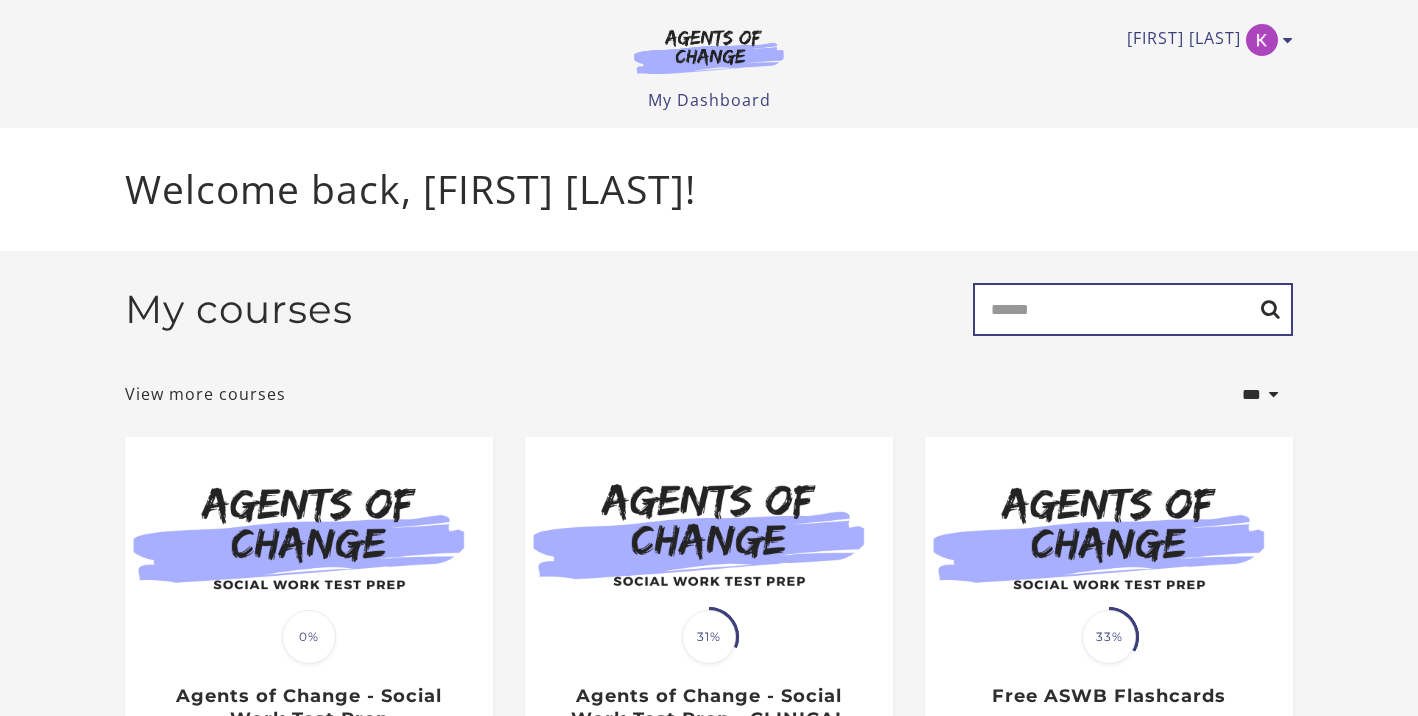 click on "Search" at bounding box center [1133, 309] 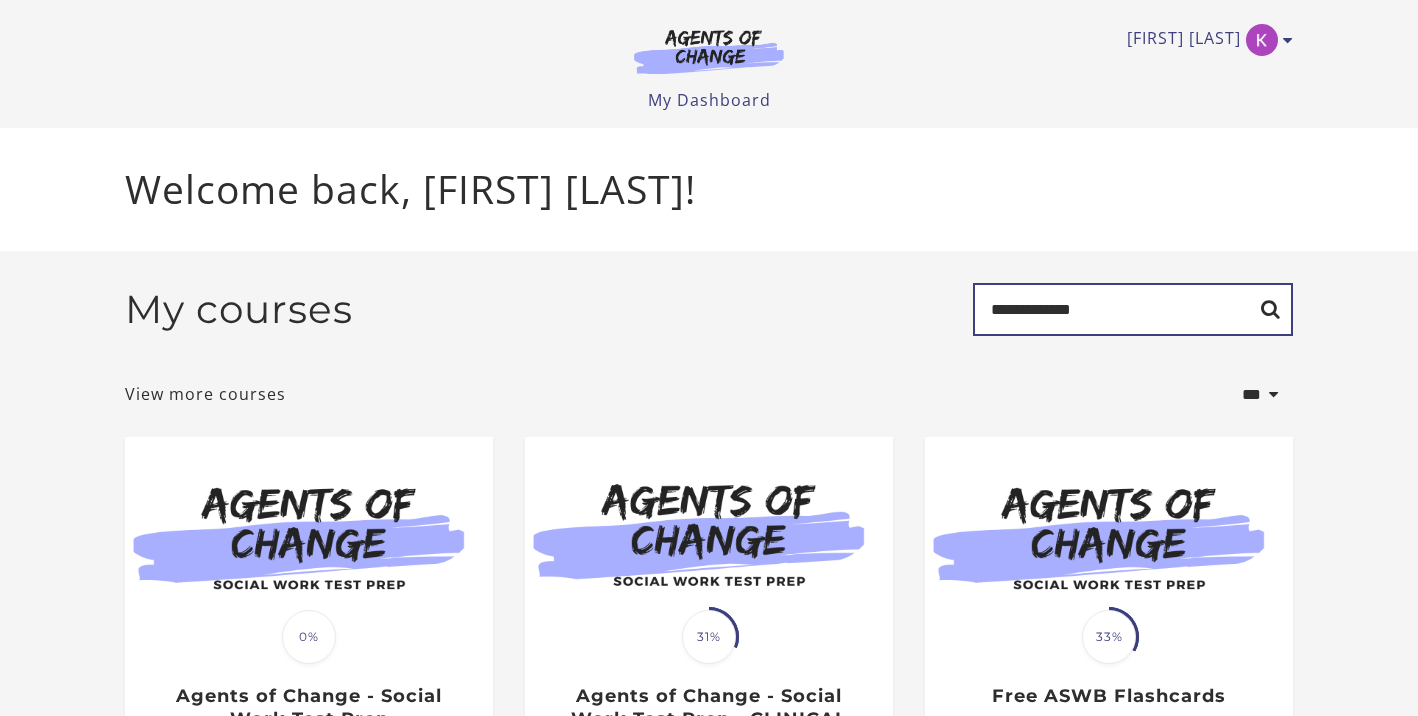 type on "**********" 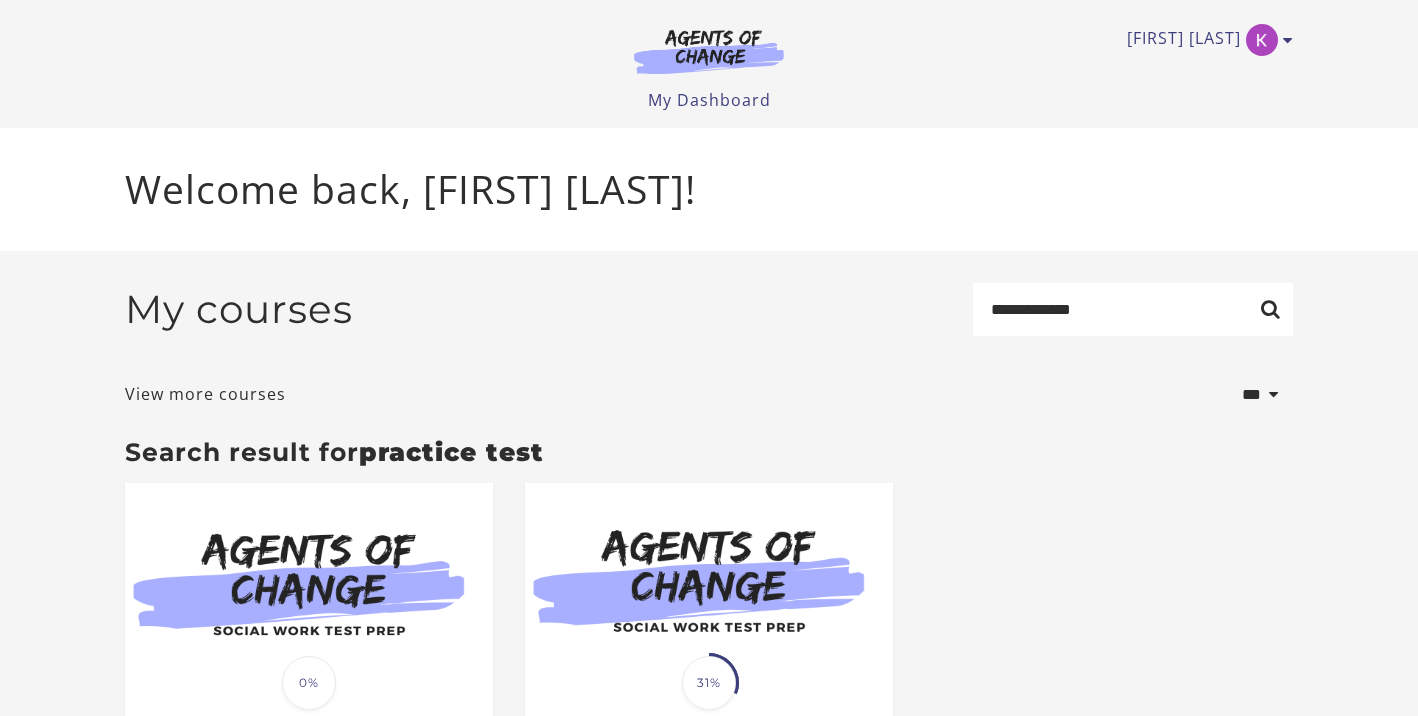 scroll, scrollTop: 0, scrollLeft: 0, axis: both 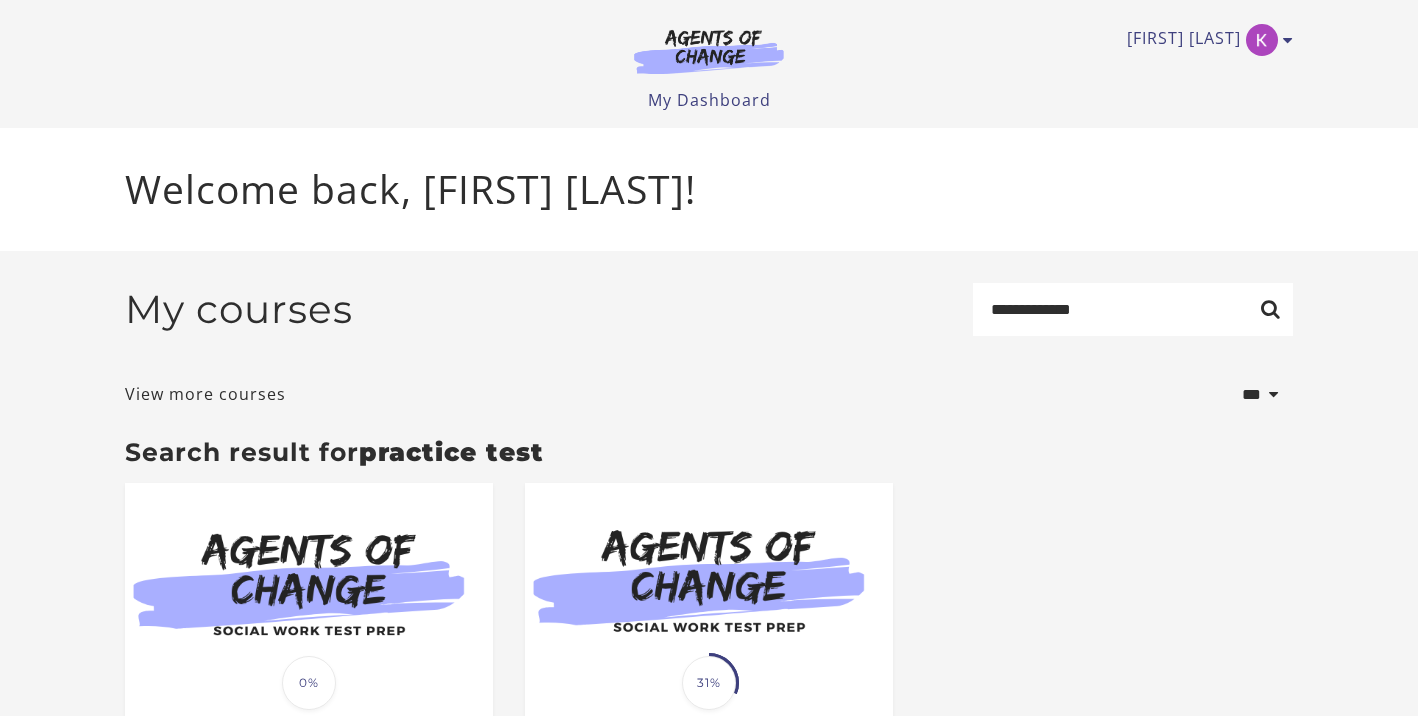 click at bounding box center (709, 51) 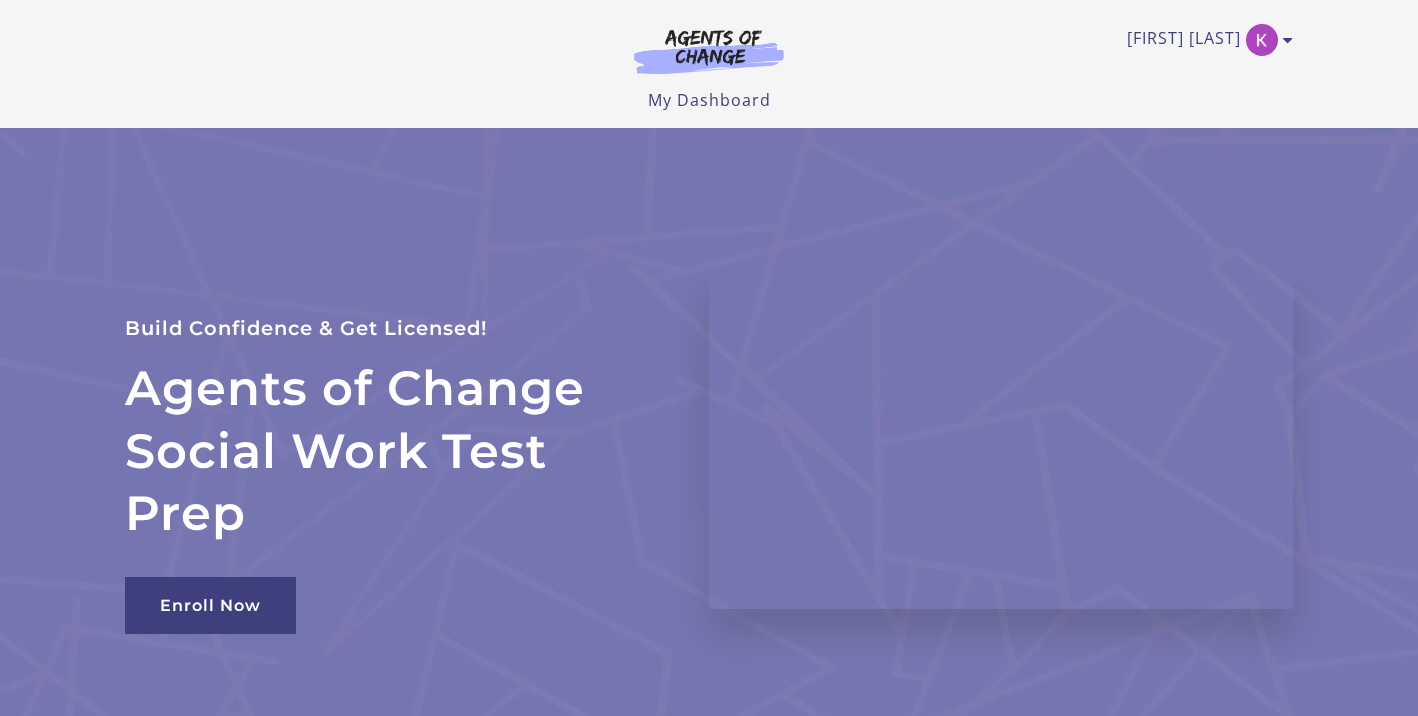 scroll, scrollTop: 0, scrollLeft: 0, axis: both 